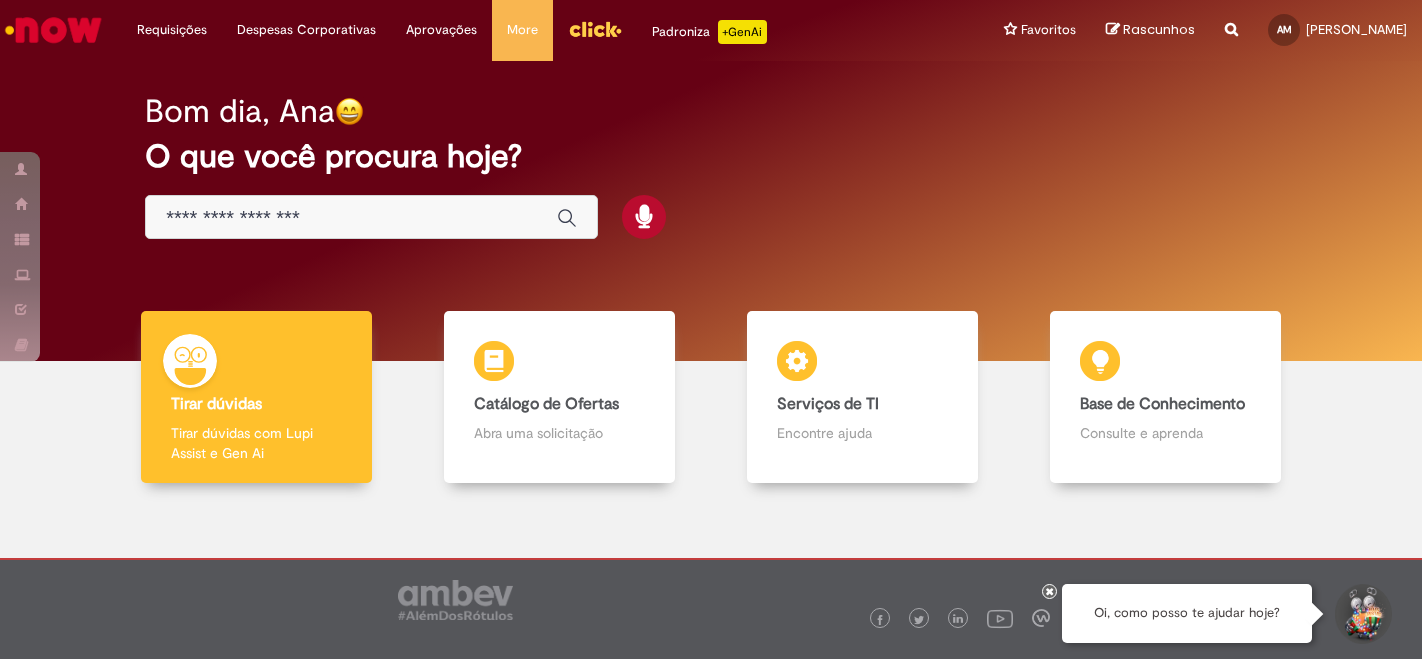 scroll, scrollTop: 0, scrollLeft: 0, axis: both 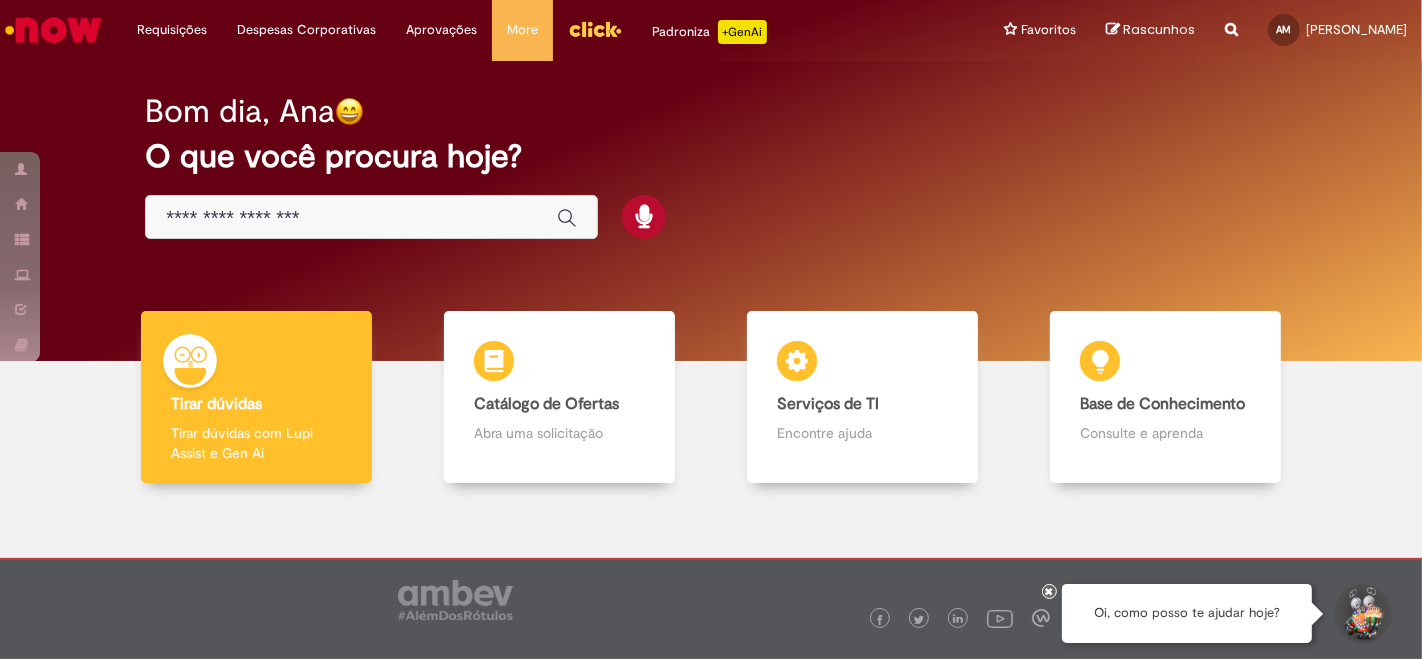 click at bounding box center [351, 218] 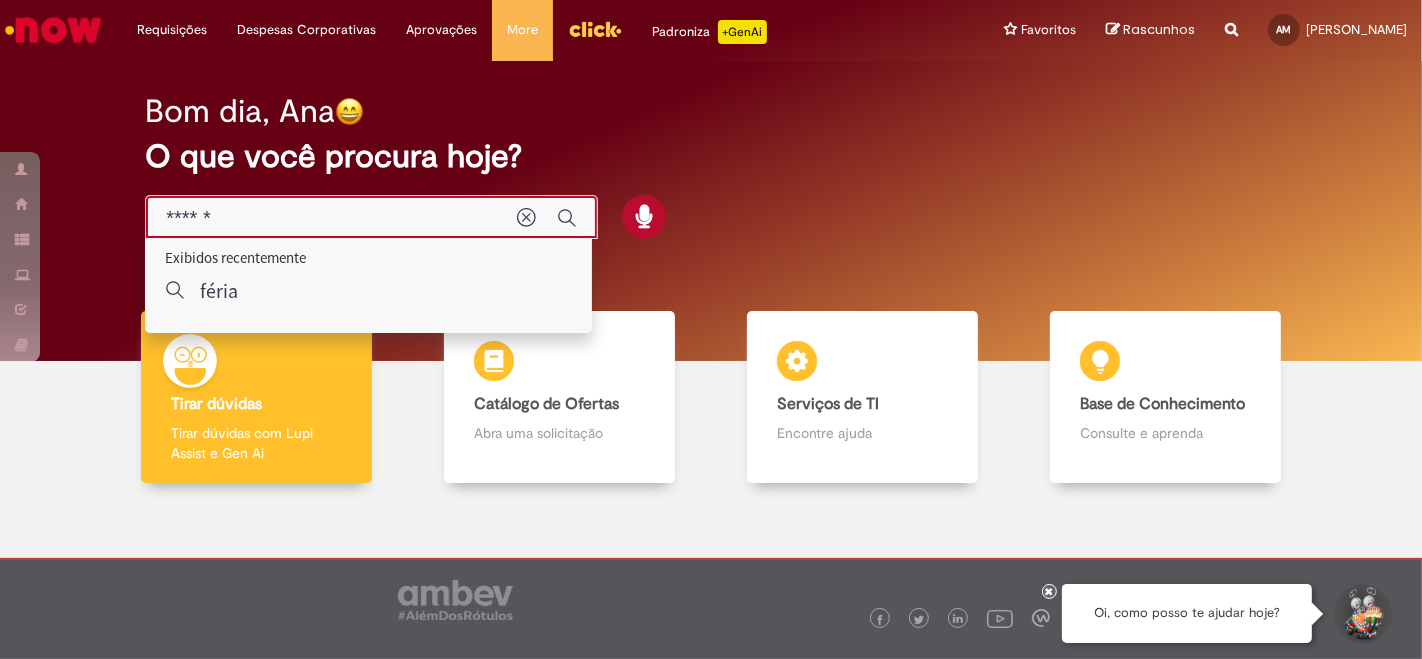 type on "******" 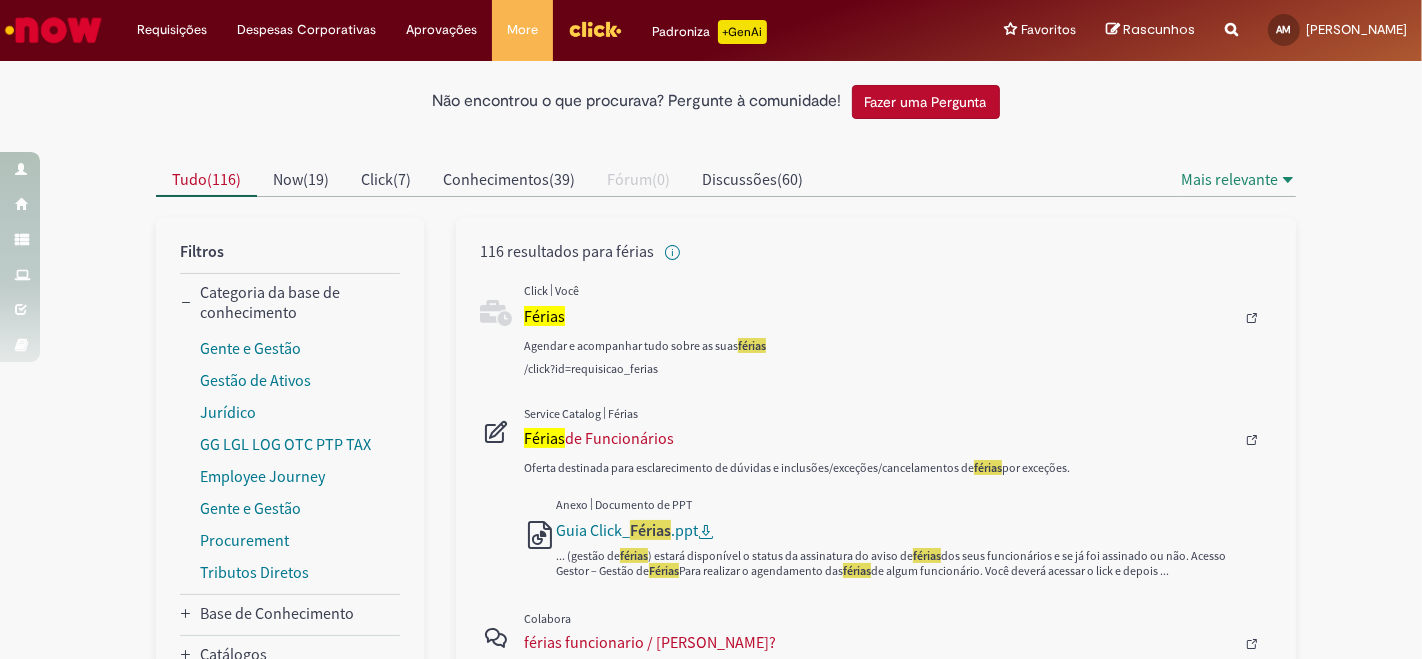 scroll, scrollTop: 0, scrollLeft: 0, axis: both 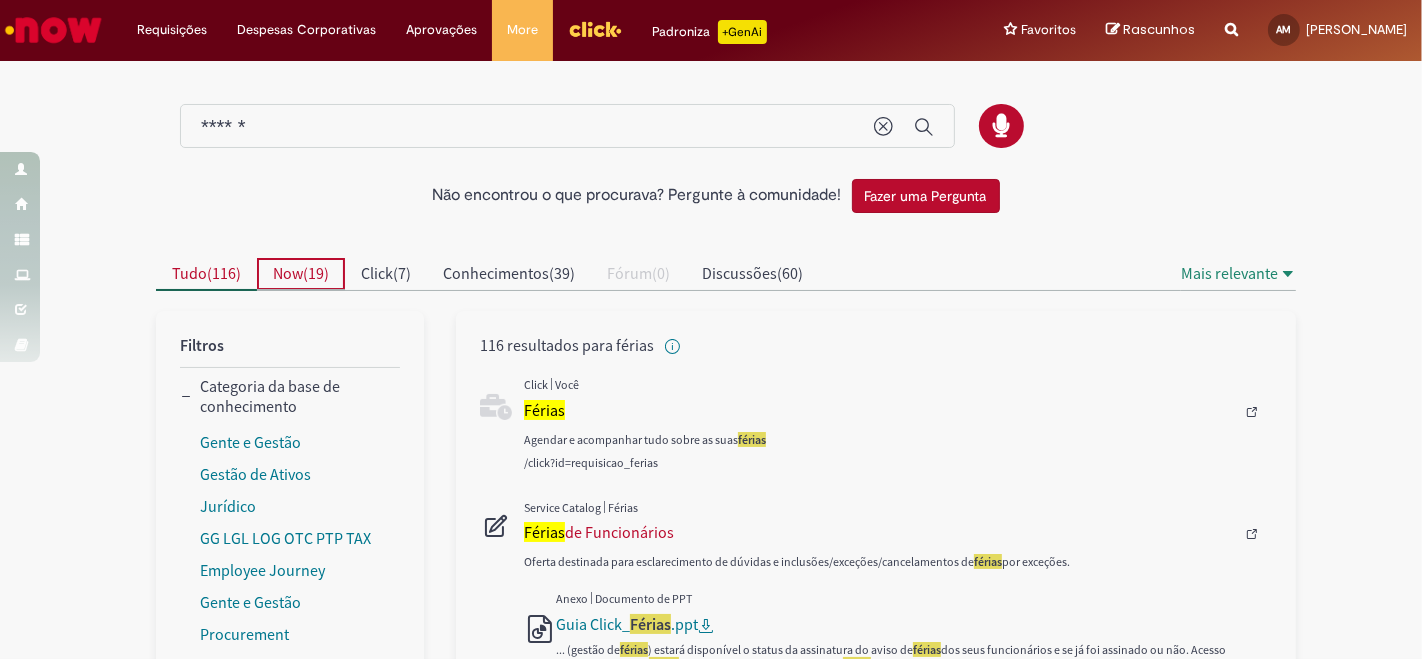 click on "Now  ( 19 )" at bounding box center [301, 274] 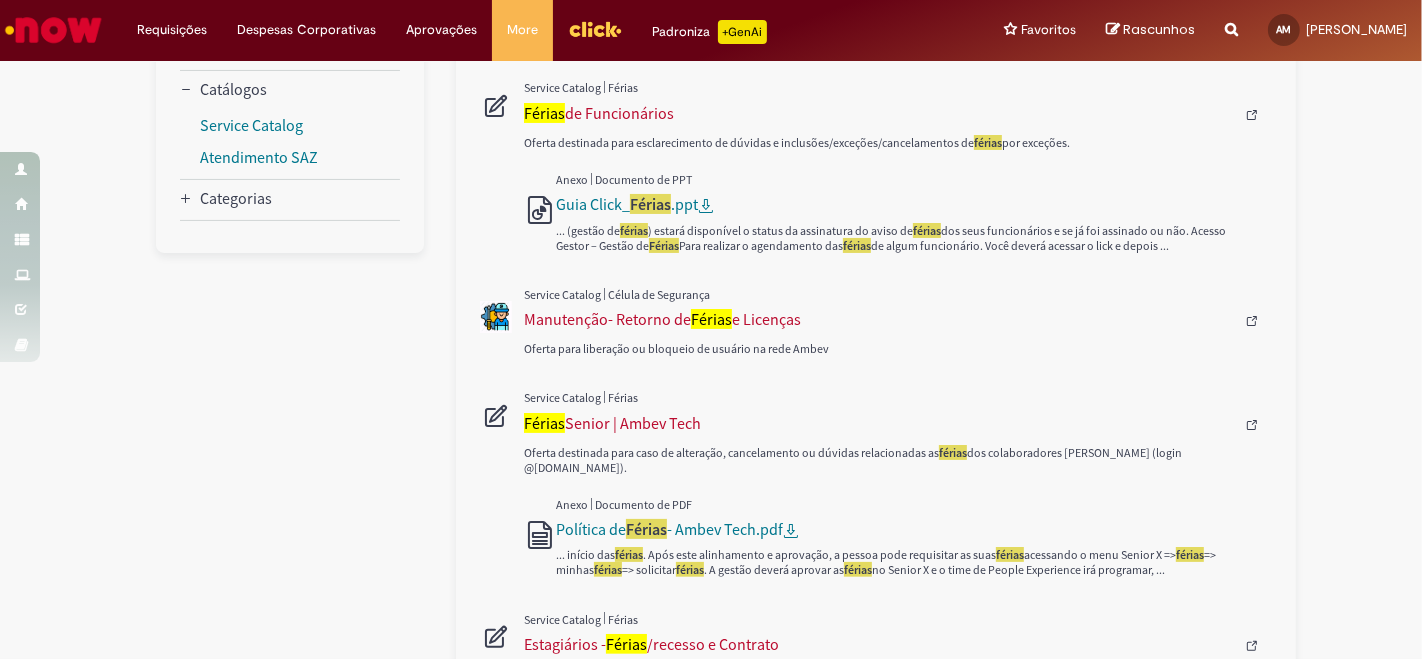 scroll, scrollTop: 333, scrollLeft: 0, axis: vertical 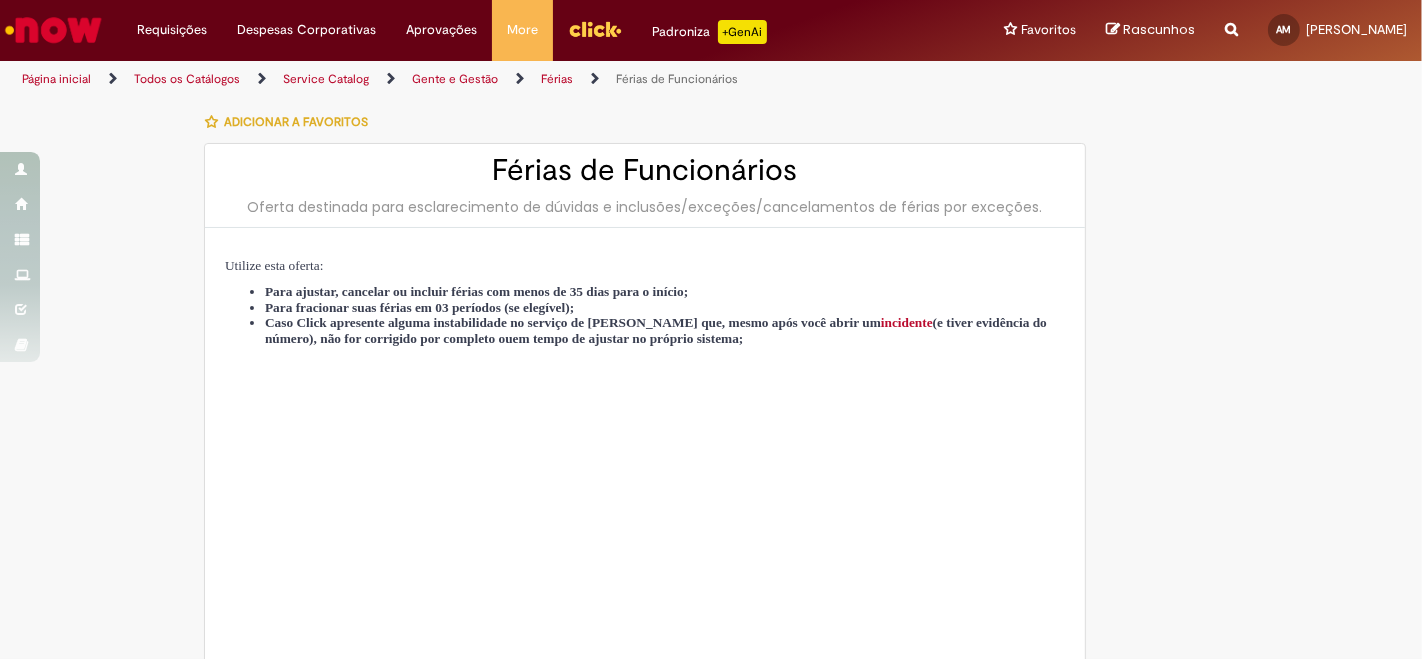 type on "********" 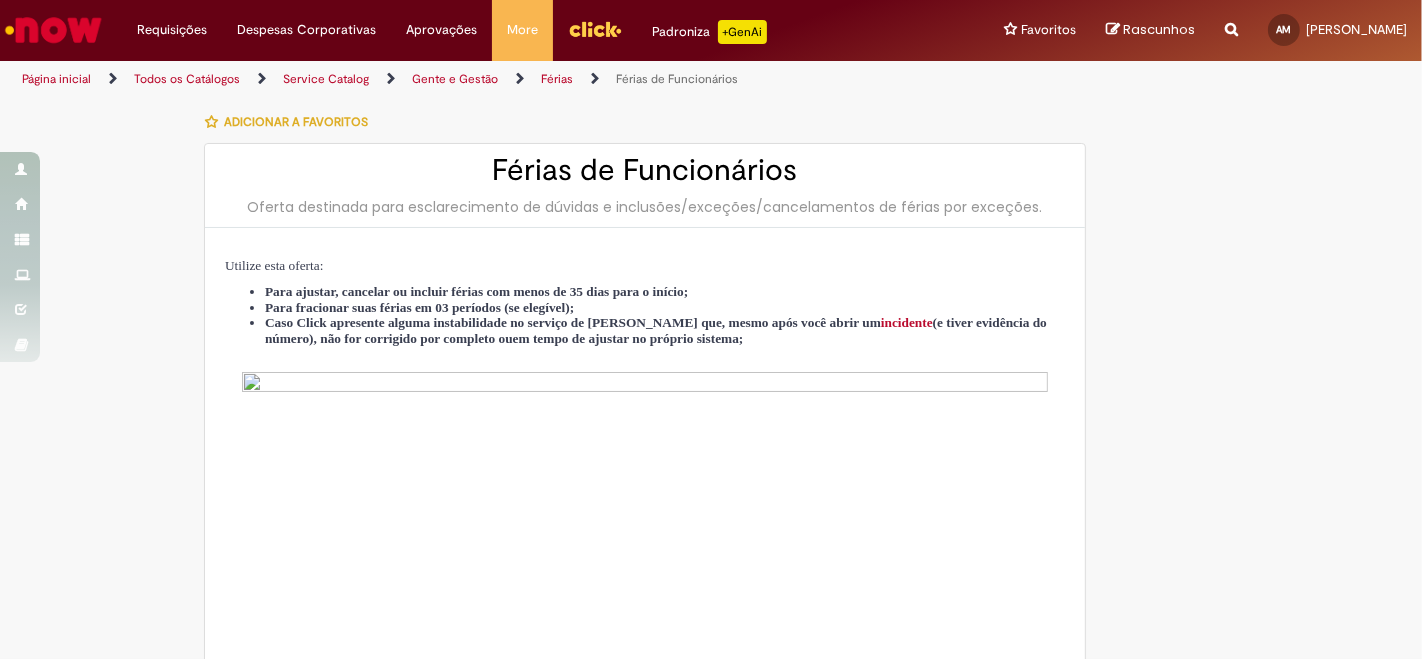 type on "**********" 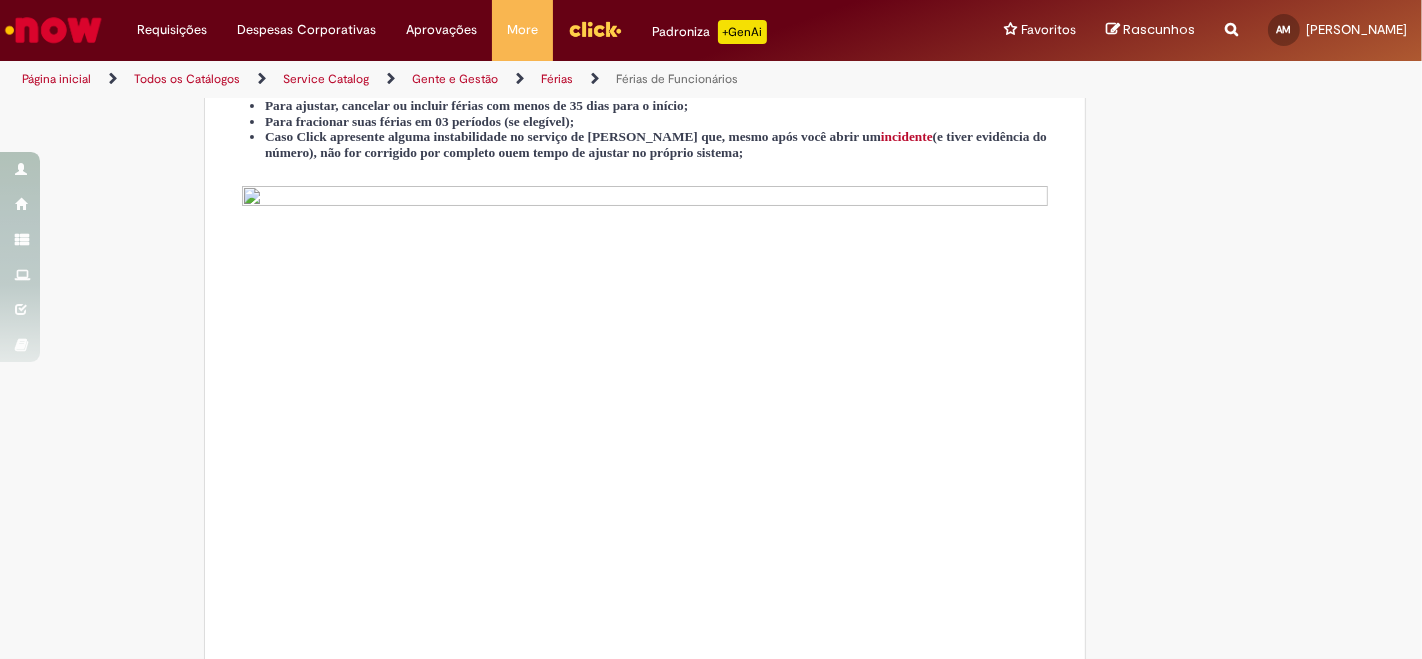 type on "**********" 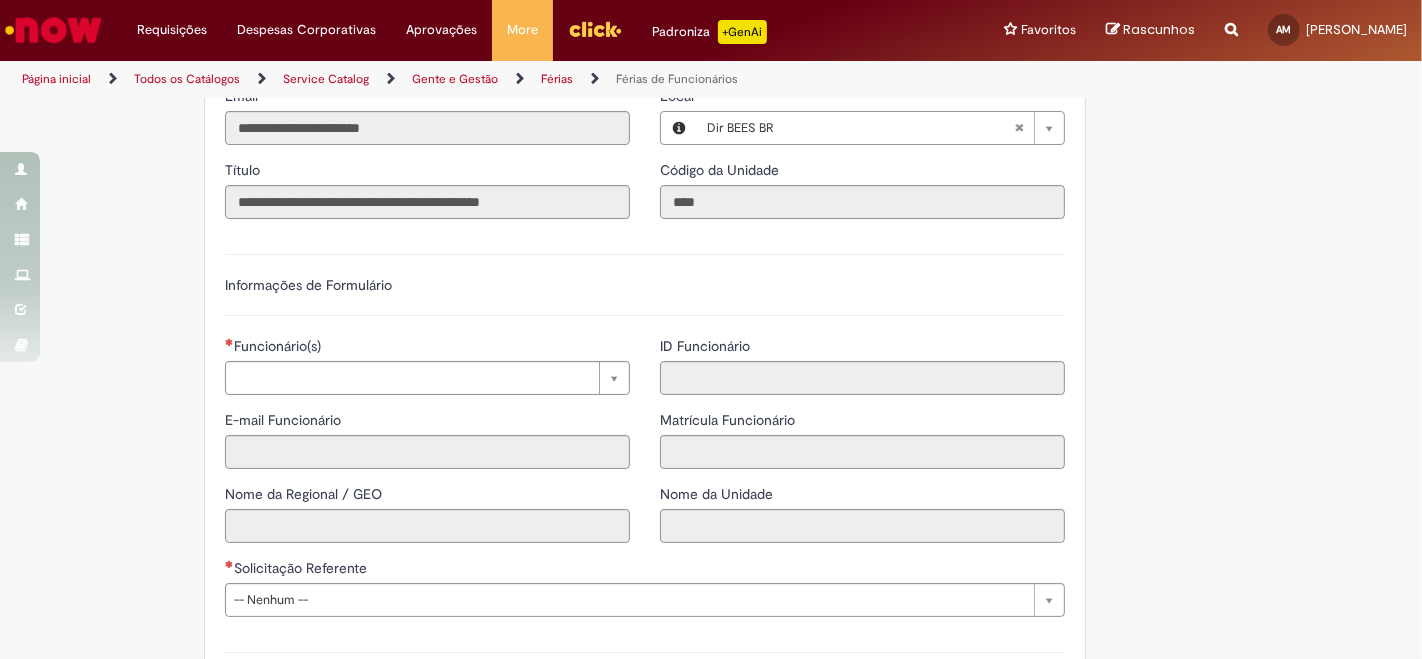 scroll, scrollTop: 1333, scrollLeft: 0, axis: vertical 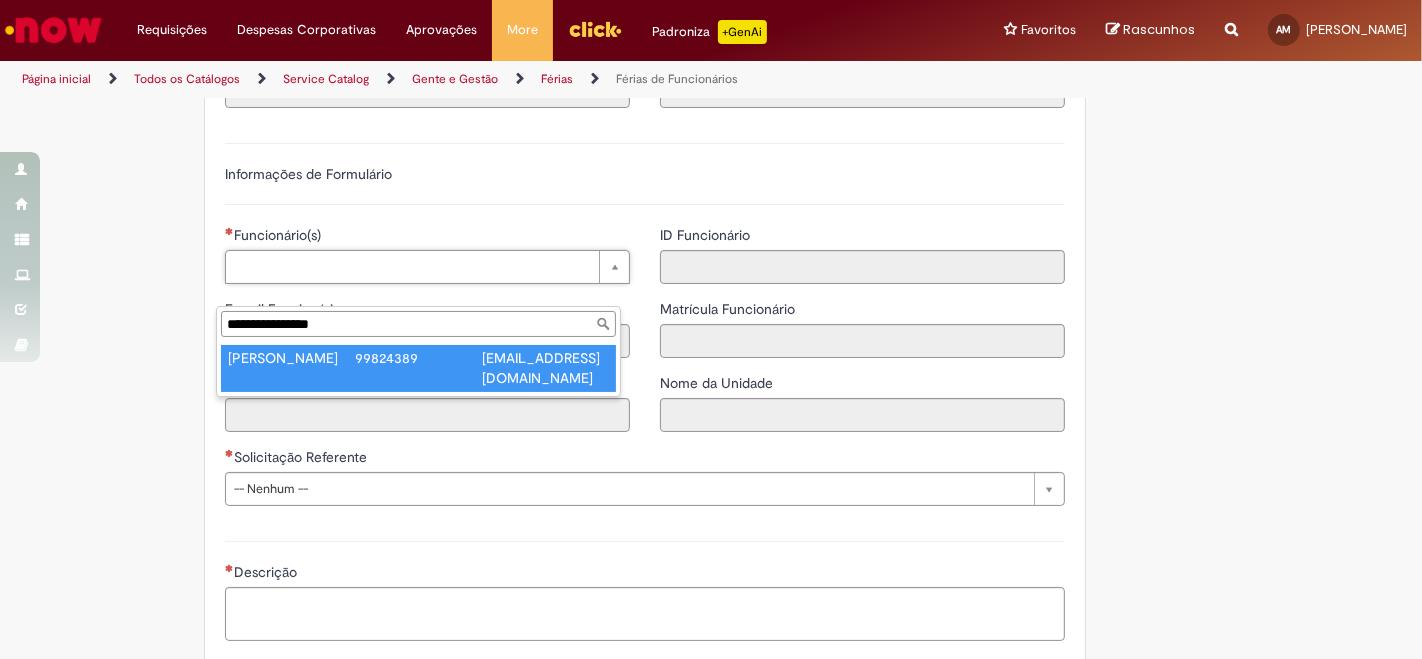 type on "**********" 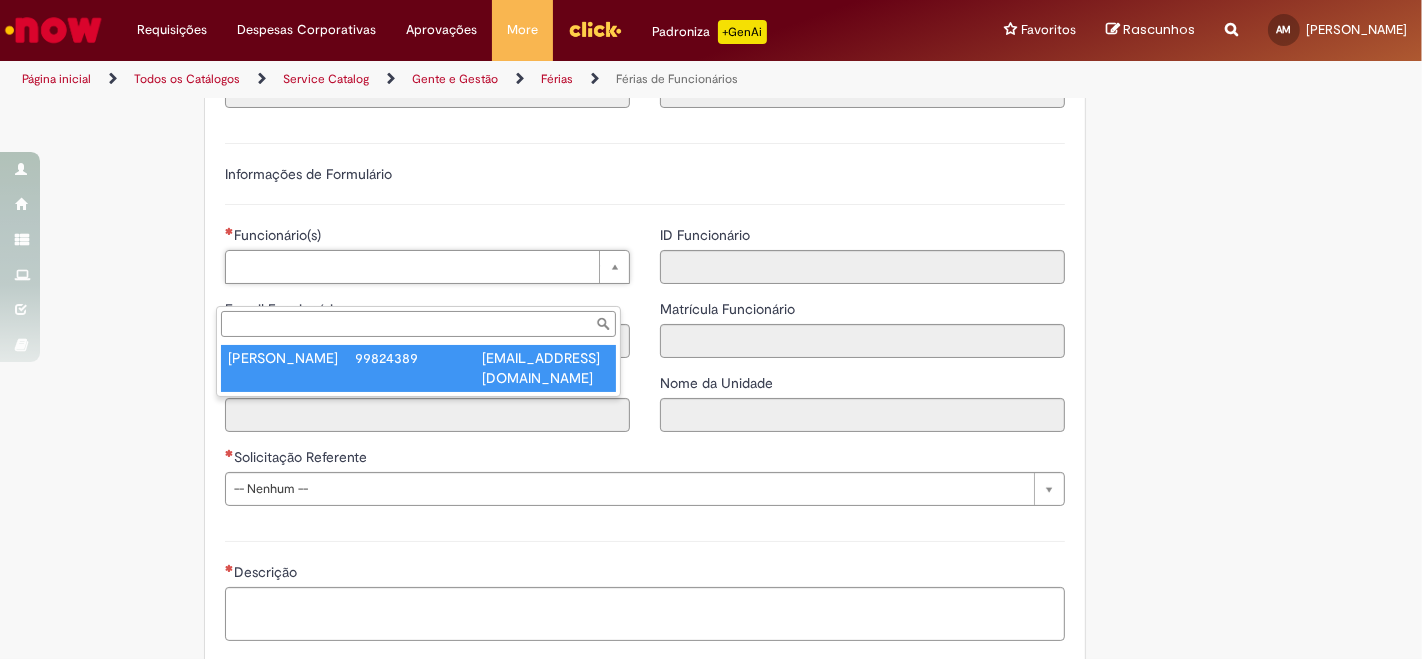 type on "**********" 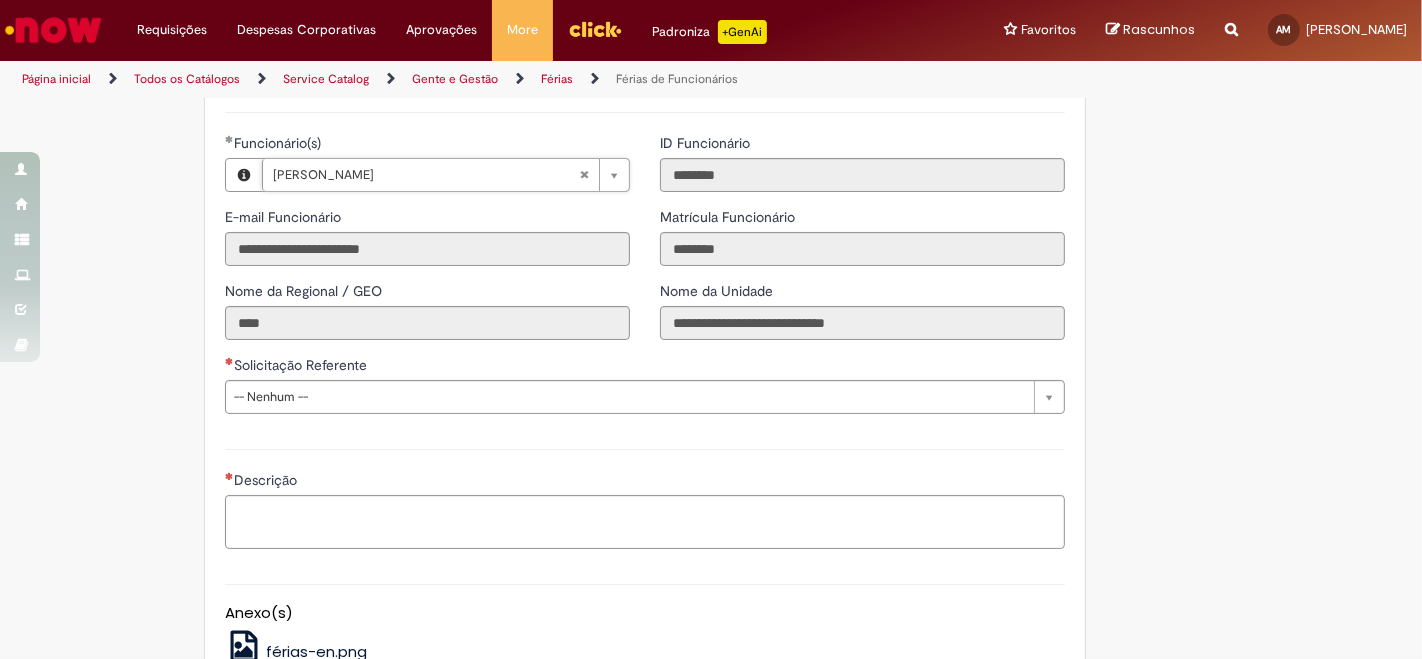 scroll, scrollTop: 1555, scrollLeft: 0, axis: vertical 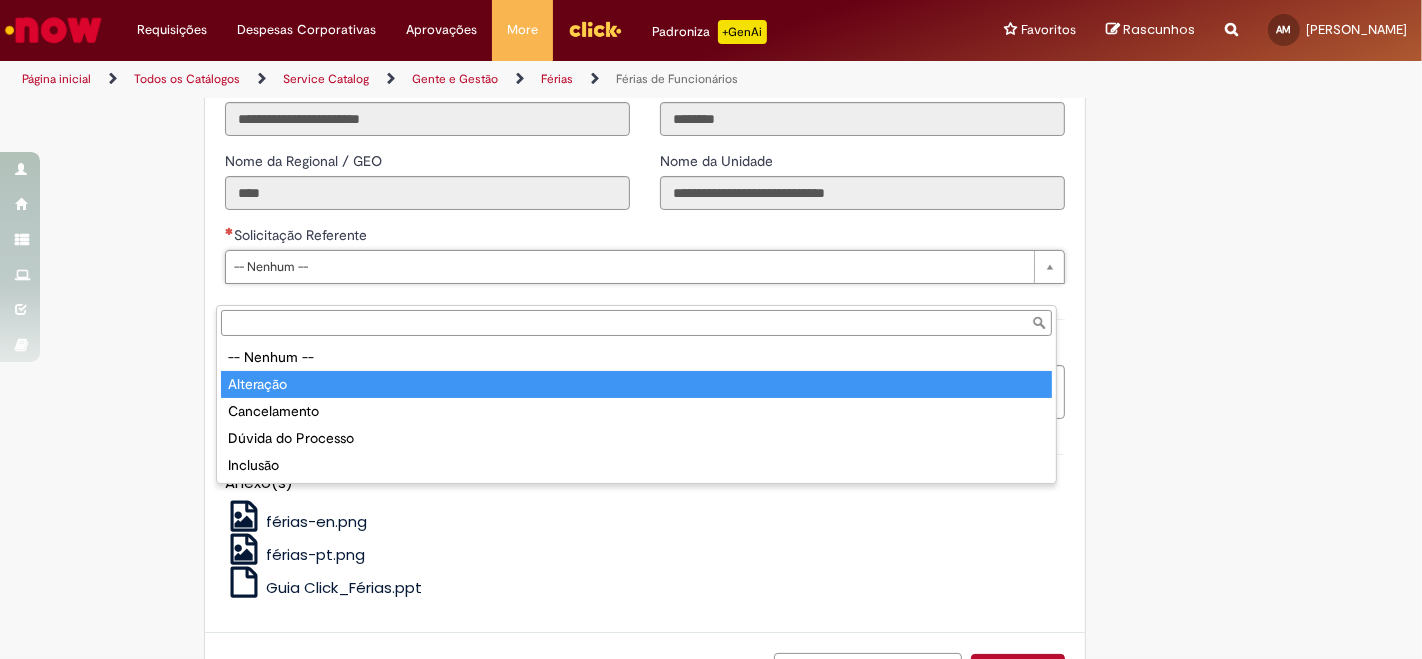 type on "*********" 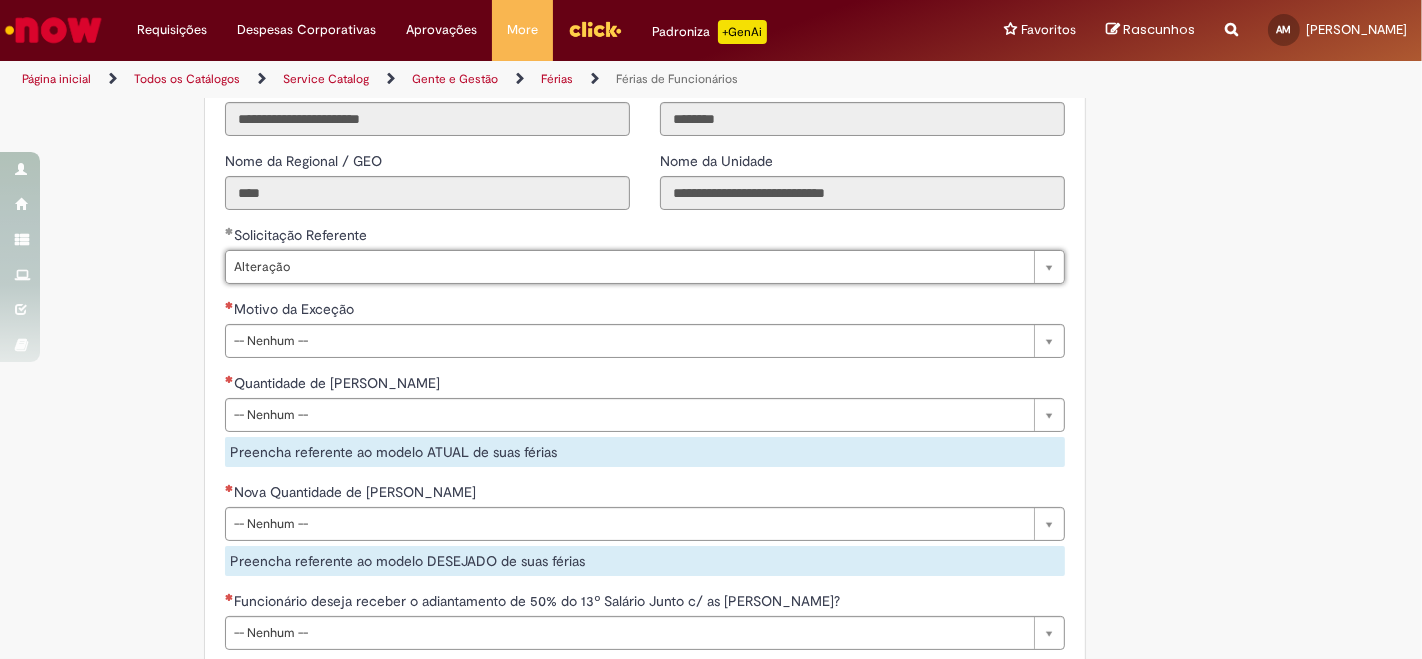 click on "**********" at bounding box center [645, 445] 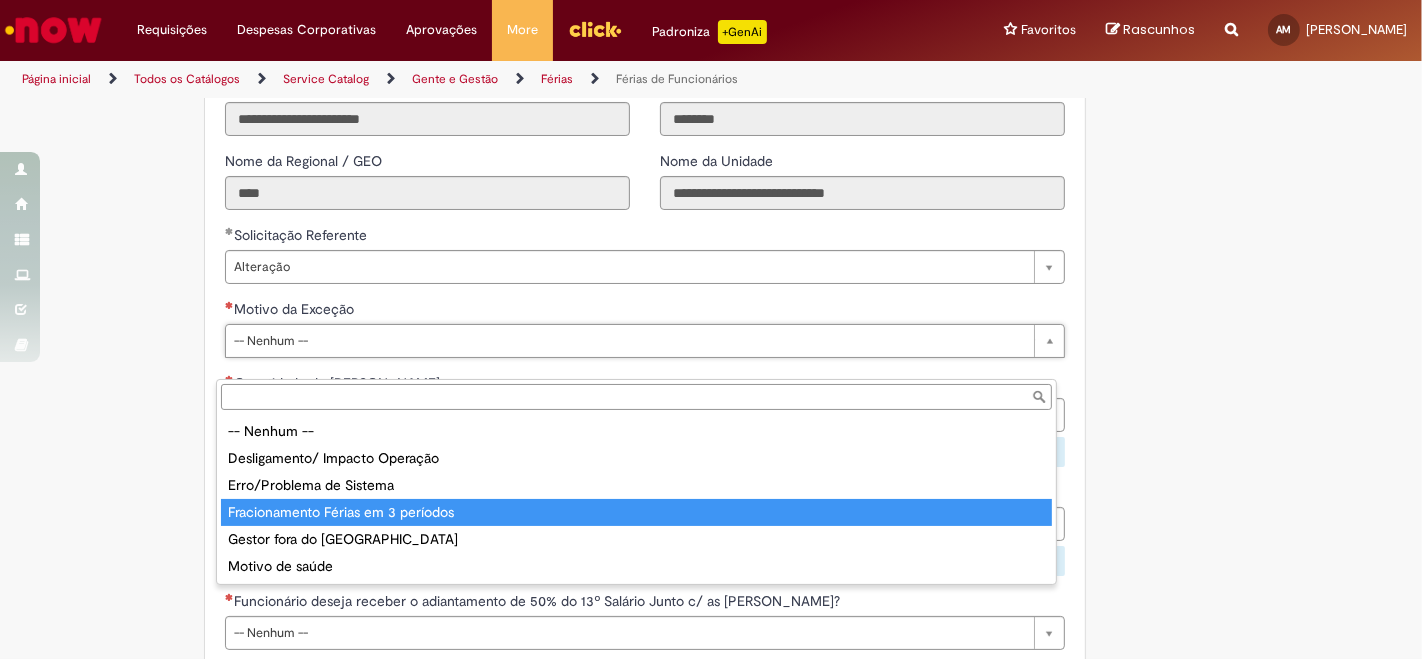 type on "**********" 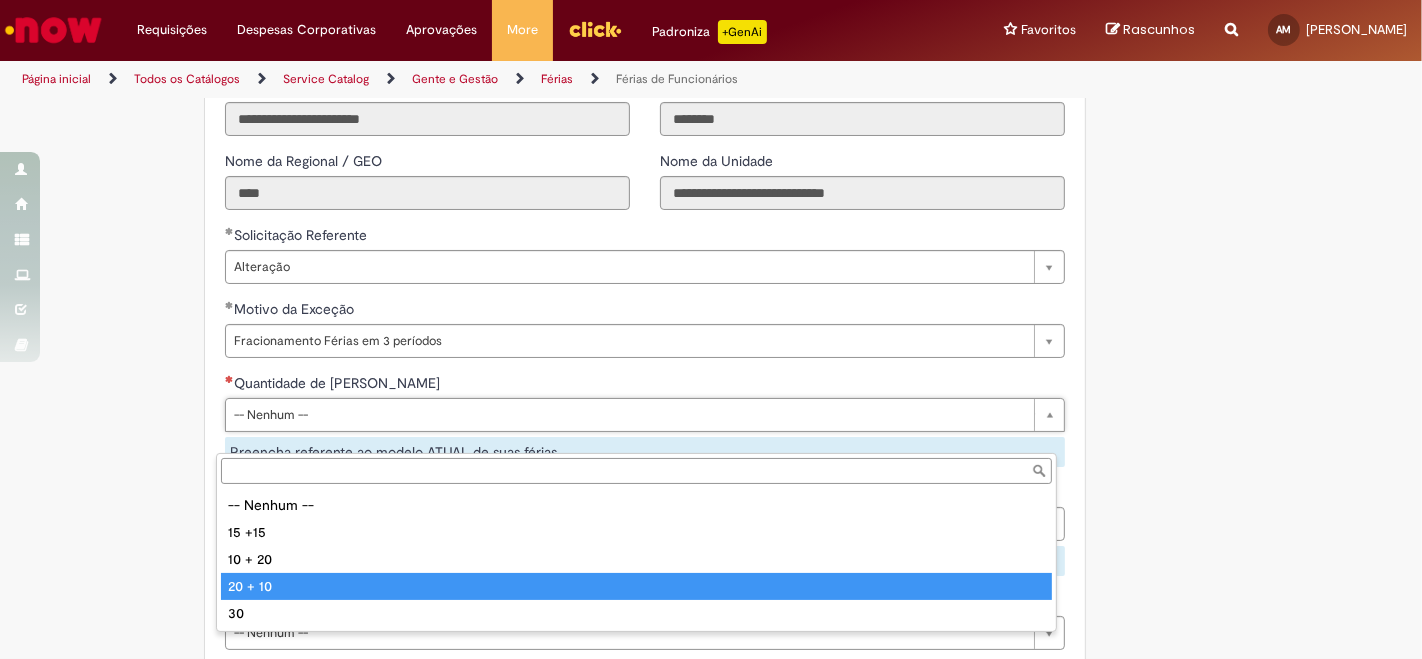 type on "*******" 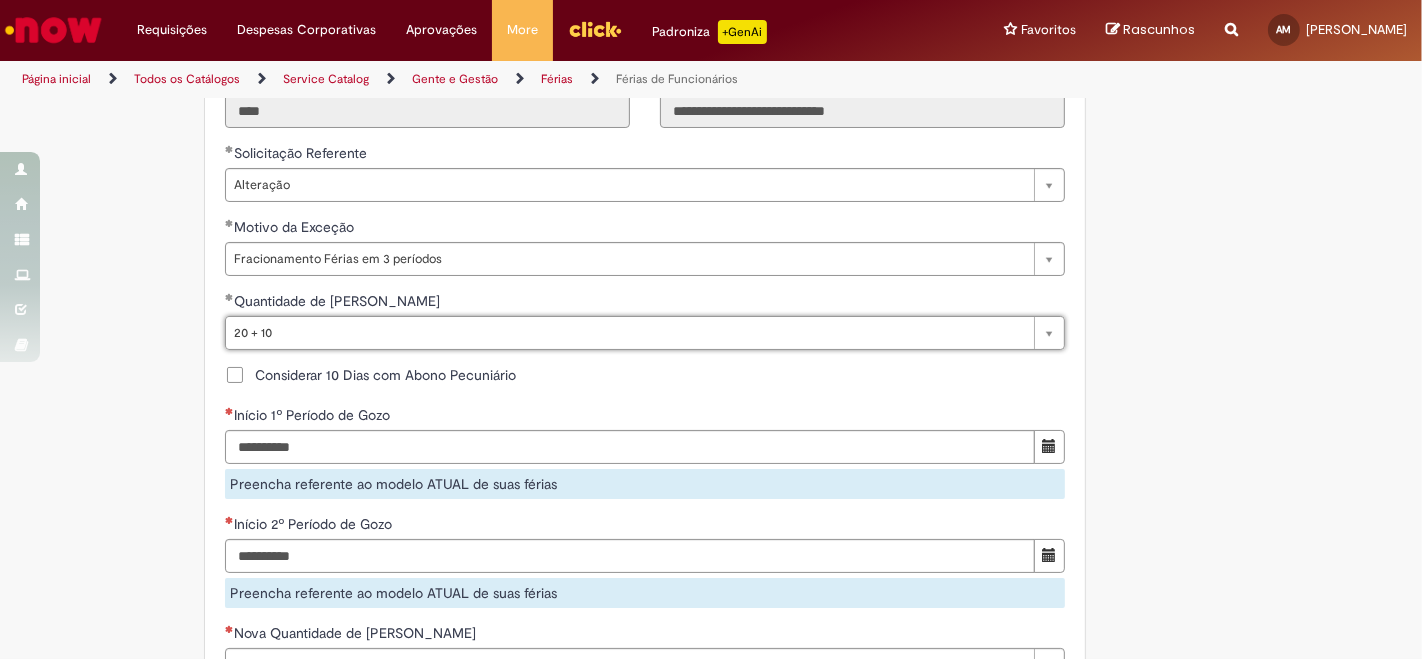 scroll, scrollTop: 1777, scrollLeft: 0, axis: vertical 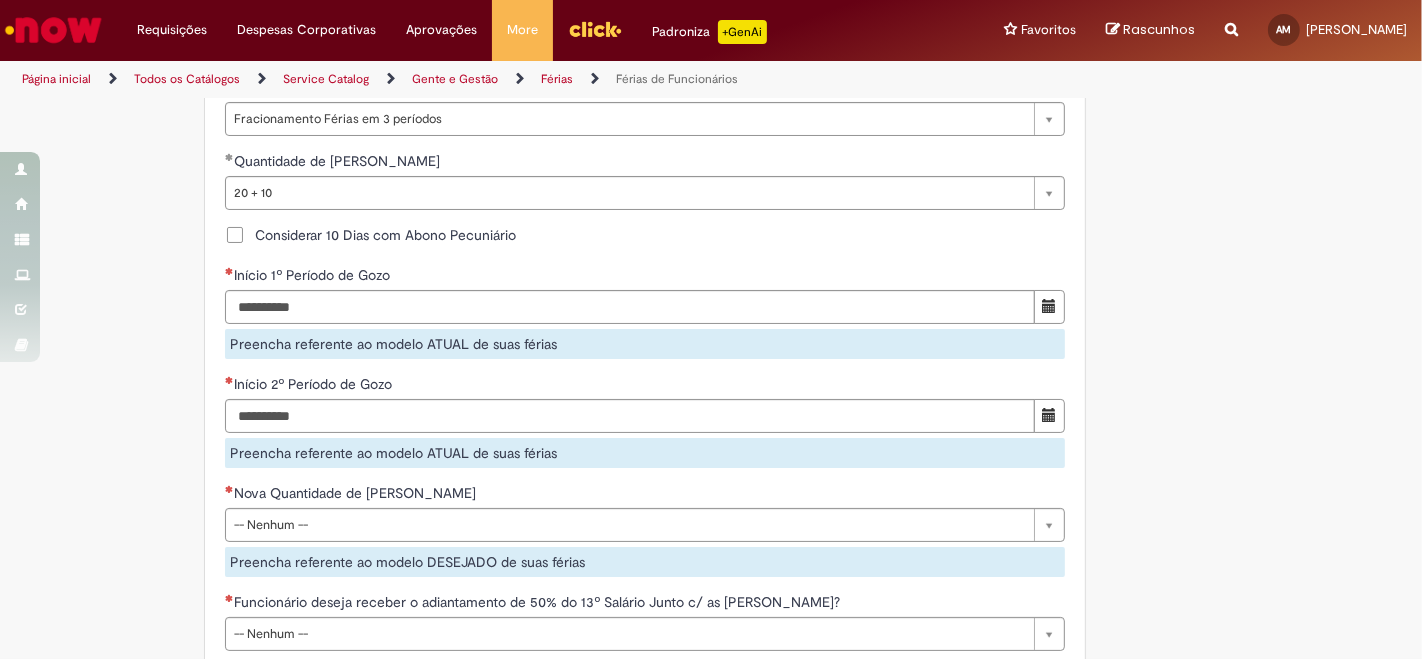 click on "Considerar 10 Dias com Abono Pecuniário" at bounding box center [645, 237] 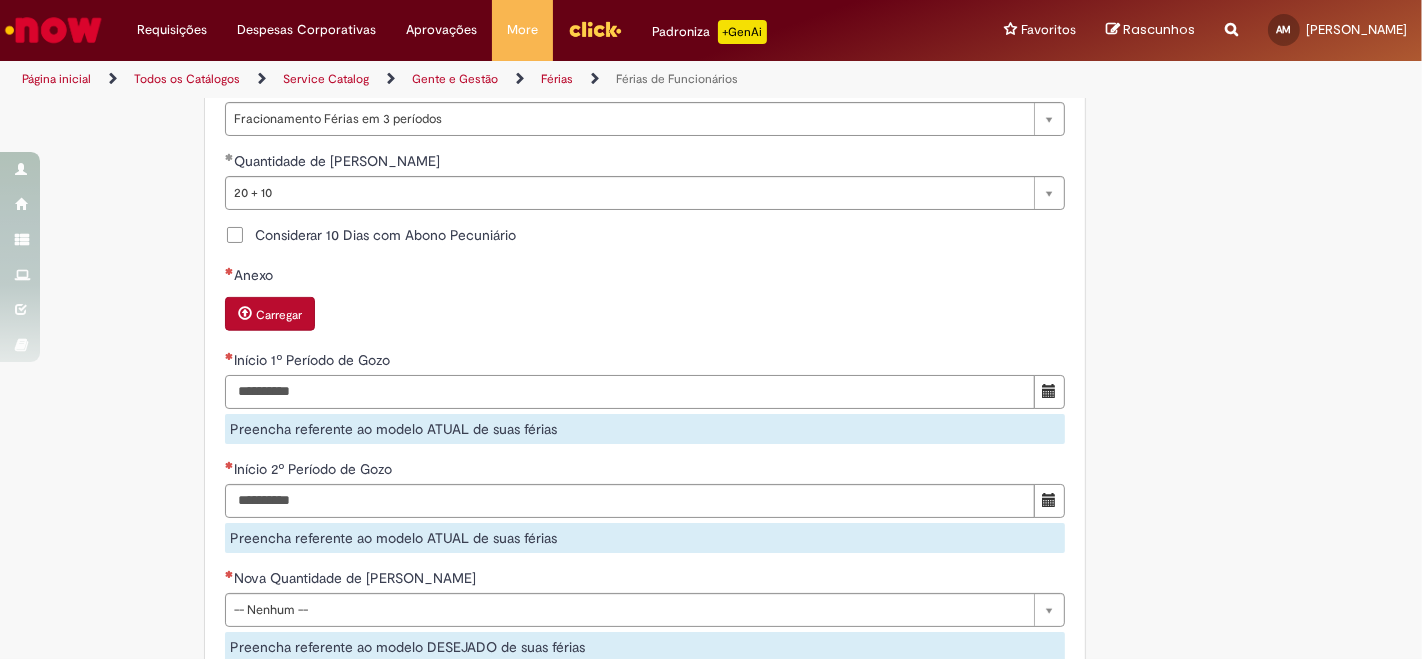 click on "Início 1º Período de Gozo" at bounding box center (630, 392) 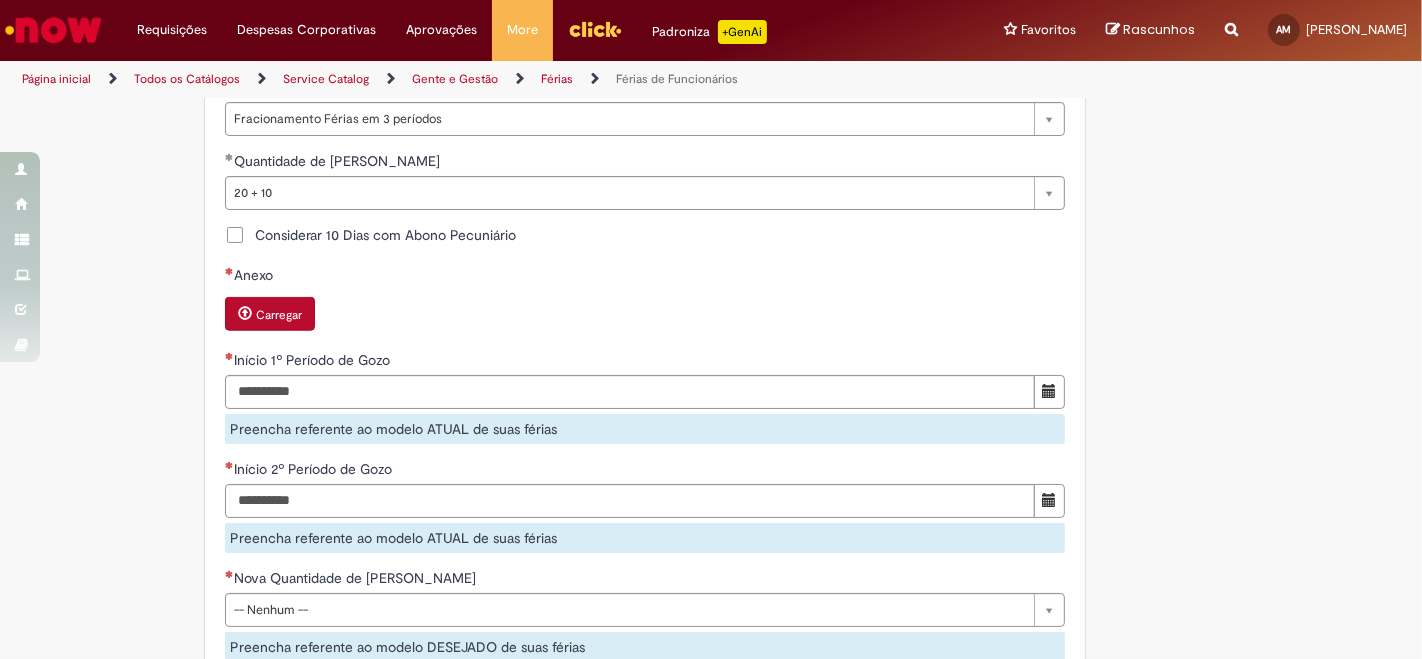 click on "**********" at bounding box center (645, 714) 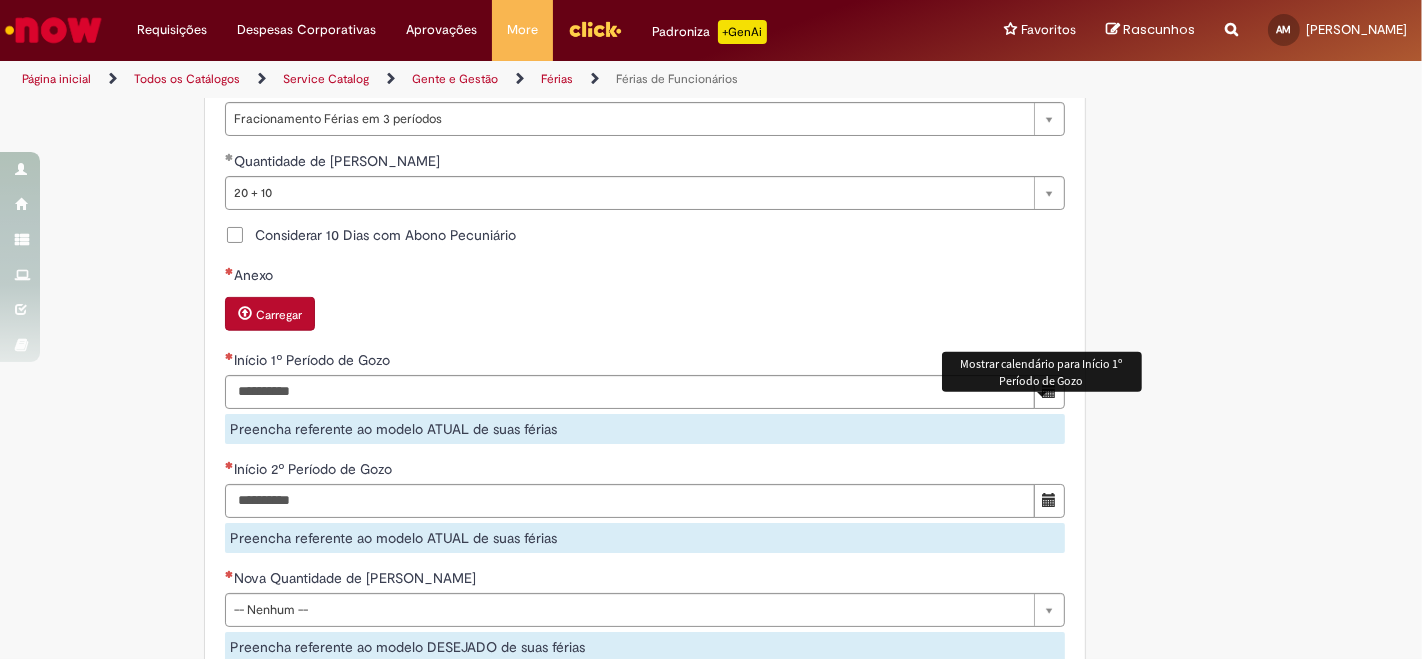click at bounding box center (1049, 392) 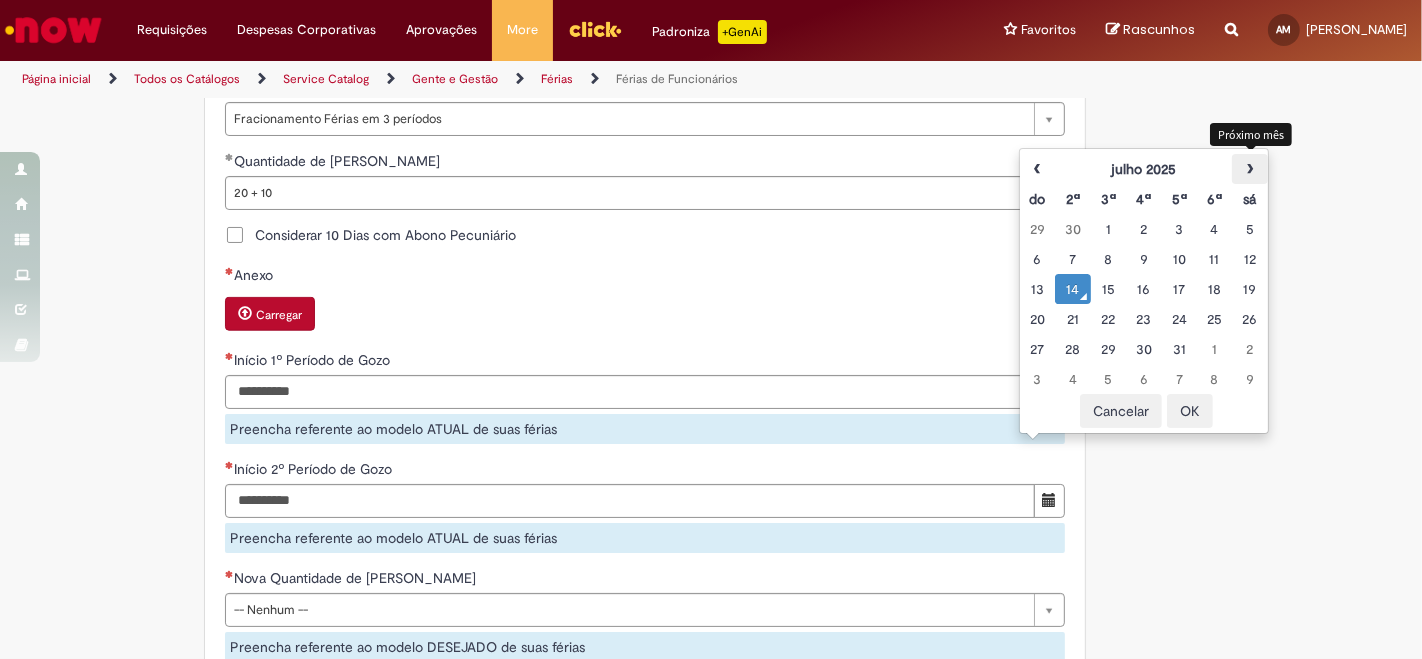 click on "›" at bounding box center [1249, 169] 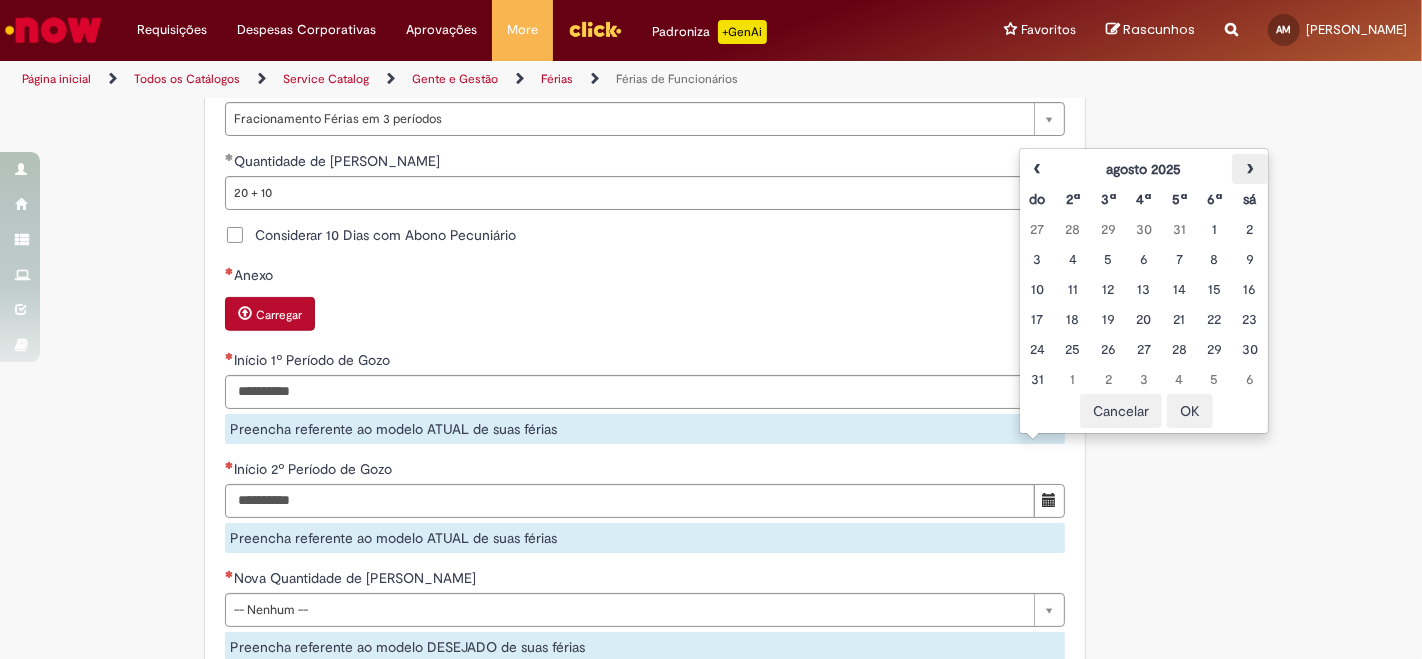 click on "›" at bounding box center (1249, 169) 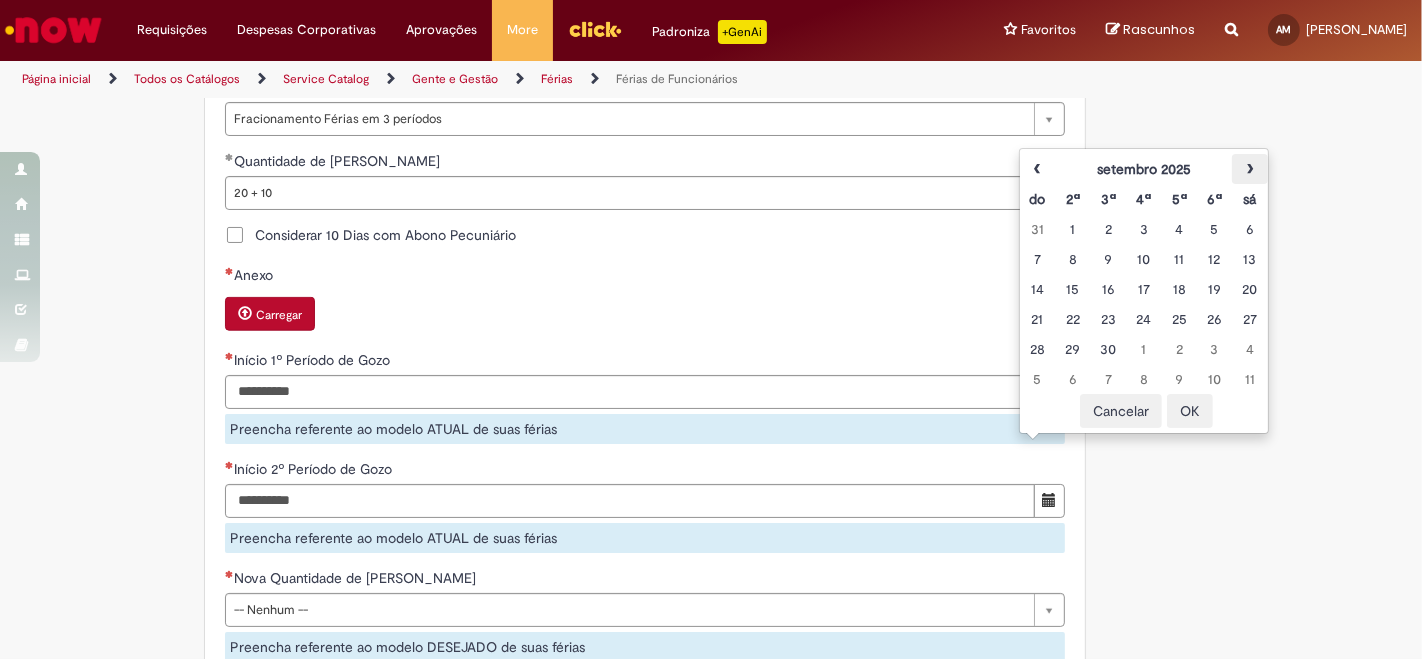 click on "›" at bounding box center (1249, 169) 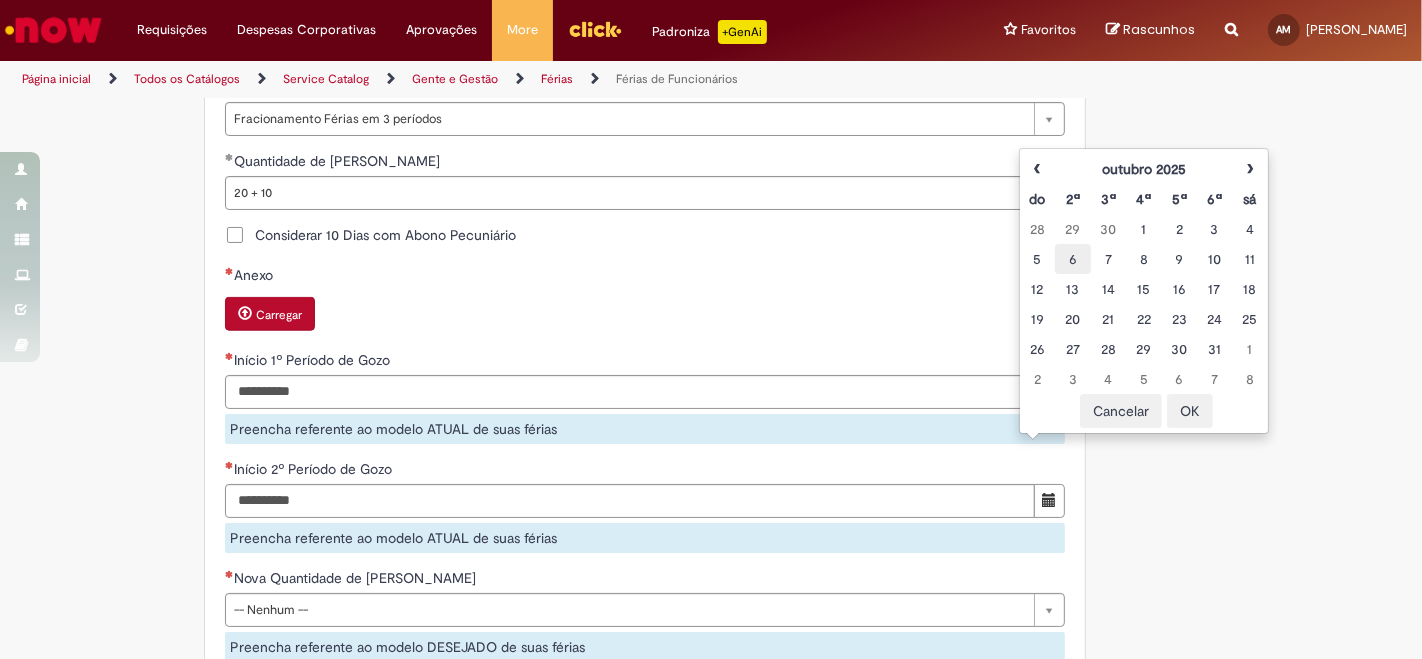 click on "6" at bounding box center [1072, 259] 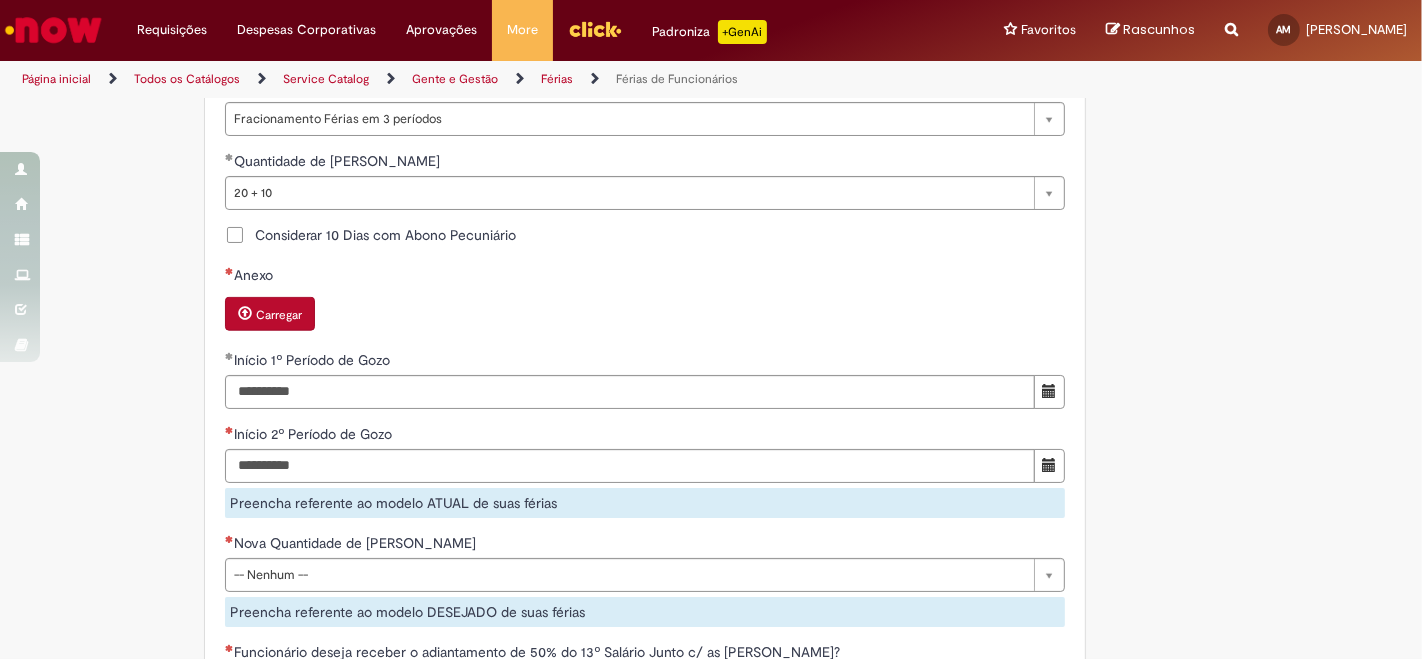 click on "Carregar" at bounding box center (645, 316) 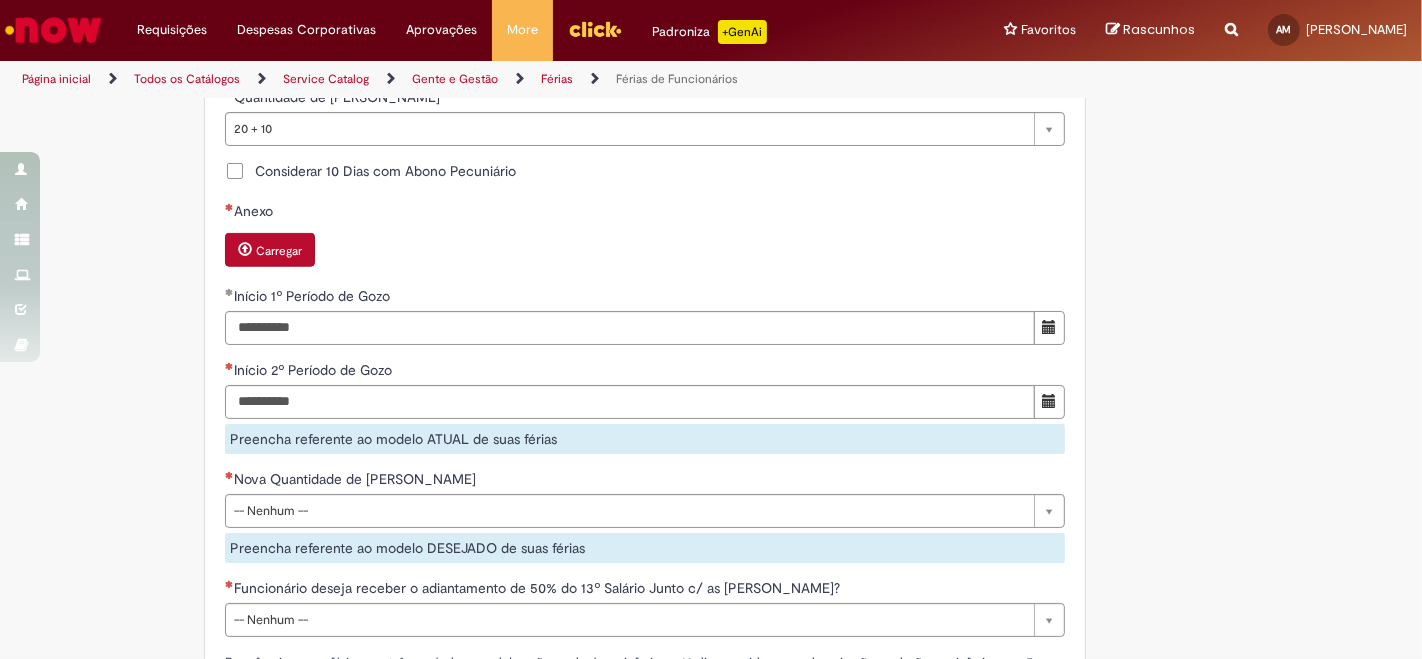 scroll, scrollTop: 2000, scrollLeft: 0, axis: vertical 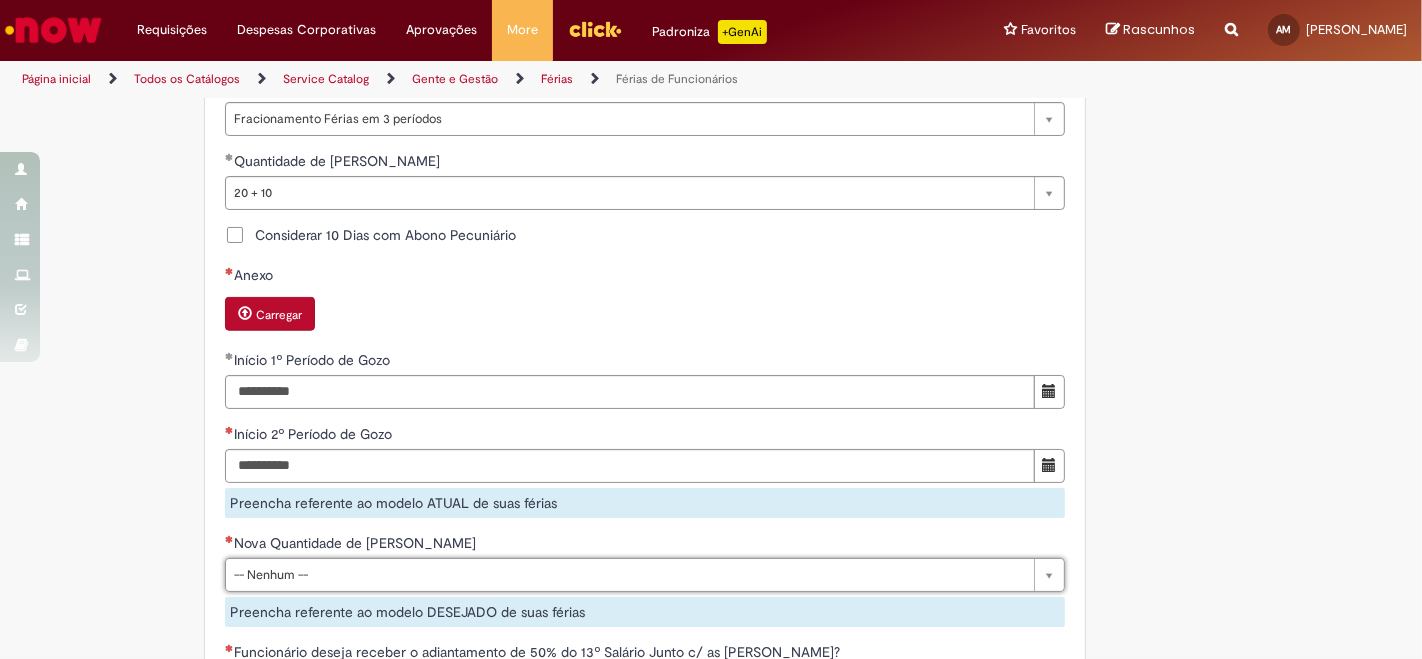 click on "Anexo" at bounding box center [645, 277] 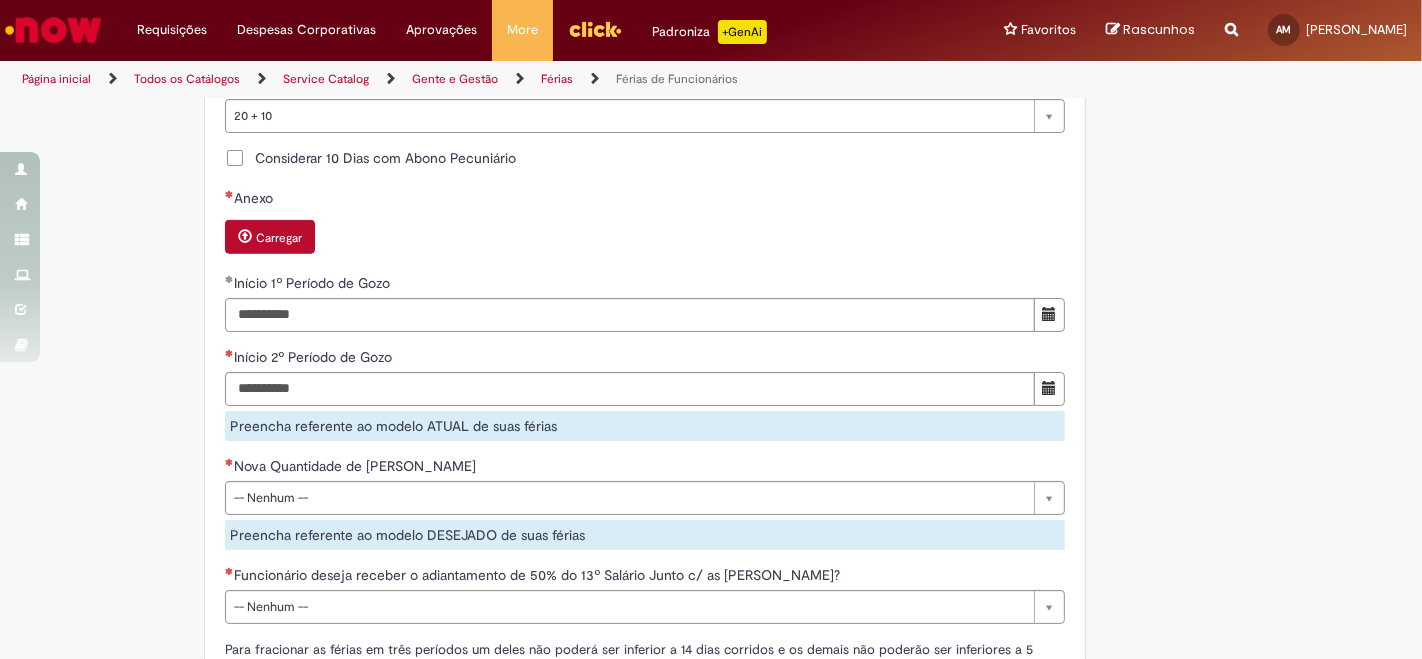 scroll, scrollTop: 2000, scrollLeft: 0, axis: vertical 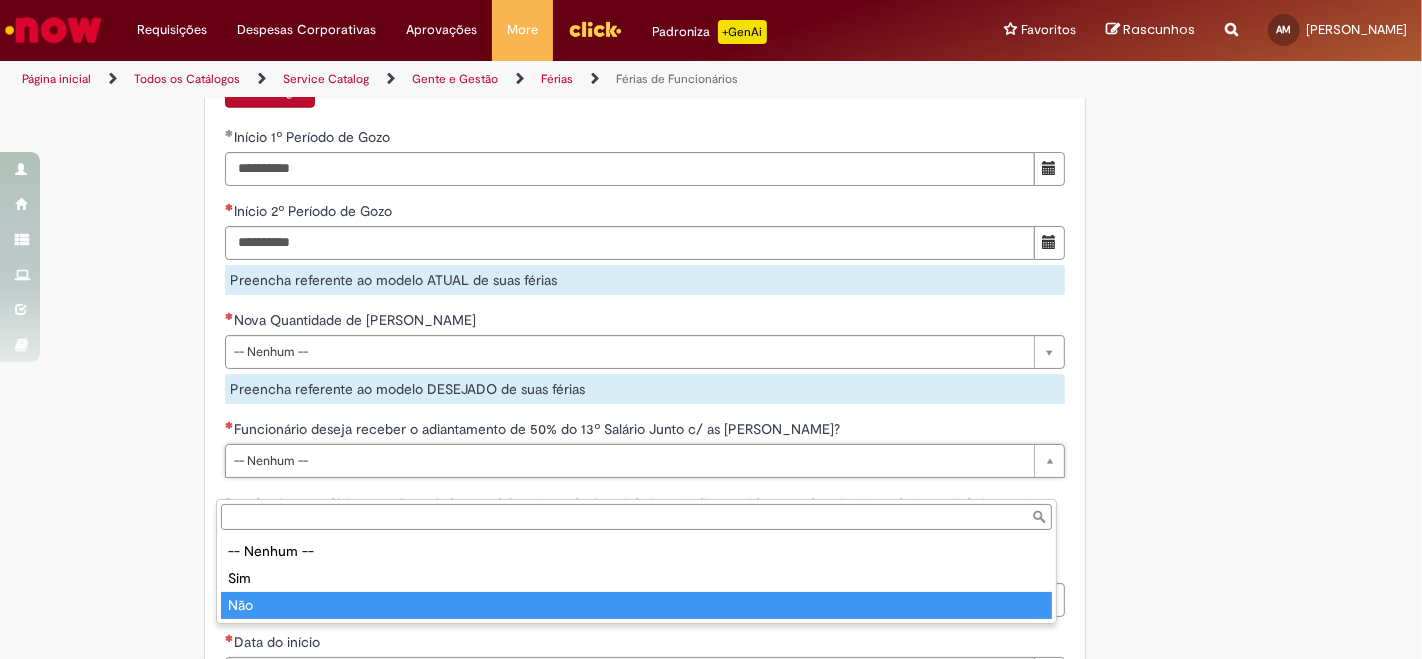 type on "***" 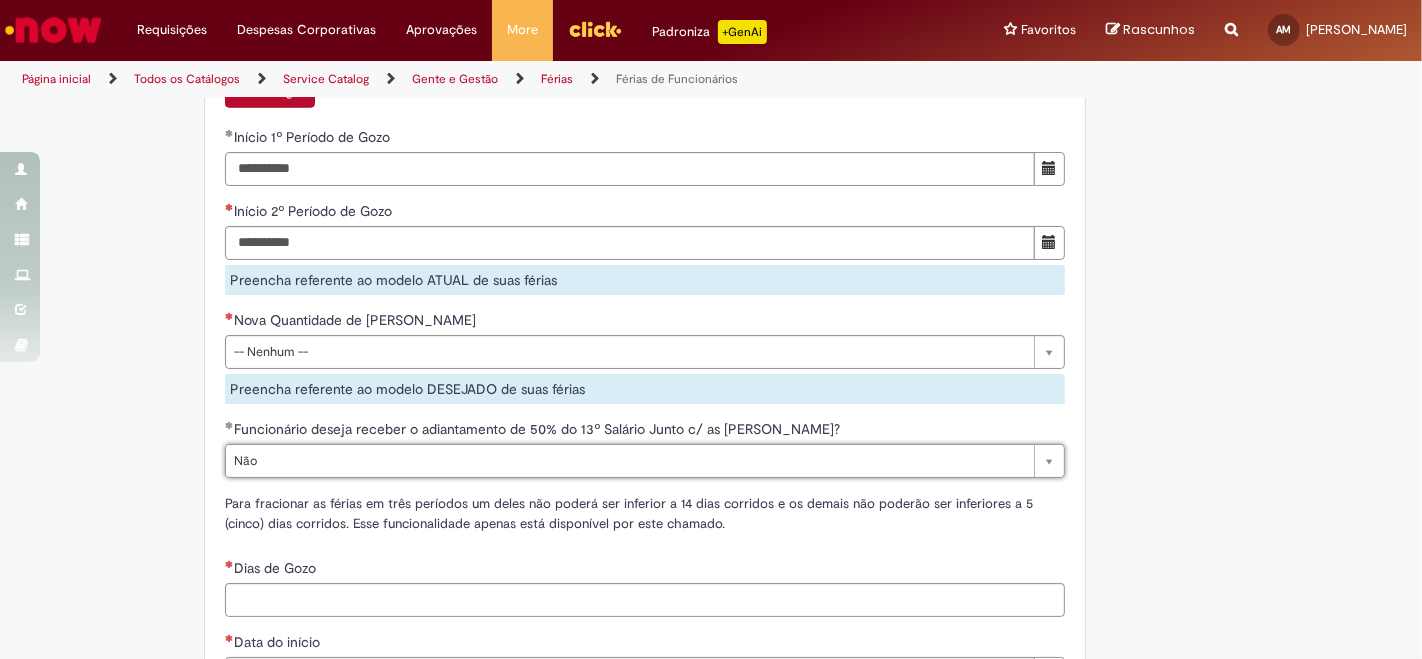 click on "**********" at bounding box center (645, 474) 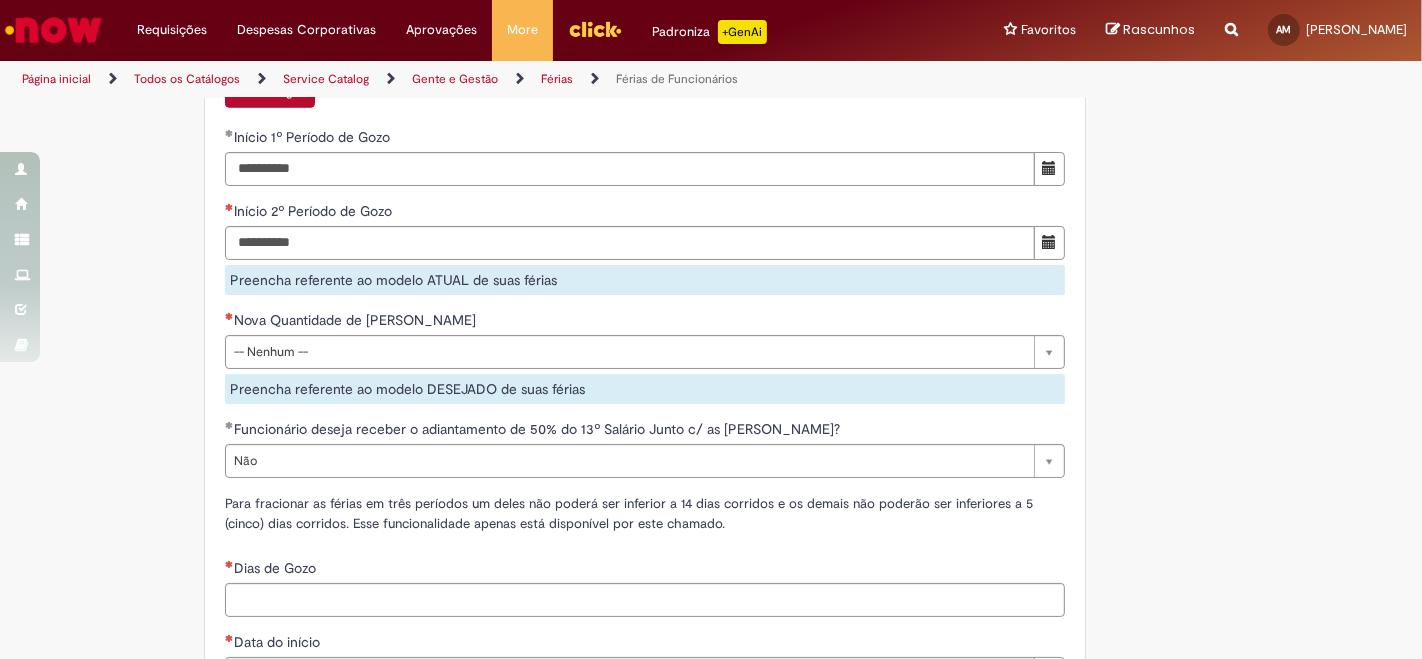 scroll, scrollTop: 1888, scrollLeft: 0, axis: vertical 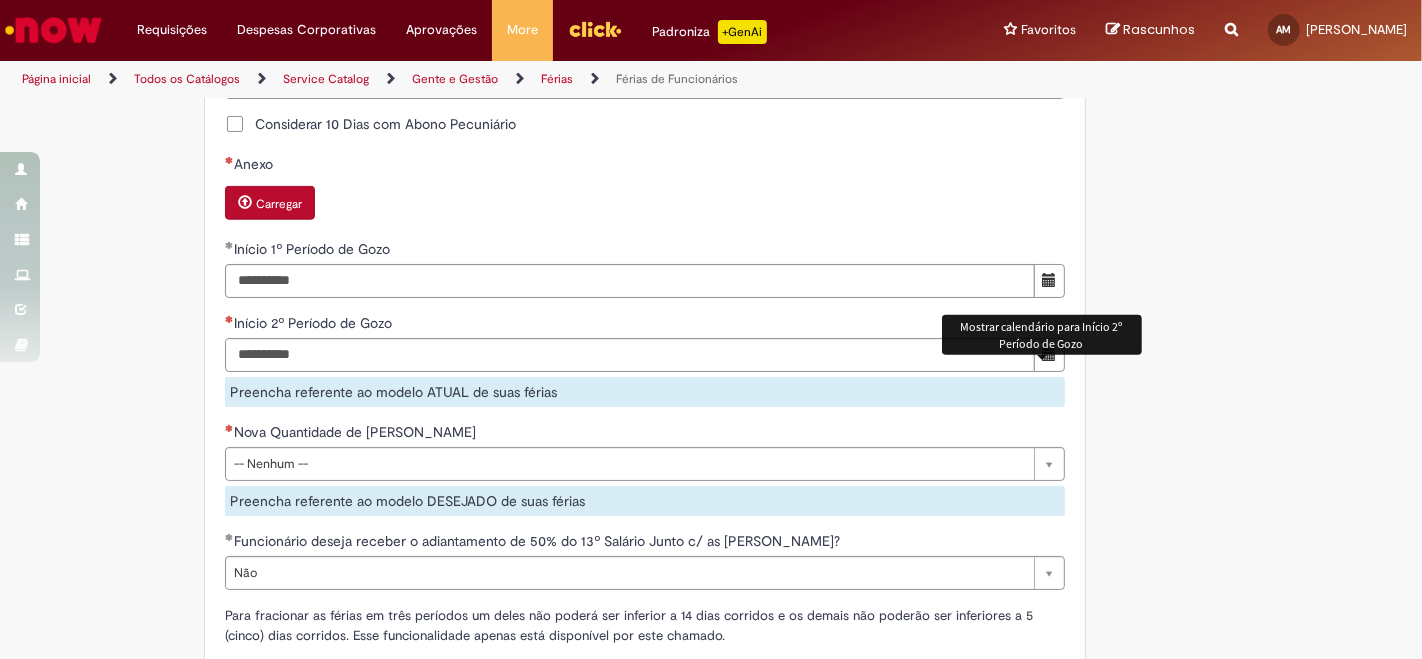 click at bounding box center (1049, 355) 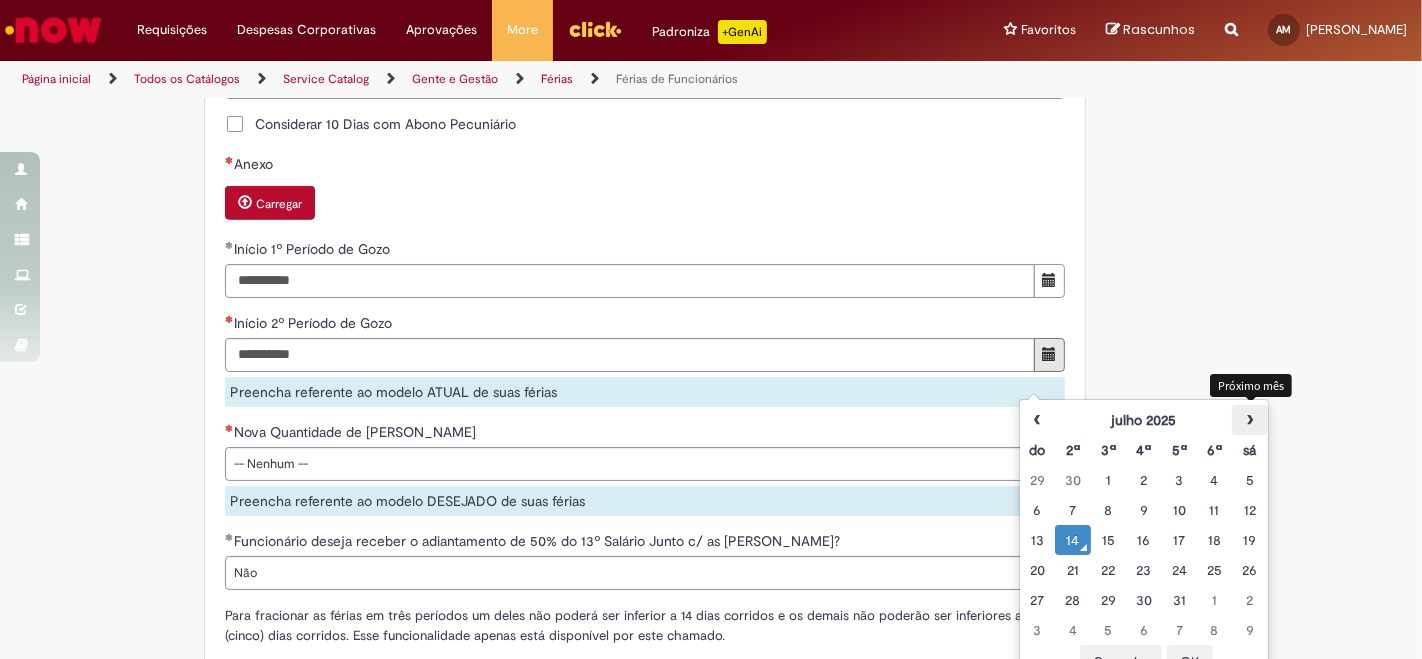 click on "›" at bounding box center (1249, 420) 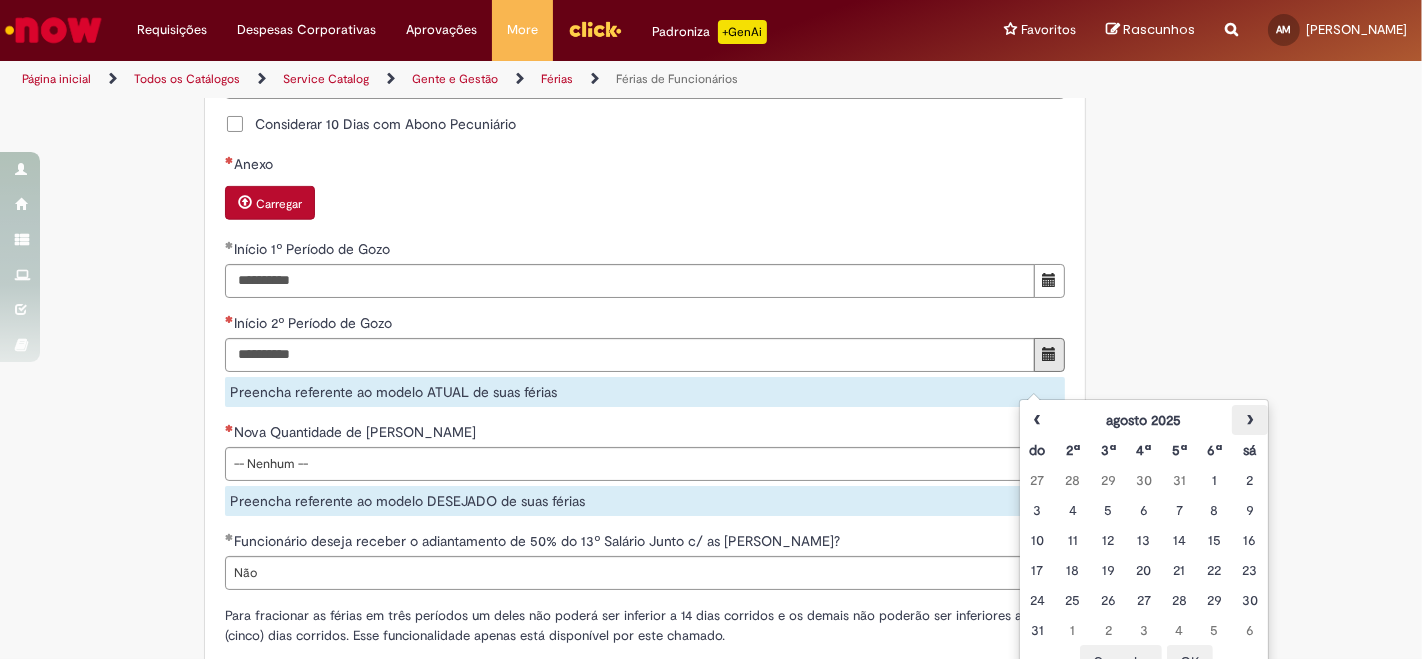 click on "›" at bounding box center (1249, 420) 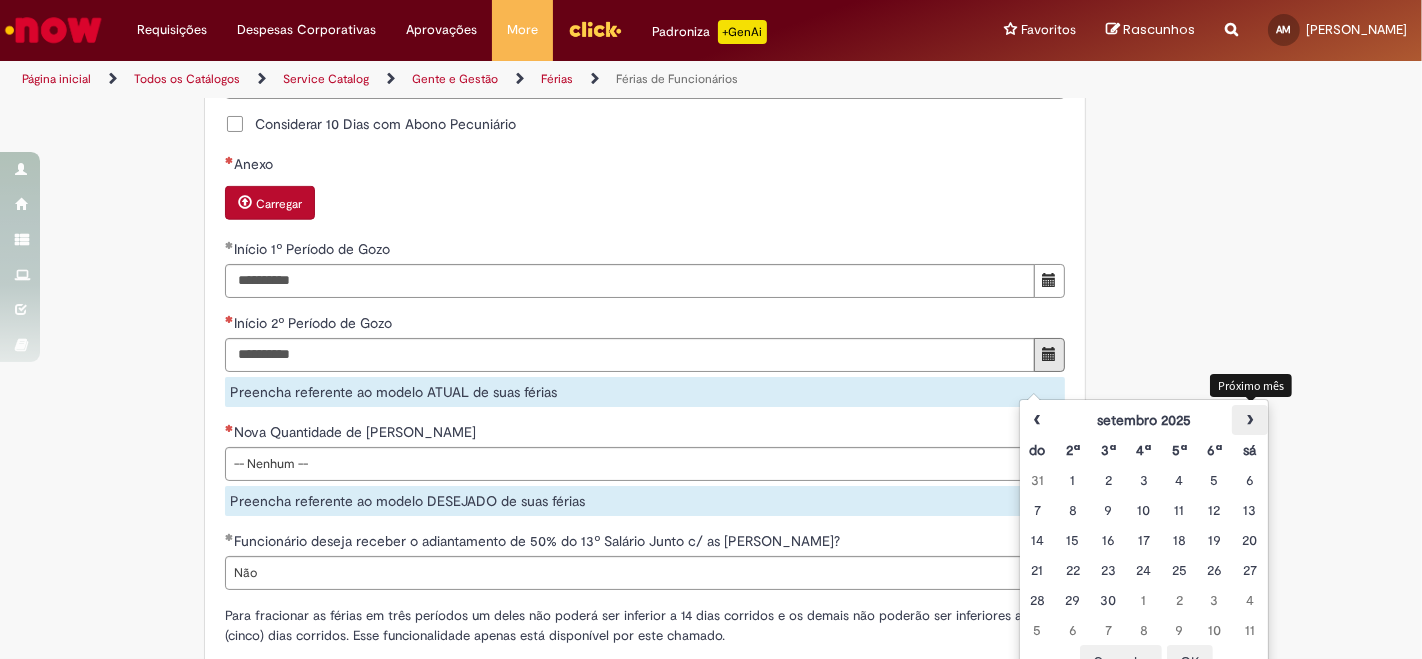 click on "›" at bounding box center [1249, 420] 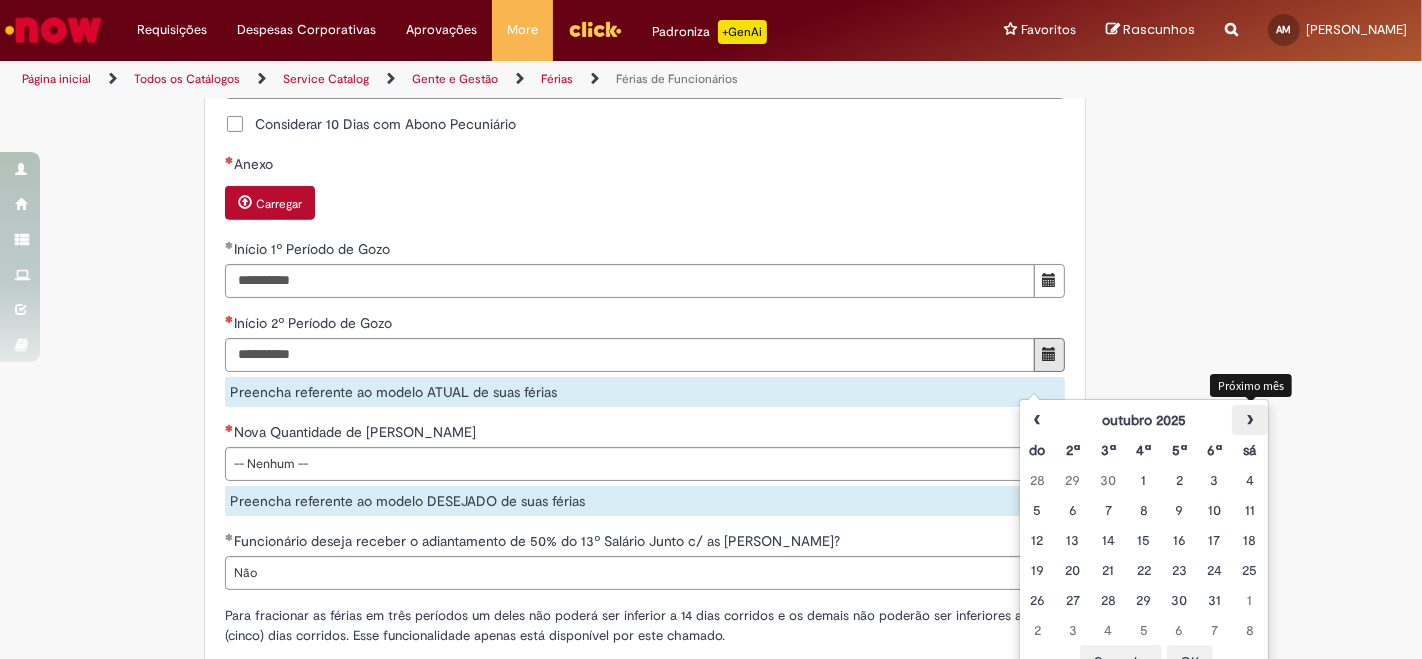 click on "›" at bounding box center [1249, 420] 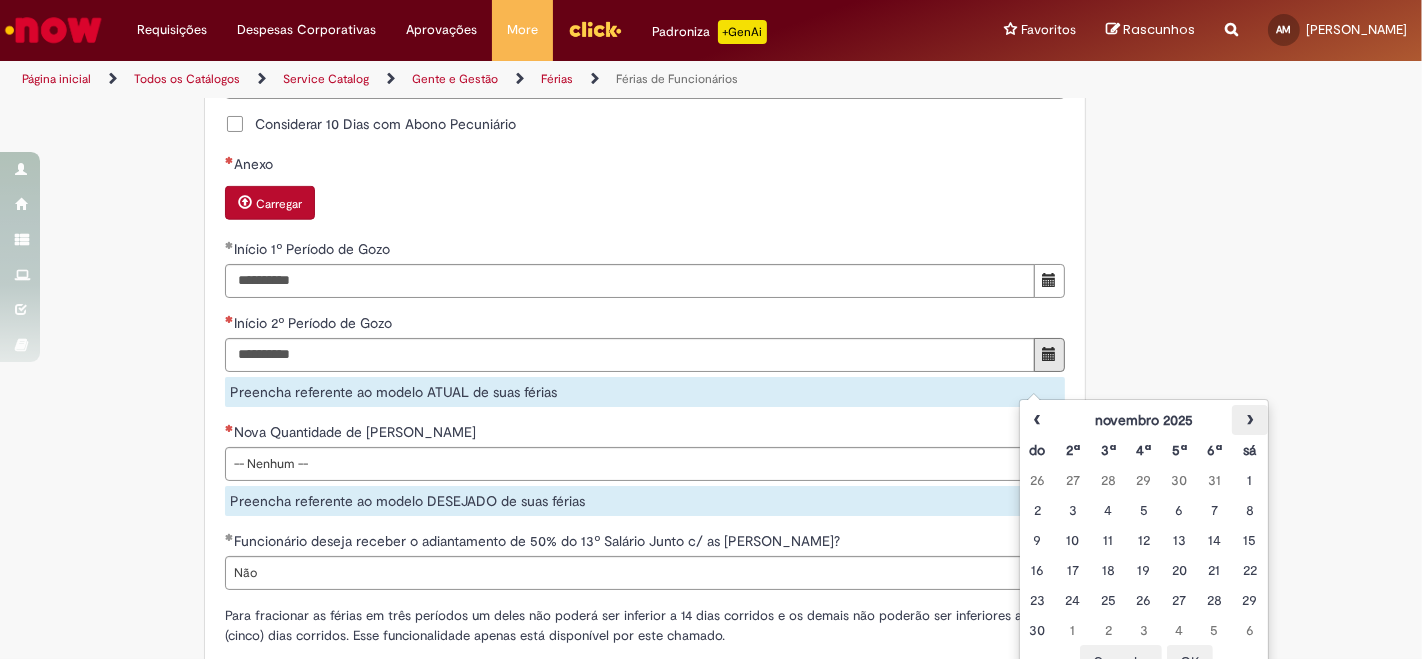 click on "›" at bounding box center [1249, 420] 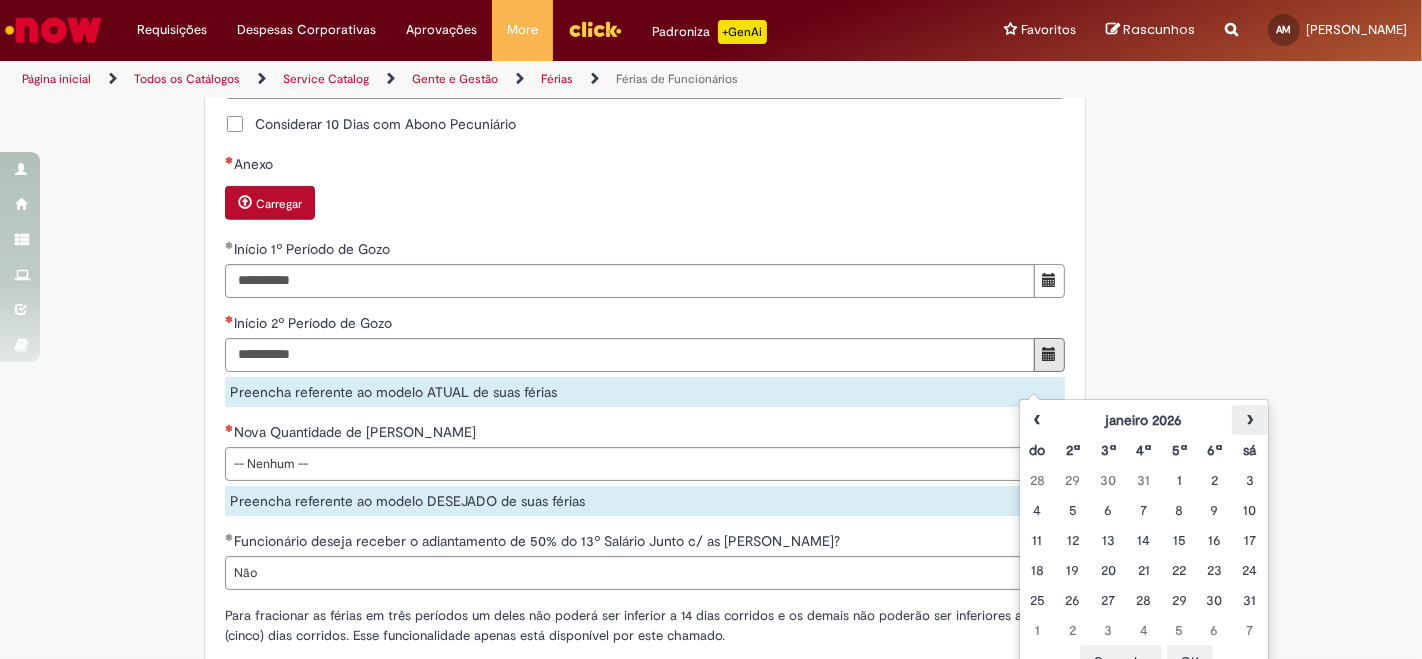 click on "›" at bounding box center (1249, 420) 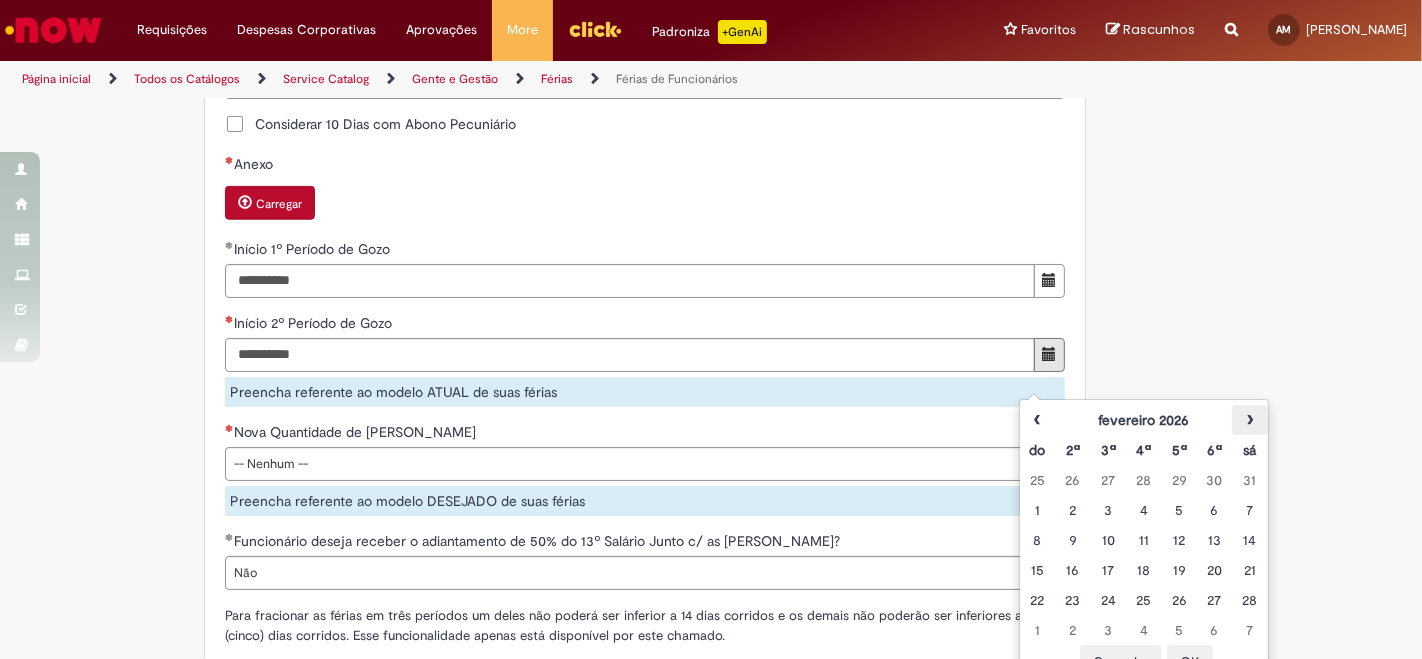 click on "›" at bounding box center [1249, 420] 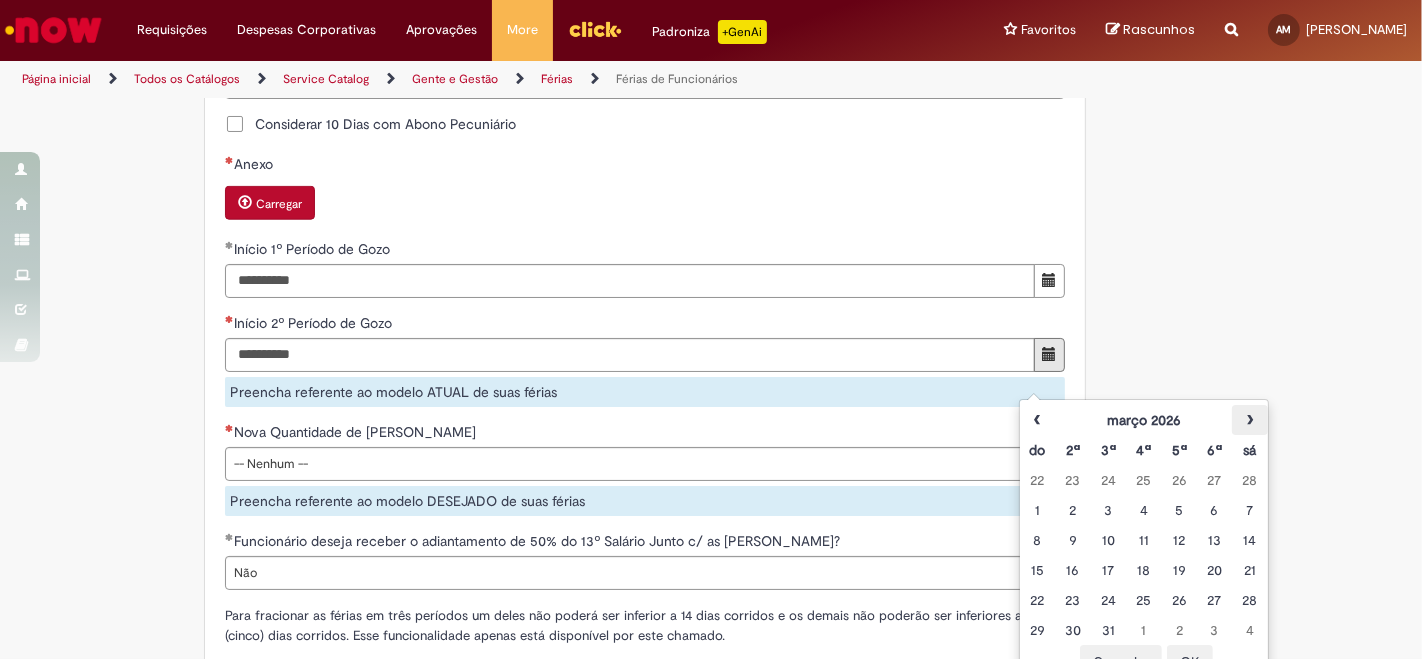 click on "›" at bounding box center [1249, 420] 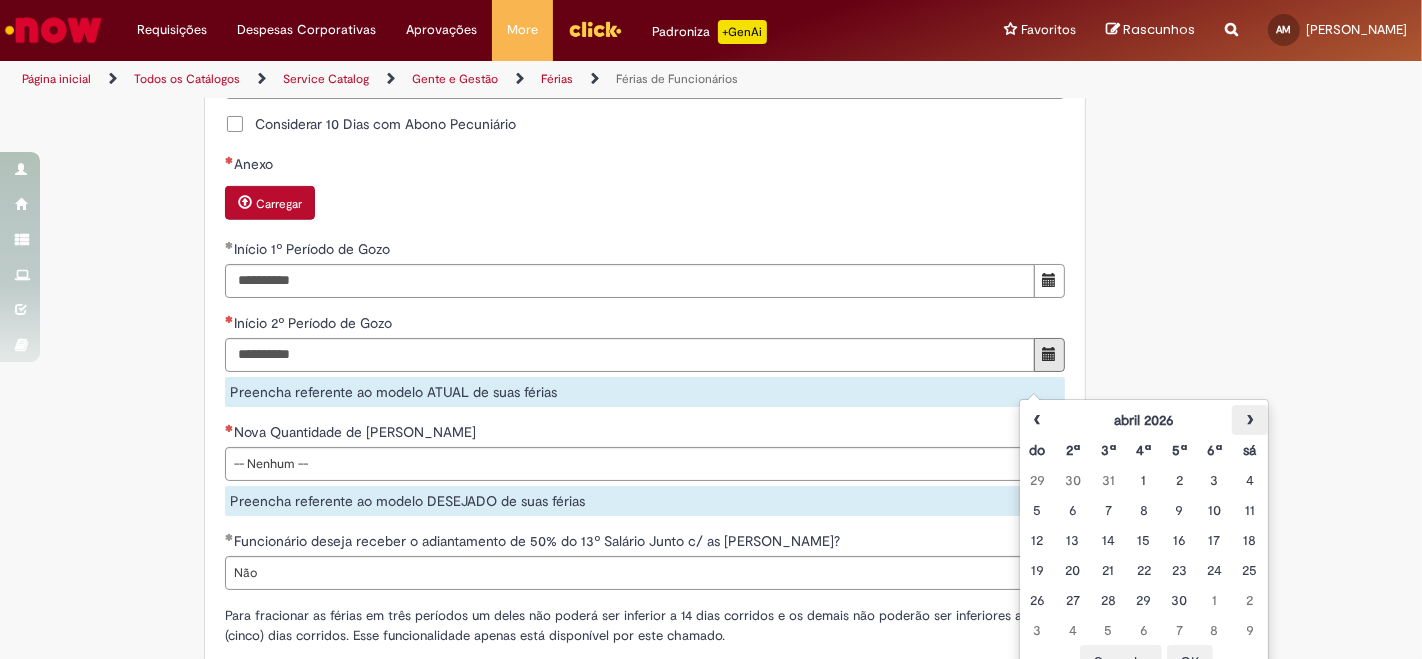 click on "›" at bounding box center (1249, 420) 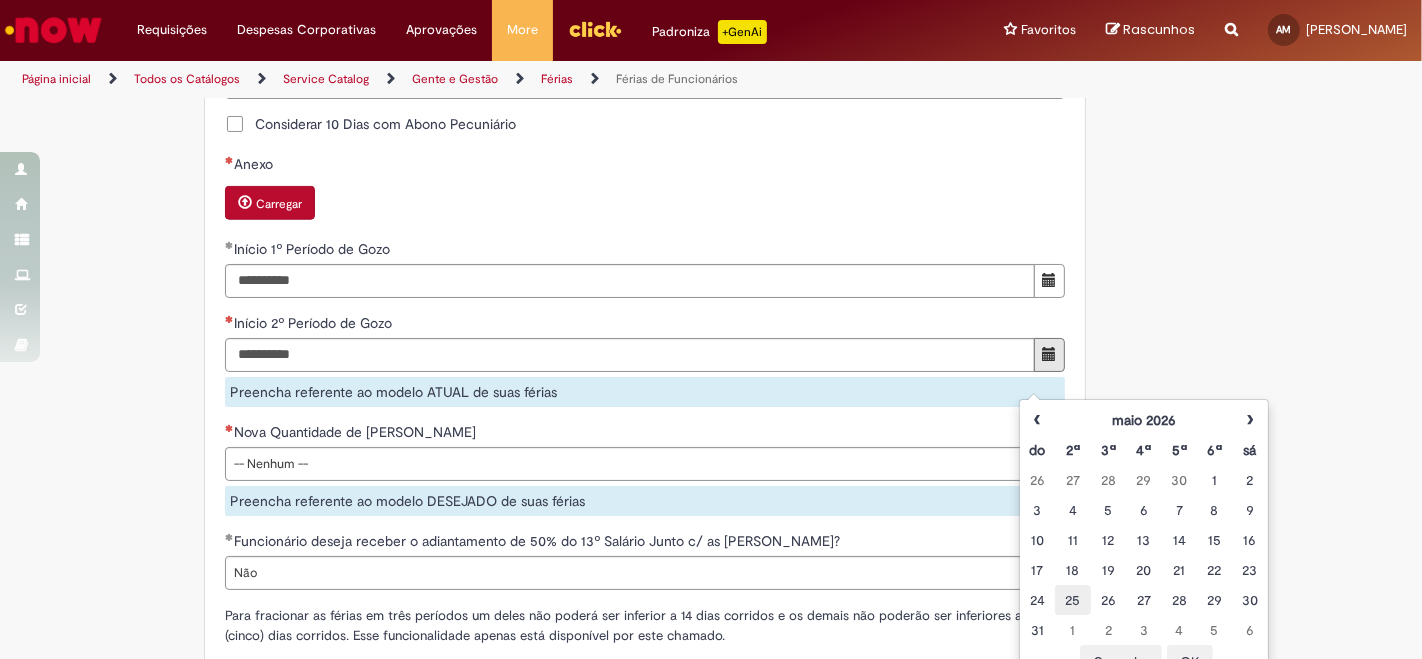 click on "25" at bounding box center [1072, 600] 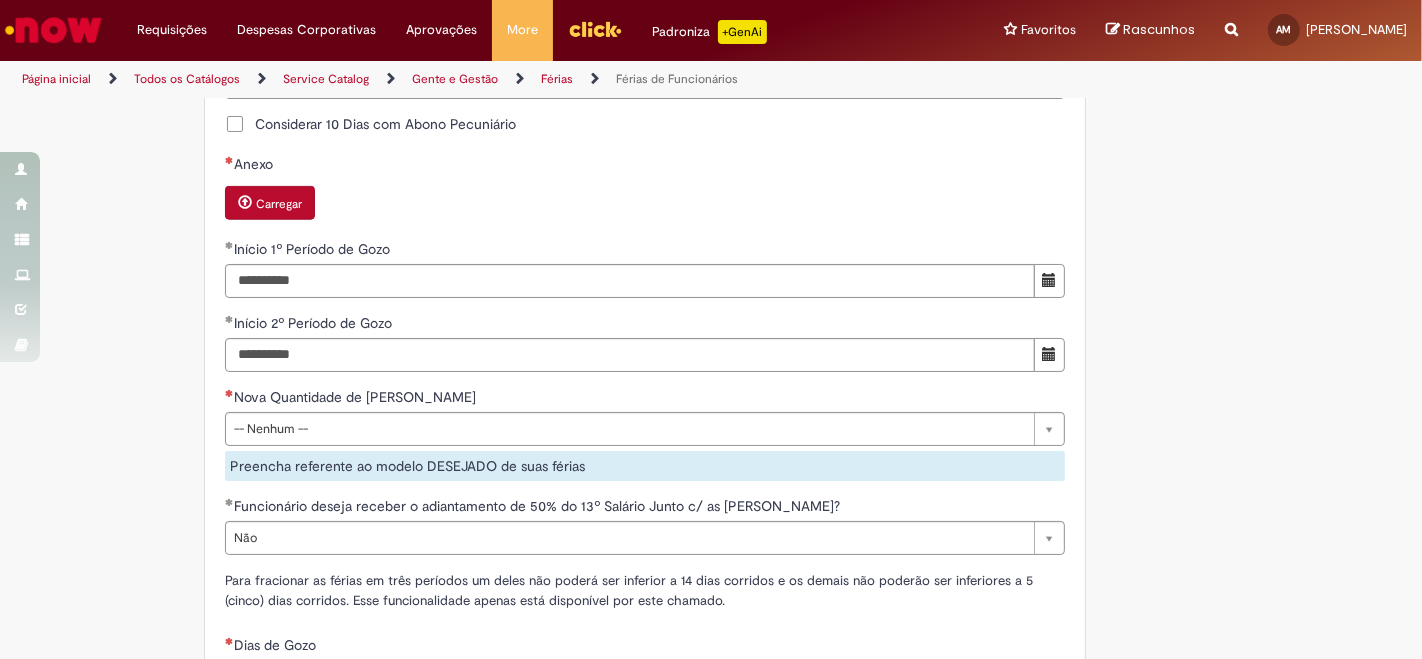 click on "Adicionar a Favoritos
Férias de Funcionários
Oferta destinada para esclarecimento de dúvidas e inclusões/exceções/cancelamentos de férias por exceções.
Utilize esta oferta:
Para ajustar, cancelar ou incluir férias com menos de 35 dias para o início;
Para fracionar suas férias em 03 períodos (se elegível);
Caso Click apresente alguma instabilidade no serviço de Férias que, mesmo após você abrir um  incidente  (e tiver evidência do número), não for corrigido por completo ou  em tempo de ajustar no próprio sistema;
> Para incluir, alterar ou cancelar Férias dentro do prazo de 35 dias de antecedência, é só acessar  Portal Click  > Você > Férias; > Para acessar a Diretriz de Férias, basta  clicar aqui
> Ficou com dúvidas sobre Férias via Termo? É só acessar a   FAQ – Fluxo de alteração de férias por exceção no Click Dúvidas Trabalhistas ." at bounding box center [711, -12] 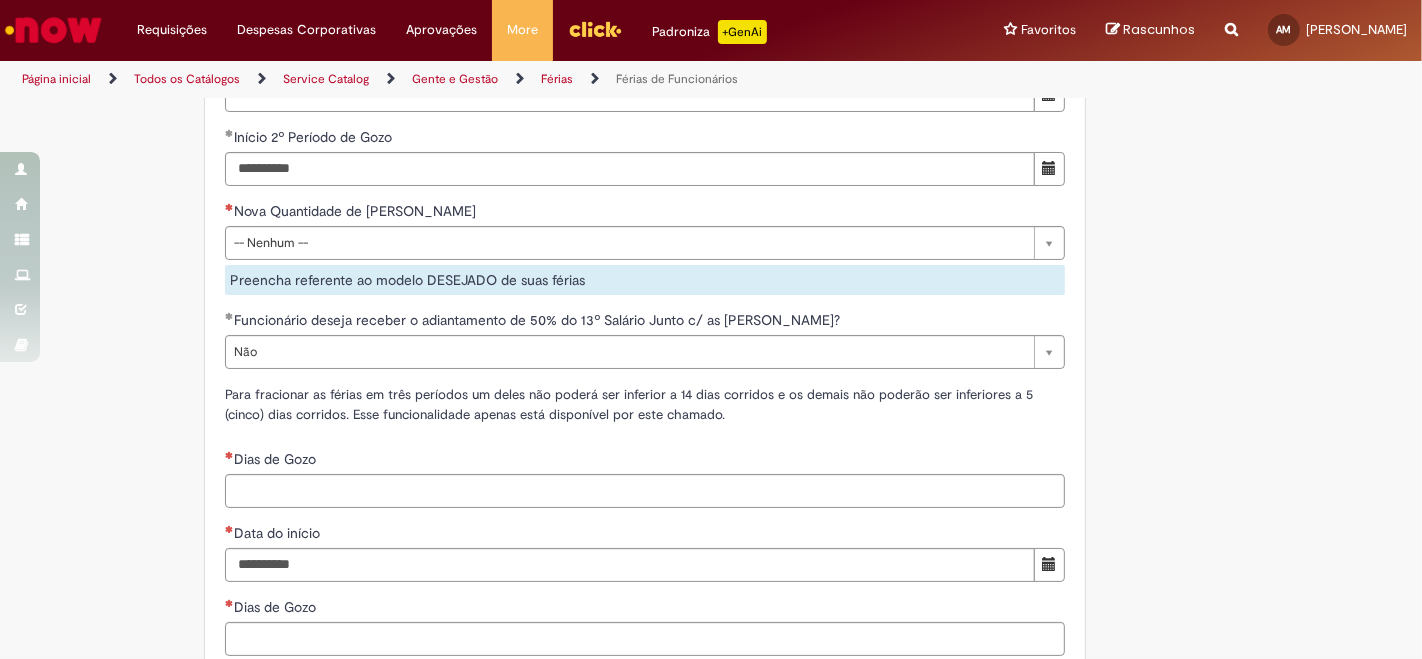 scroll, scrollTop: 2111, scrollLeft: 0, axis: vertical 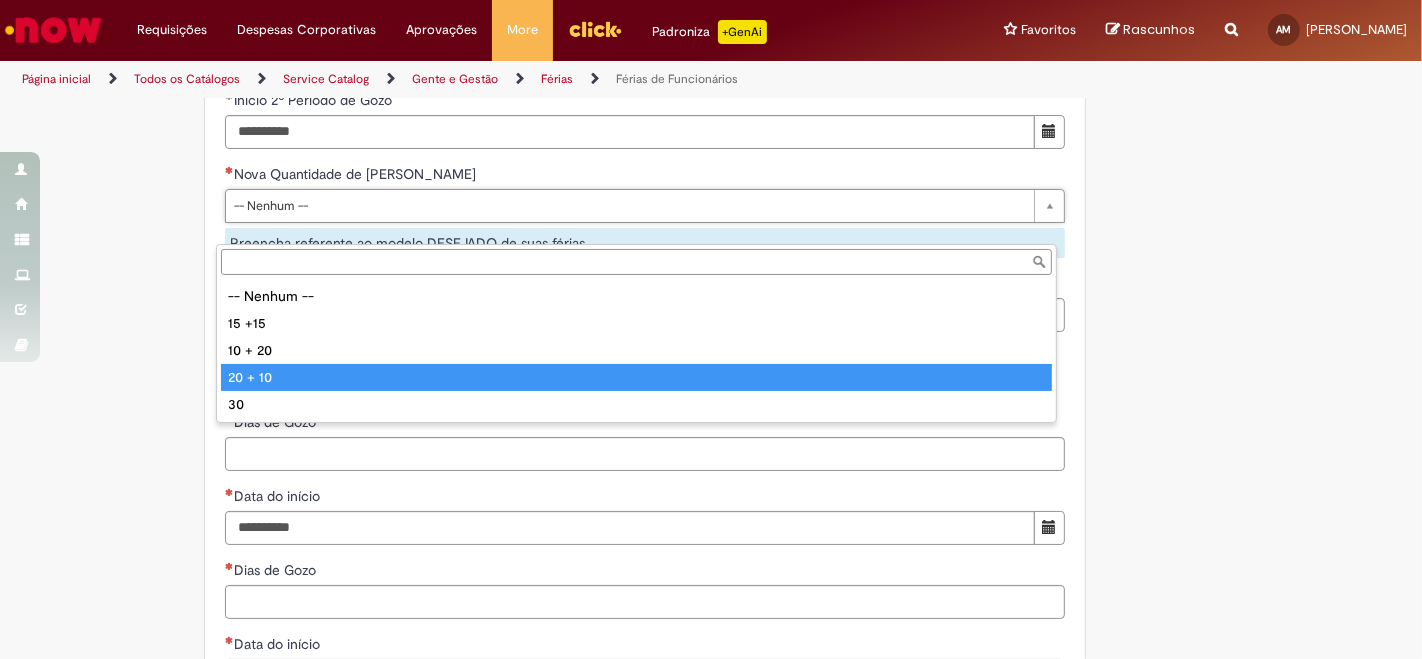 type on "*******" 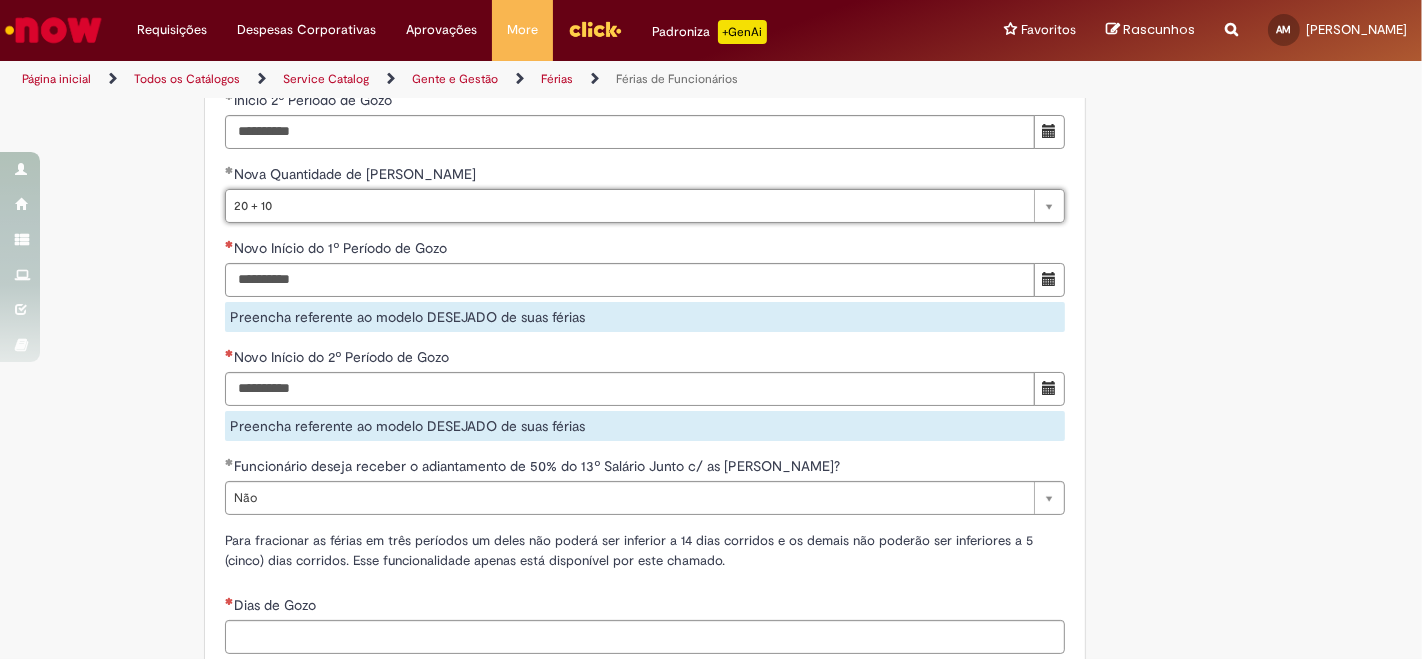 click on "Novo Início do 1º Período de Gozo" at bounding box center (645, 250) 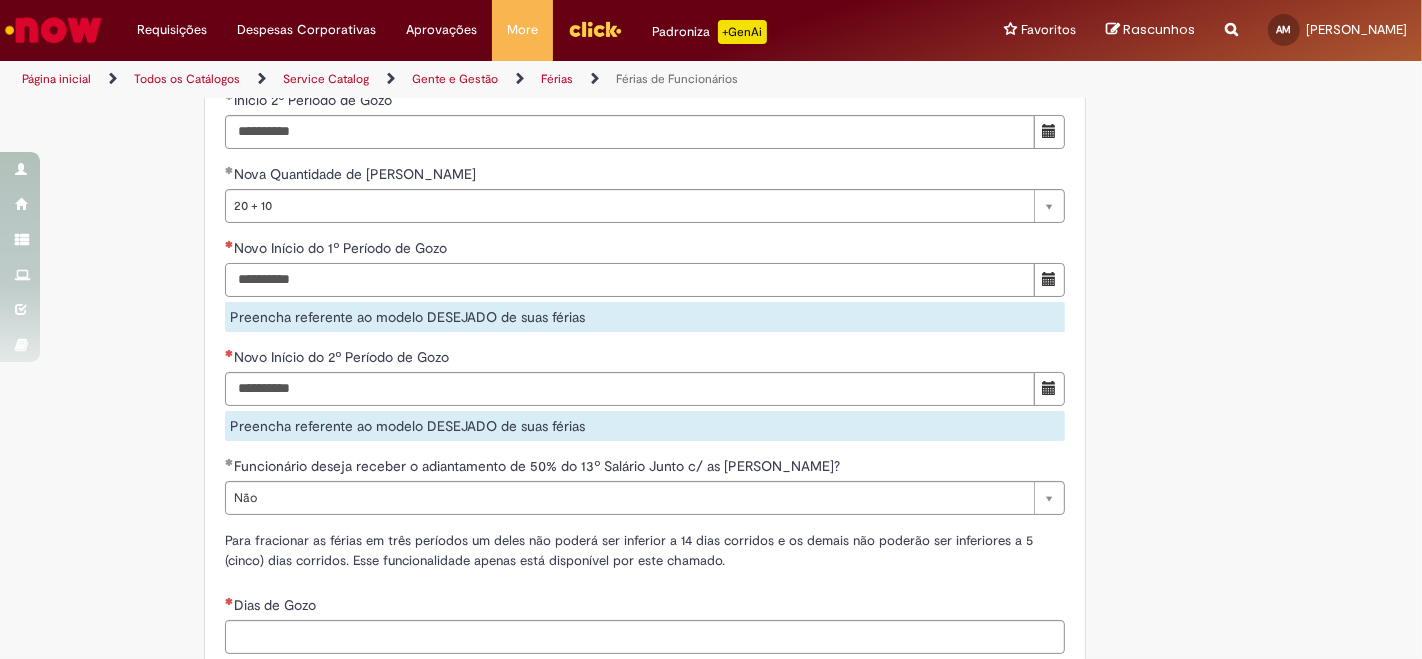 click on "Novo Início do 1º Período de Gozo" at bounding box center (630, 280) 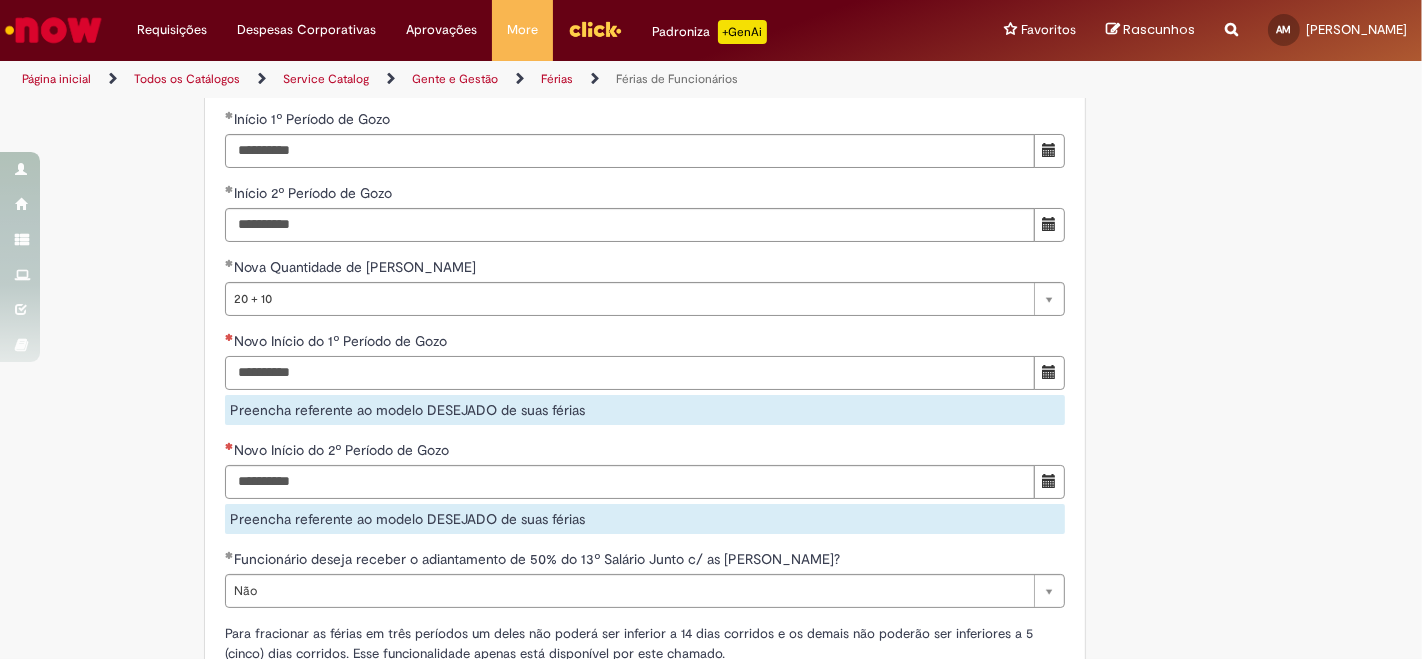 scroll, scrollTop: 1888, scrollLeft: 0, axis: vertical 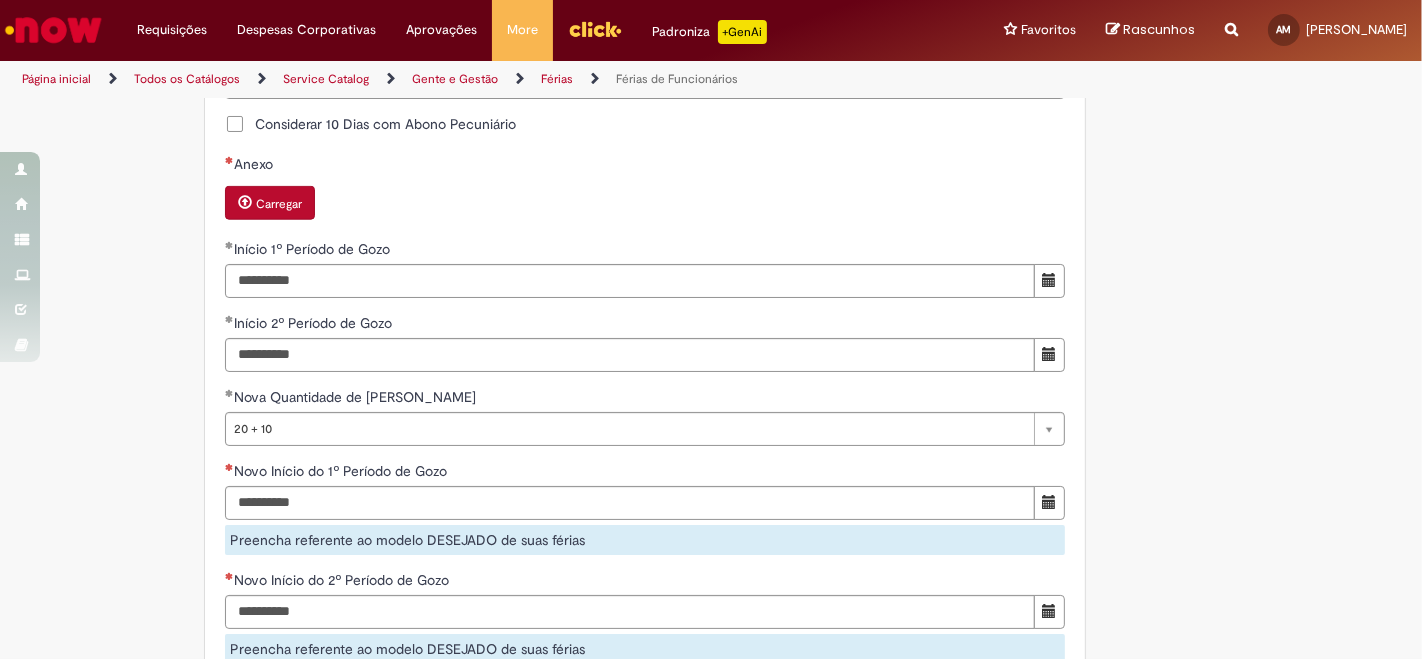 click on "Carregar" at bounding box center (645, 205) 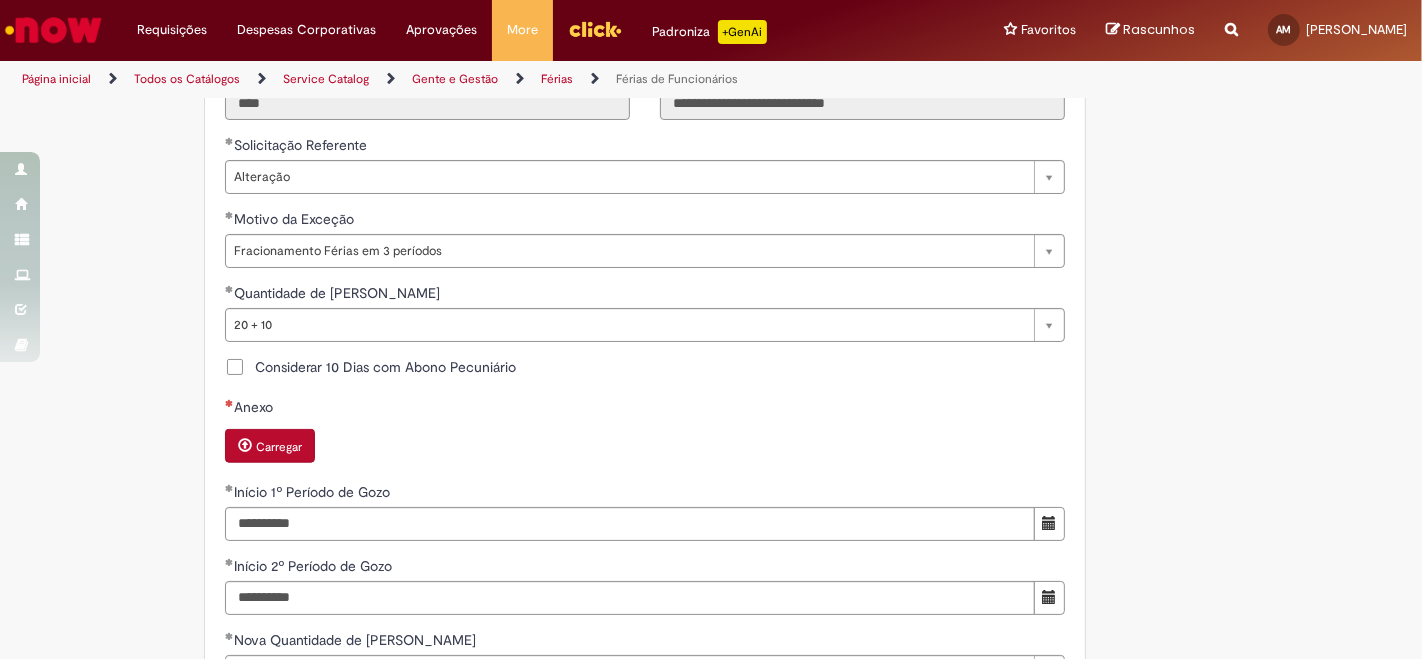 scroll, scrollTop: 1867, scrollLeft: 0, axis: vertical 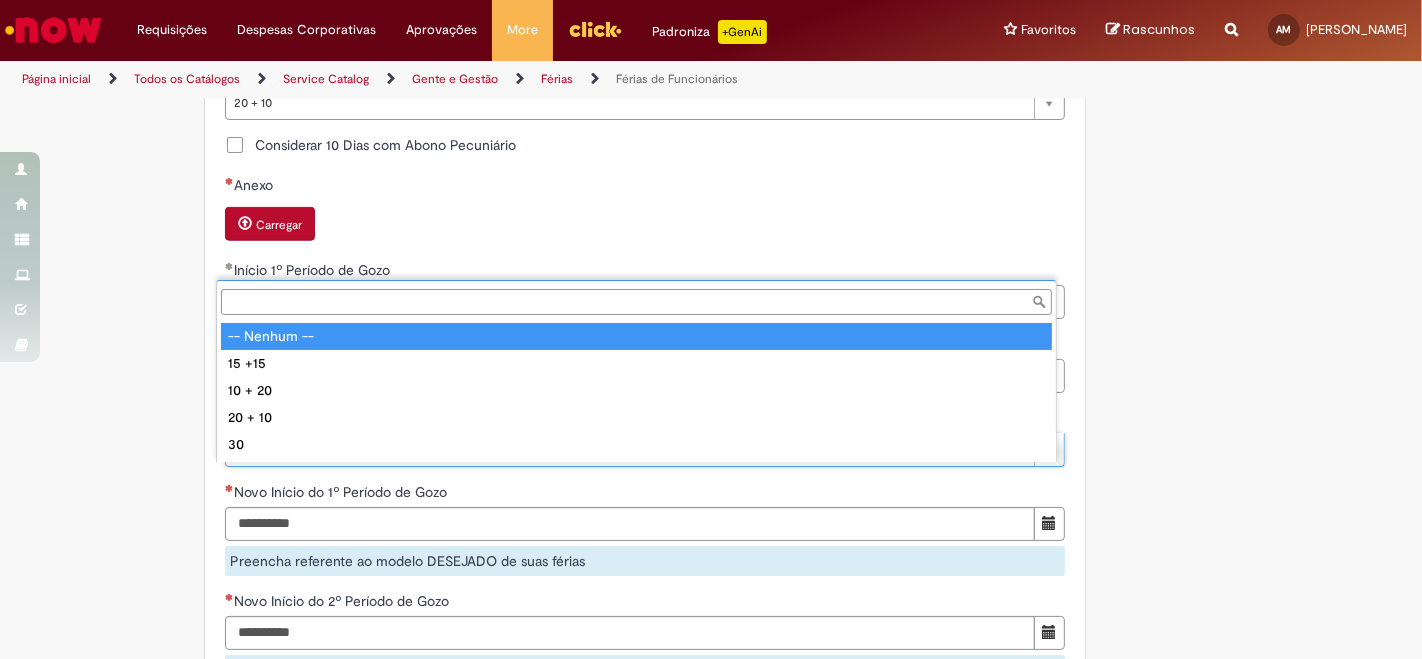 type on "**********" 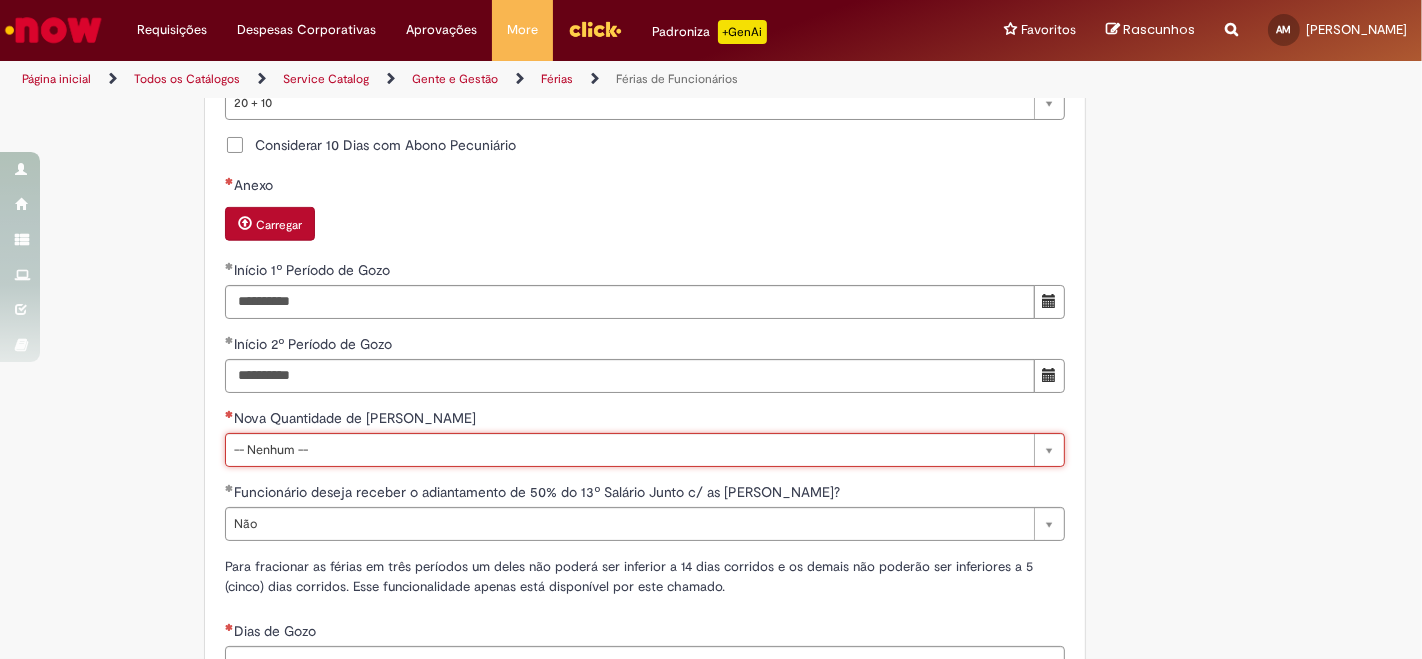 scroll, scrollTop: 0, scrollLeft: 42, axis: horizontal 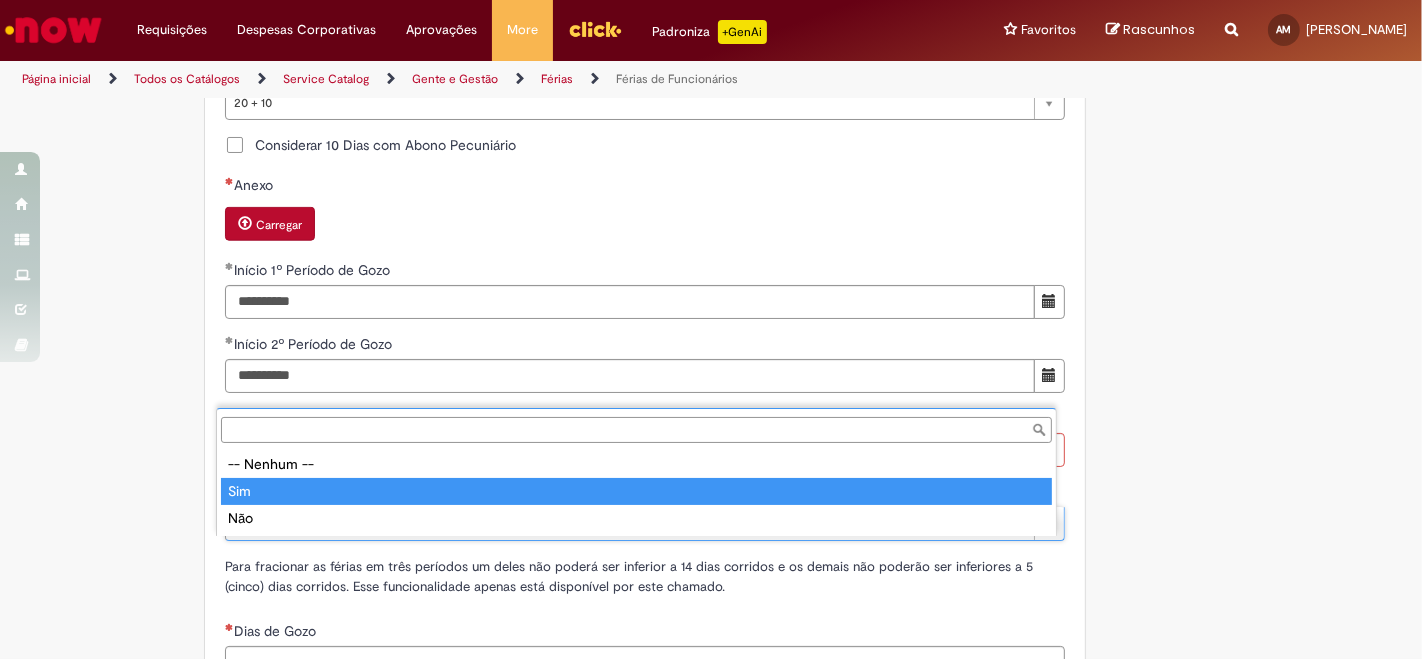 type on "***" 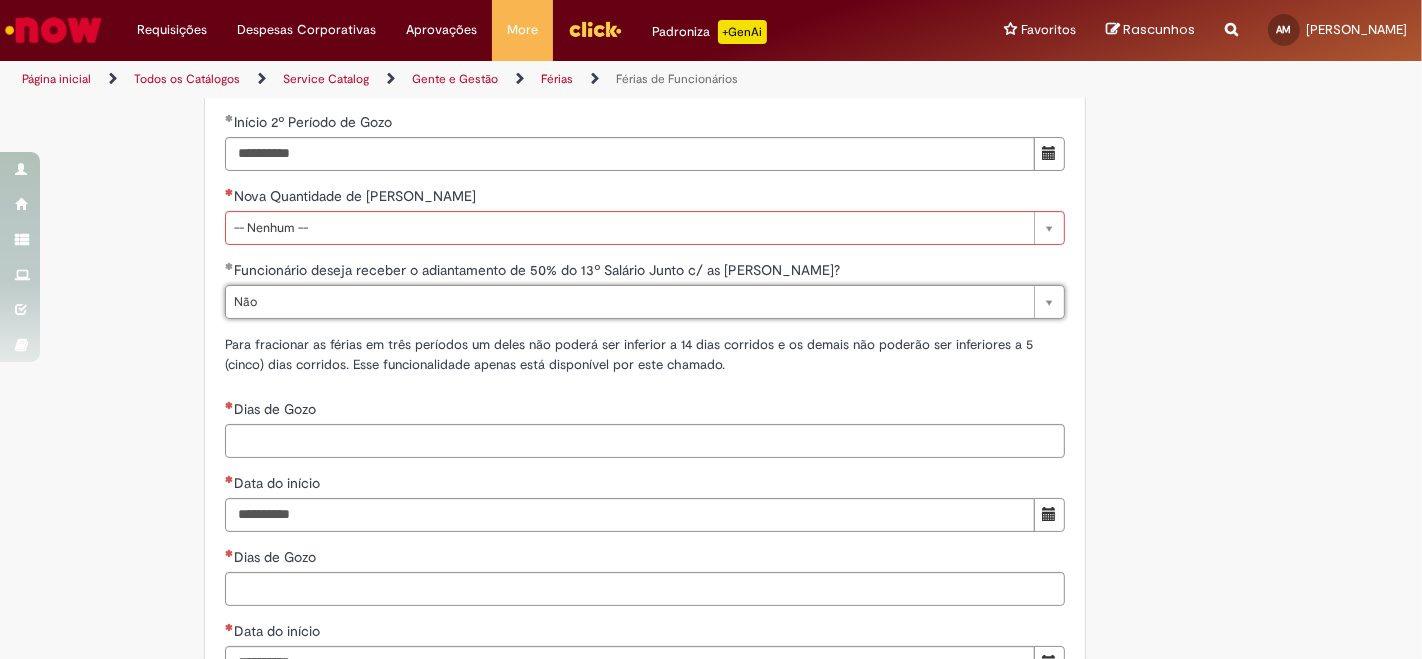 scroll, scrollTop: 2200, scrollLeft: 0, axis: vertical 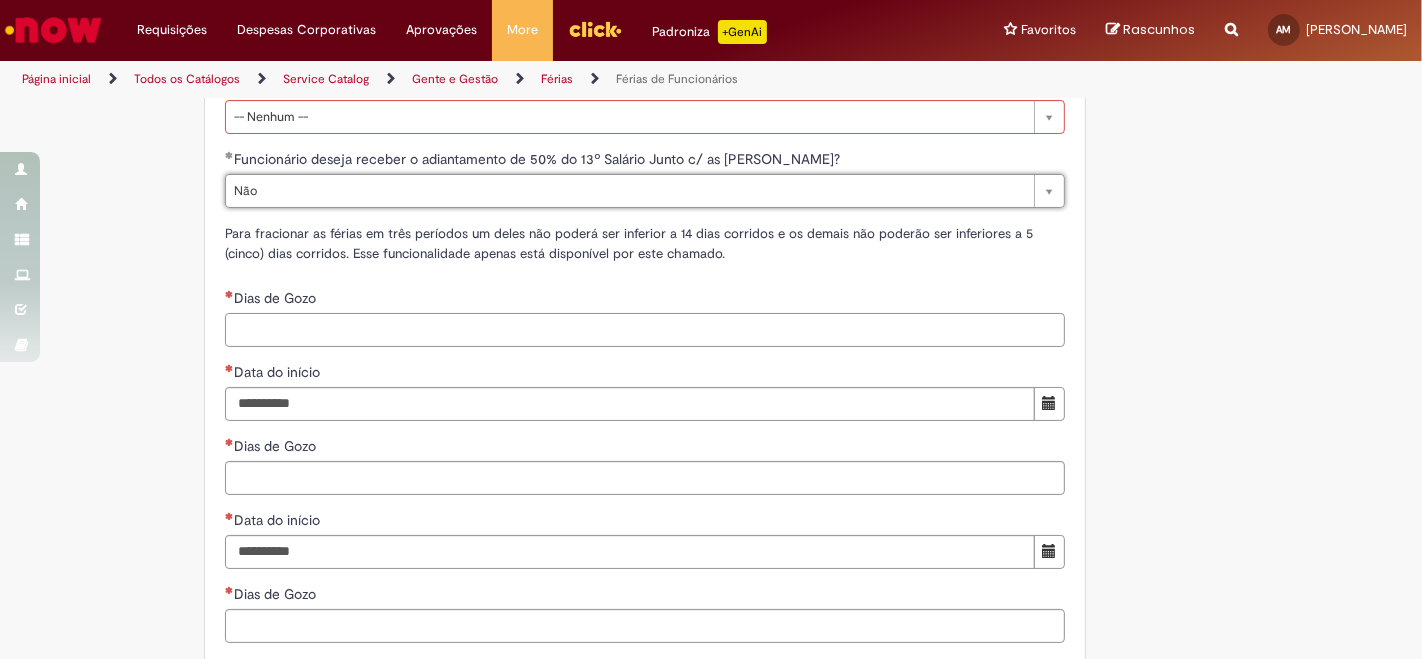 click on "Dias de Gozo" at bounding box center (645, 330) 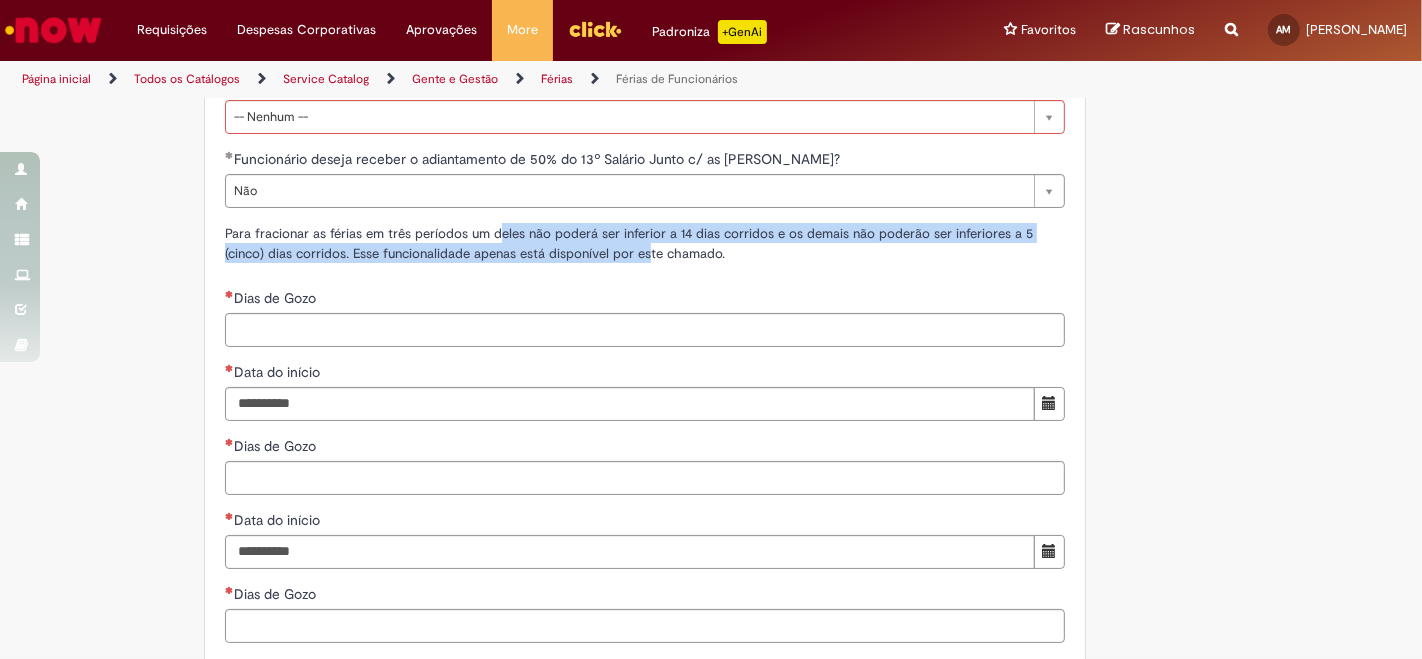 drag, startPoint x: 499, startPoint y: 258, endPoint x: 640, endPoint y: 271, distance: 141.59802 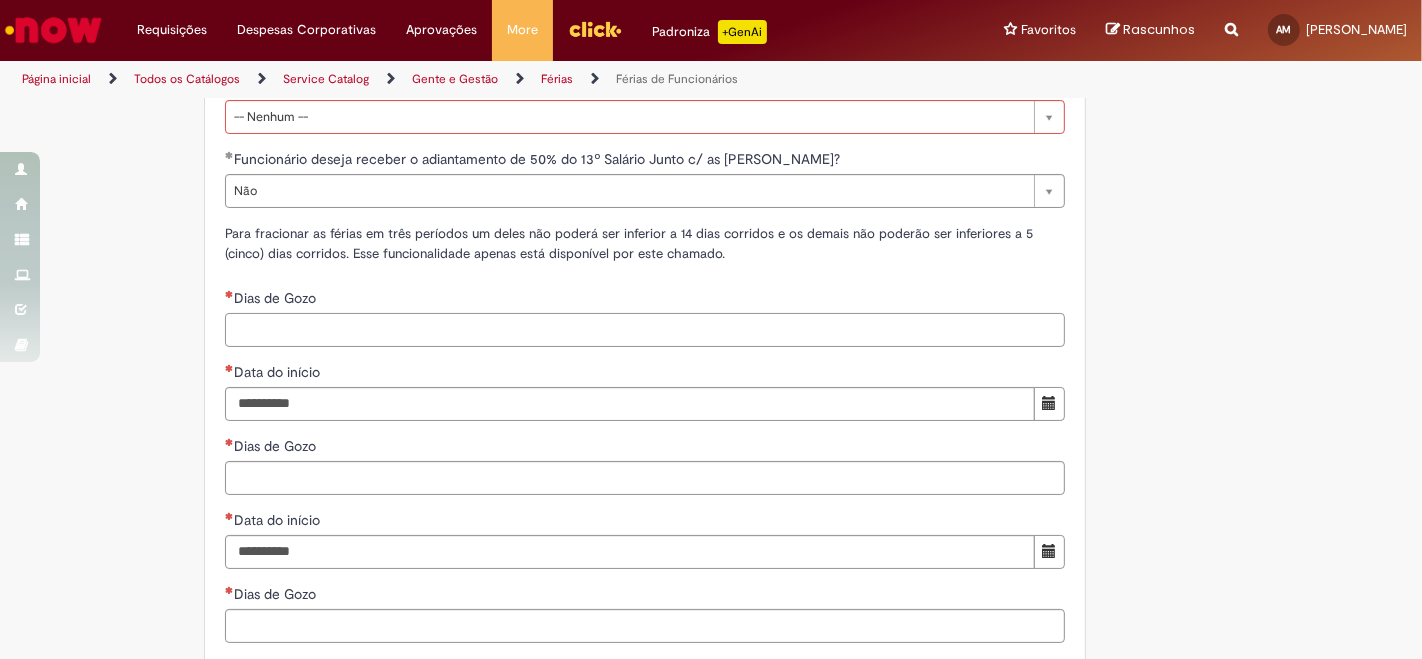 click on "Dias de Gozo" at bounding box center (645, 330) 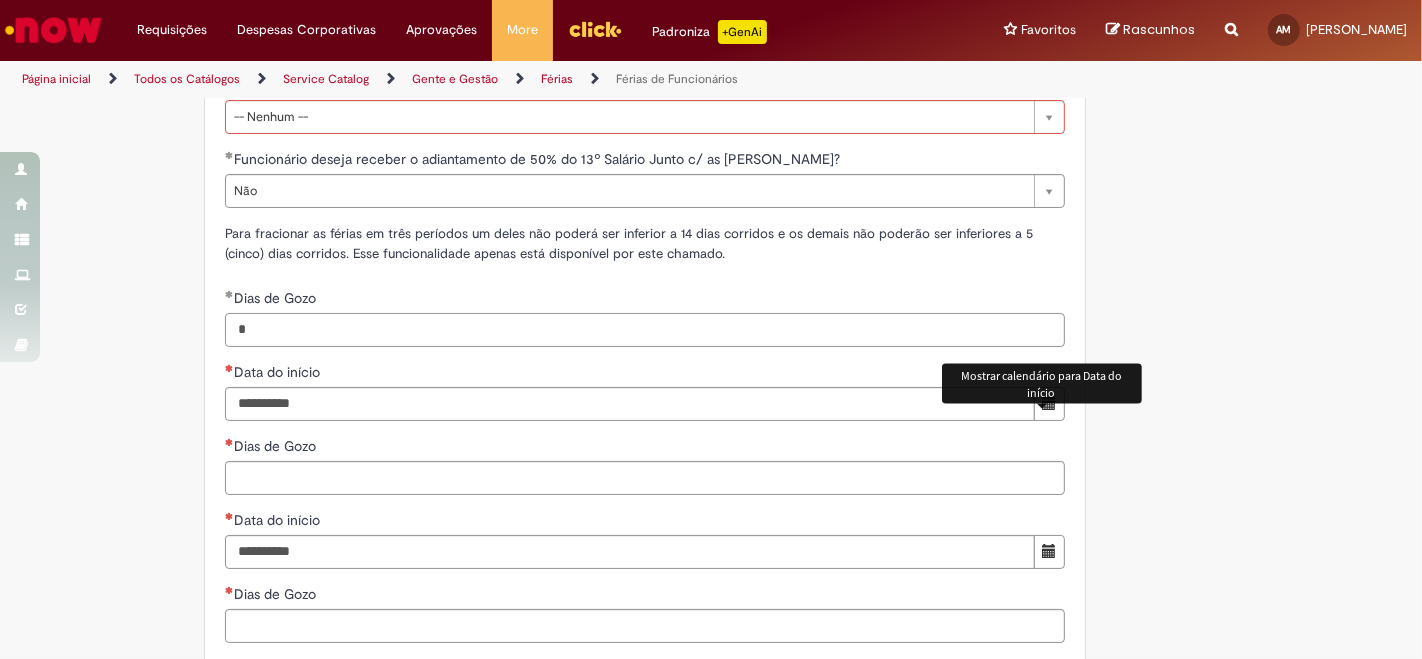 type on "*" 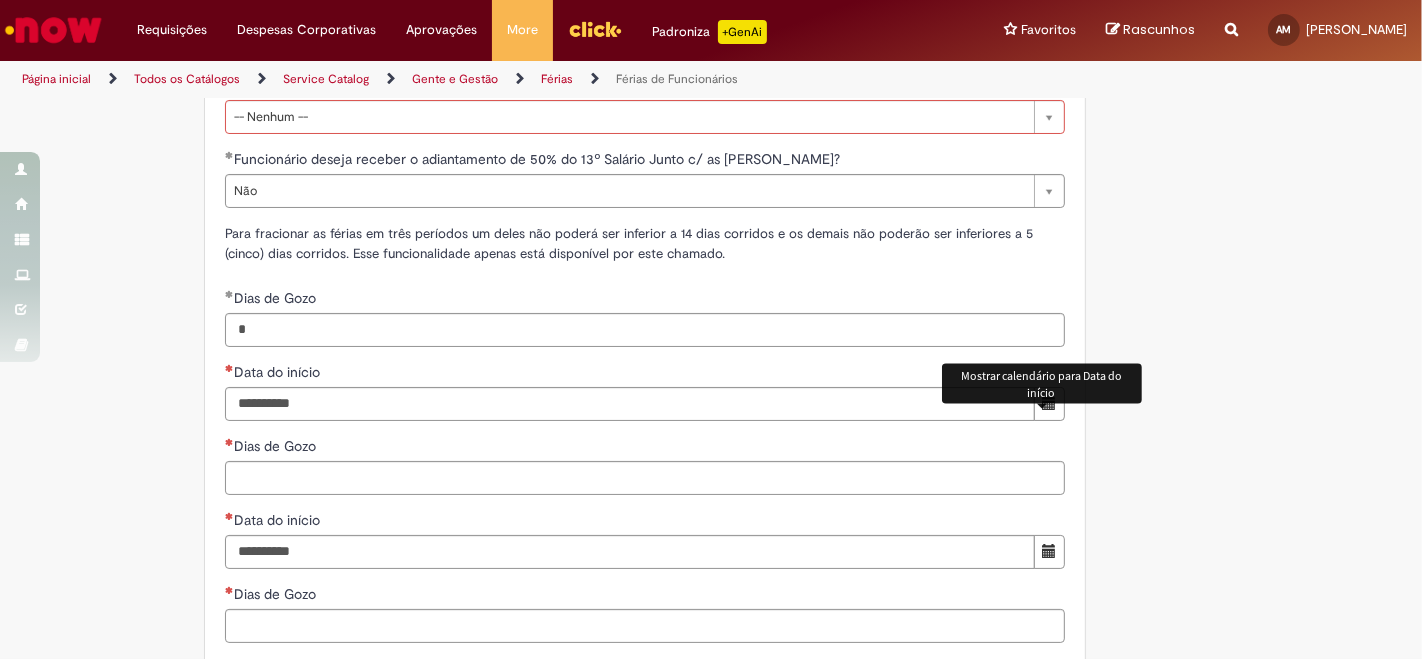 click at bounding box center (1049, 404) 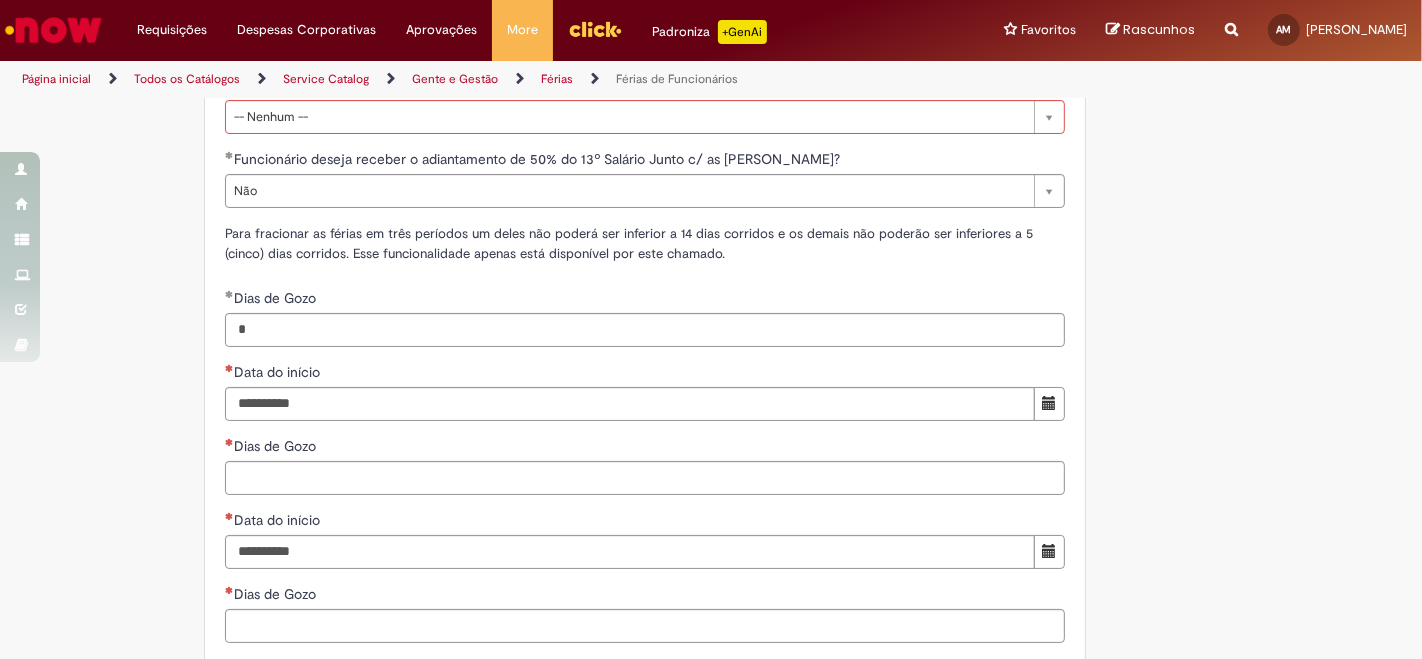 scroll, scrollTop: 2200, scrollLeft: 0, axis: vertical 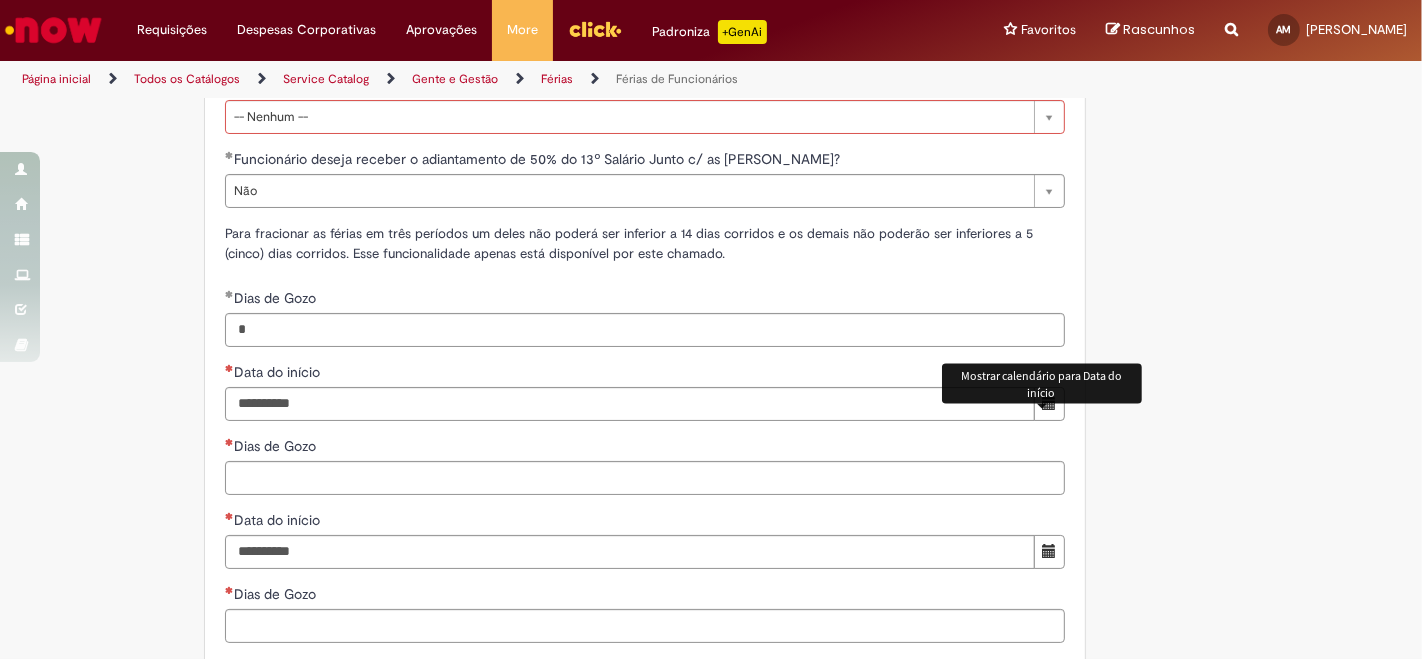 click at bounding box center [1049, 404] 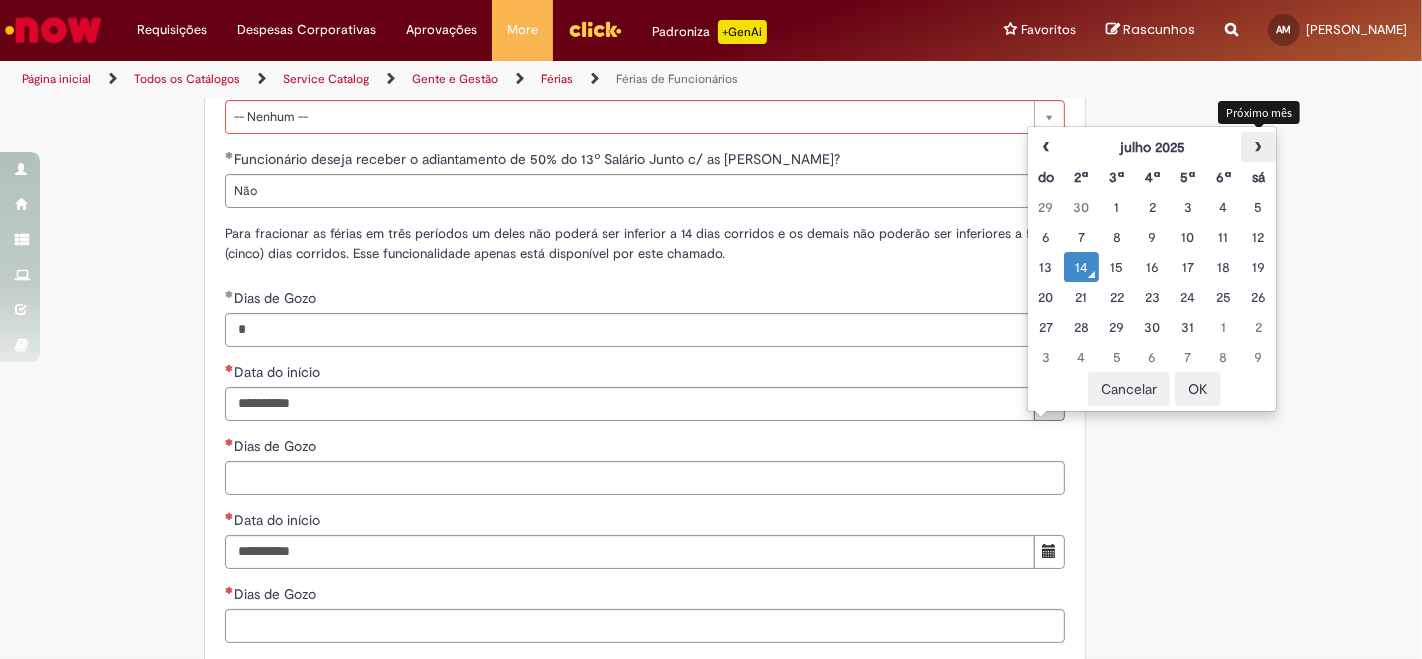 click on "›" at bounding box center [1258, 147] 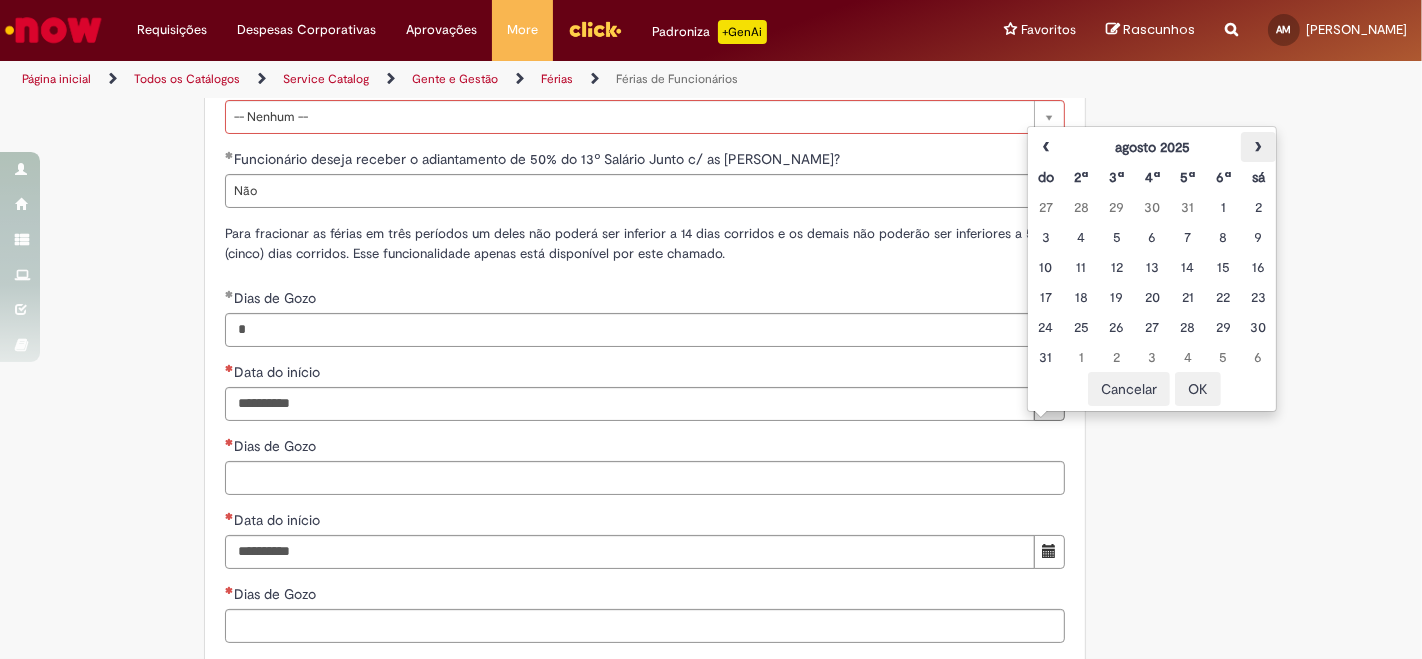 click on "›" at bounding box center [1258, 147] 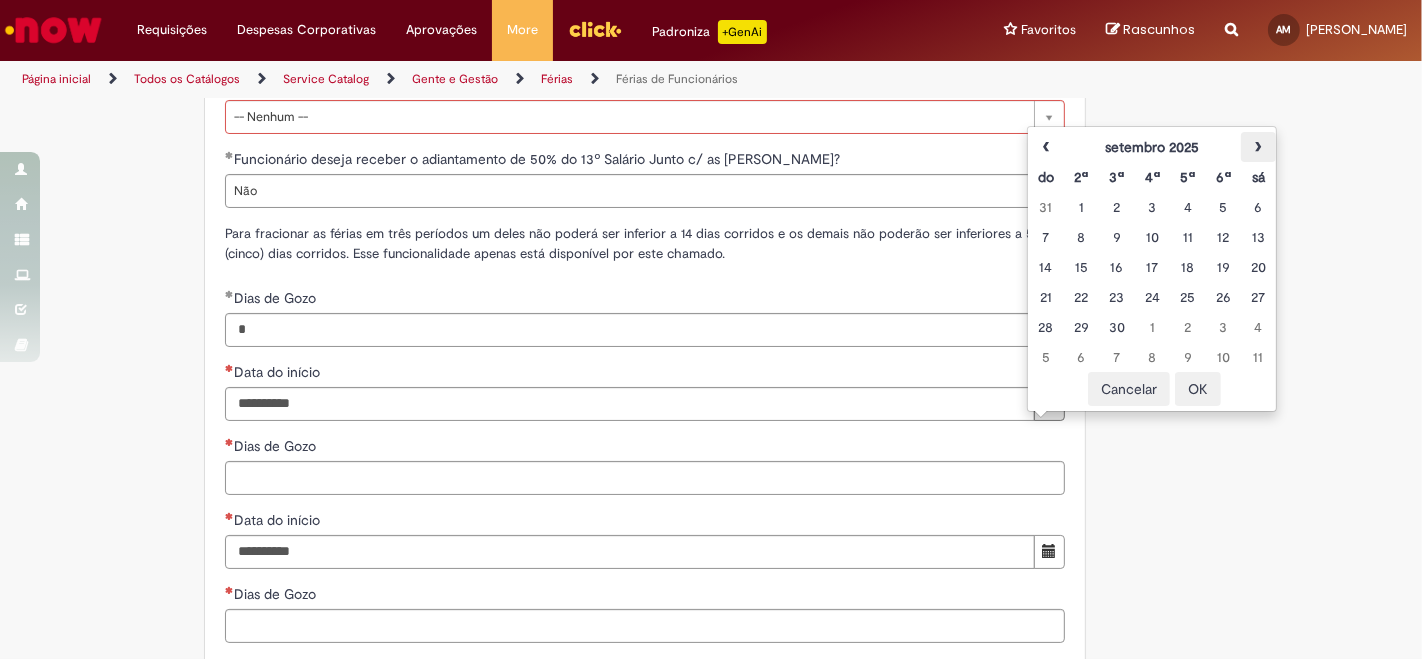 click on "›" at bounding box center (1258, 147) 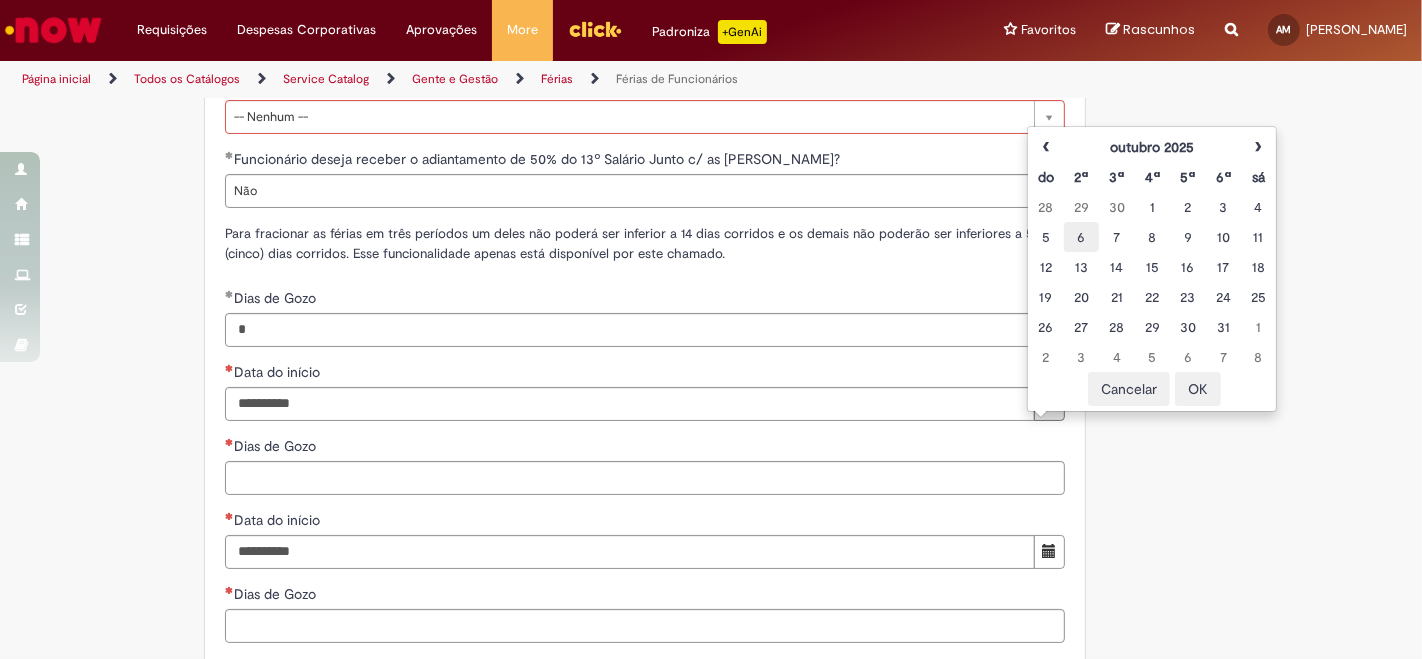 click on "6" at bounding box center (1081, 237) 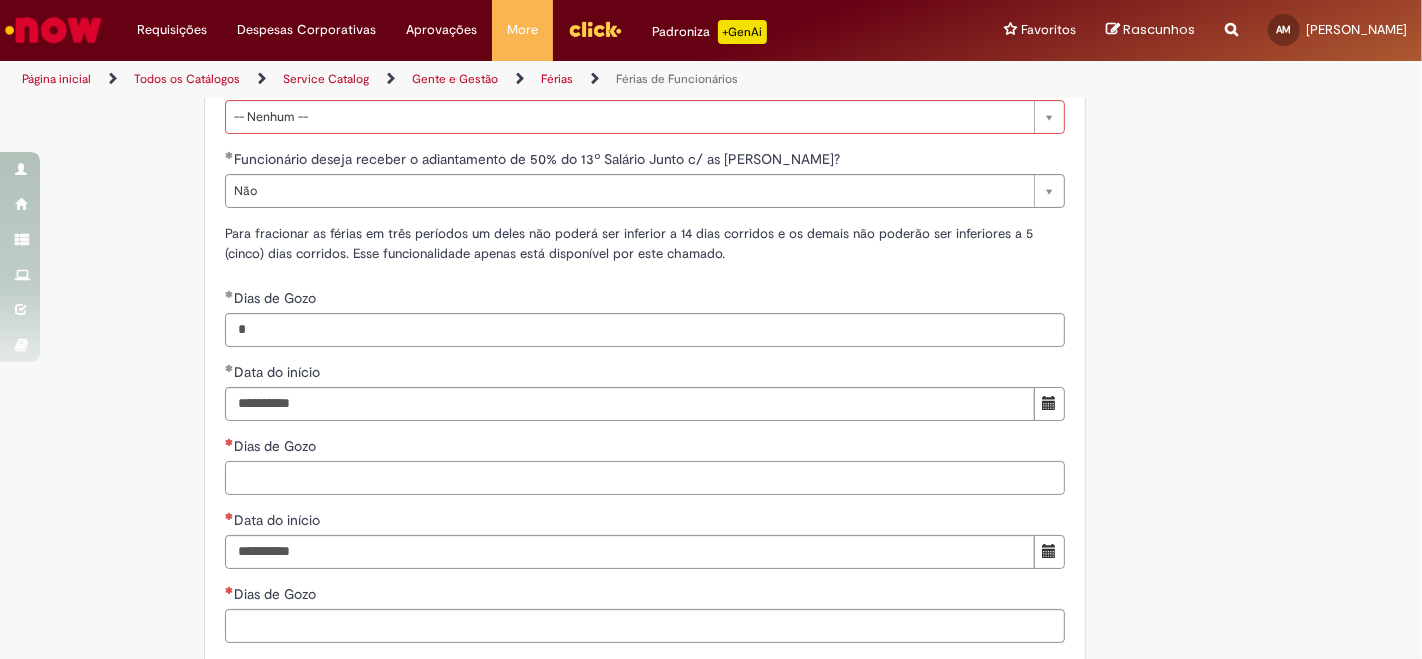 click on "Dias de Gozo" at bounding box center [645, 478] 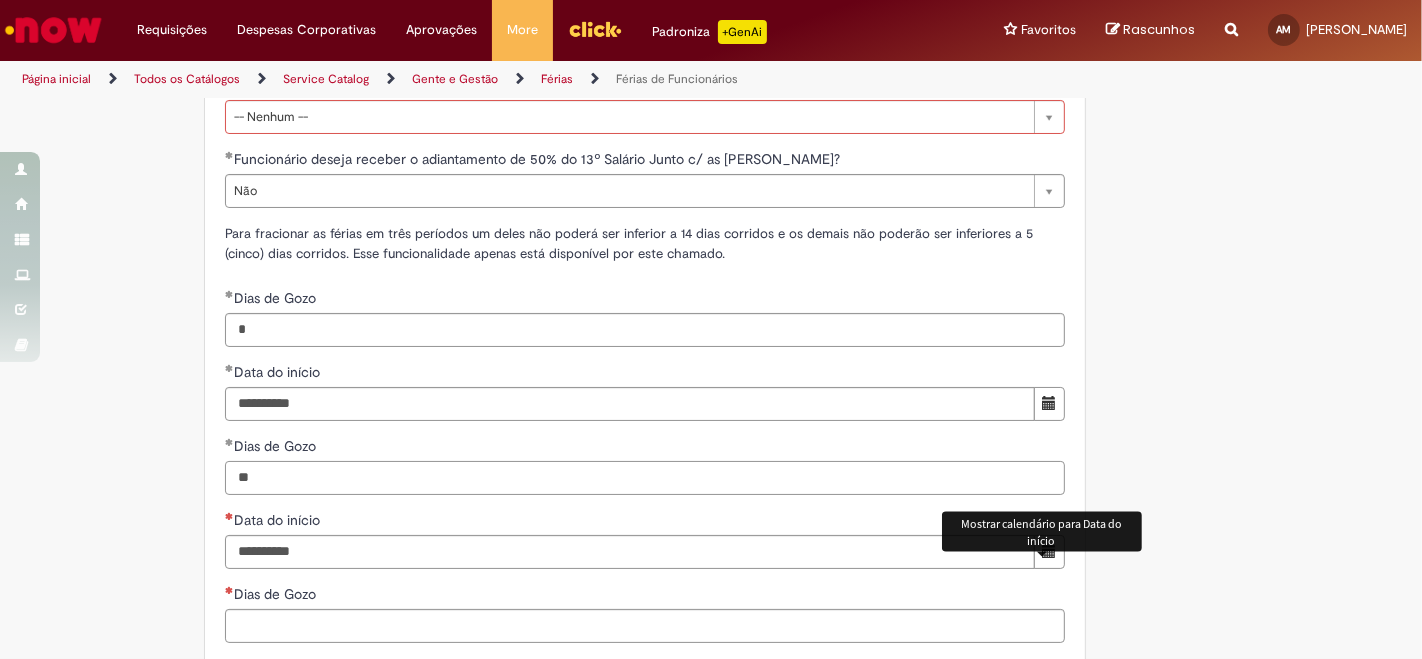 type on "**" 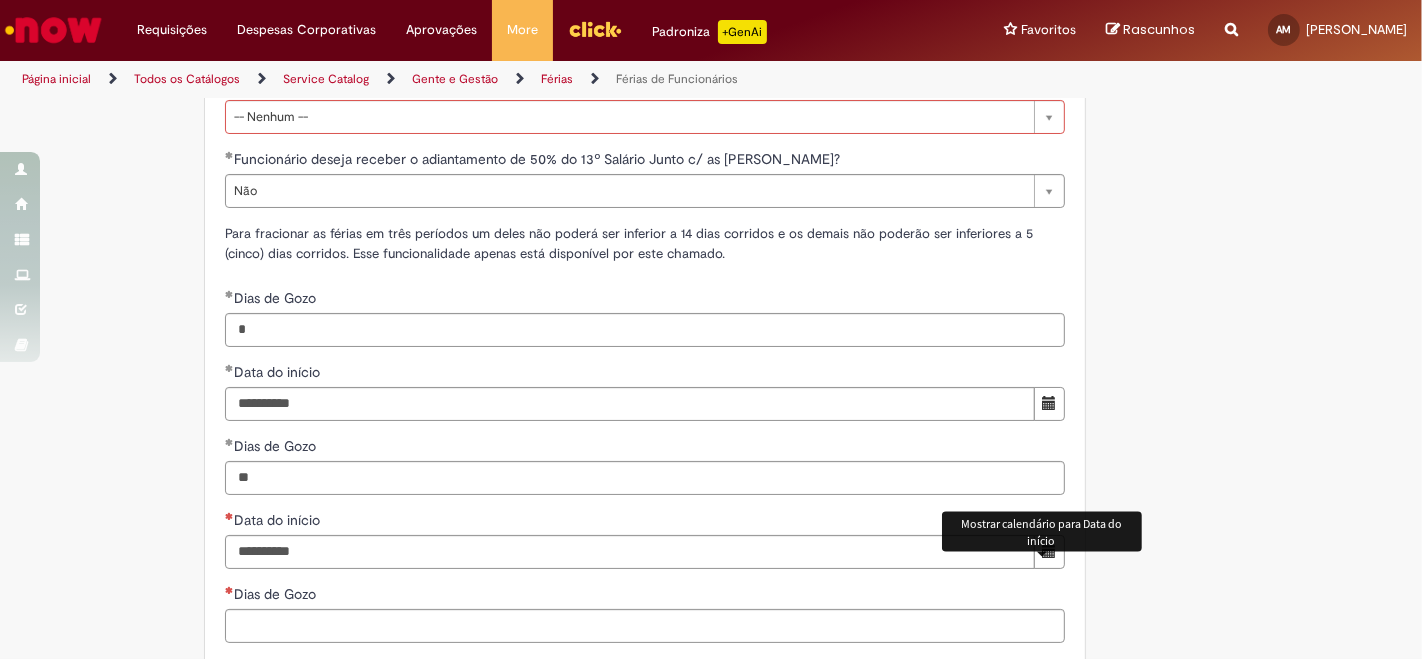 click at bounding box center (1049, 552) 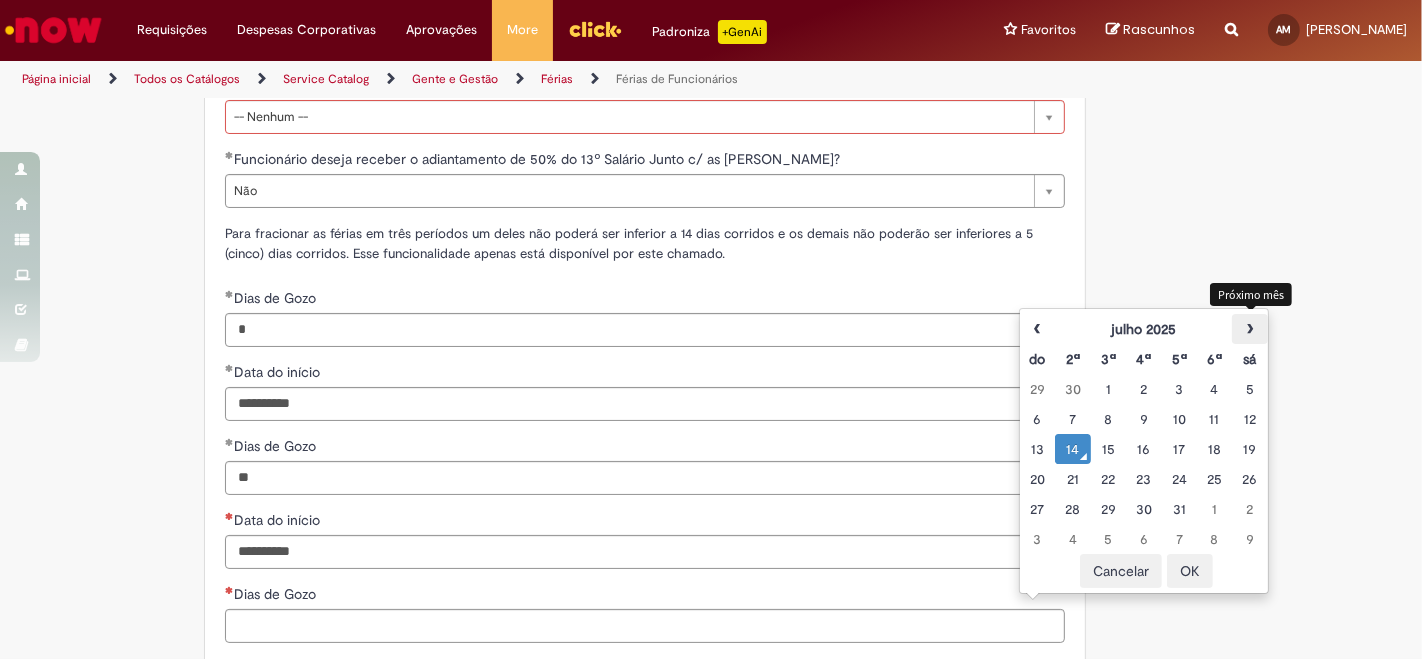 click on "›" at bounding box center (1249, 329) 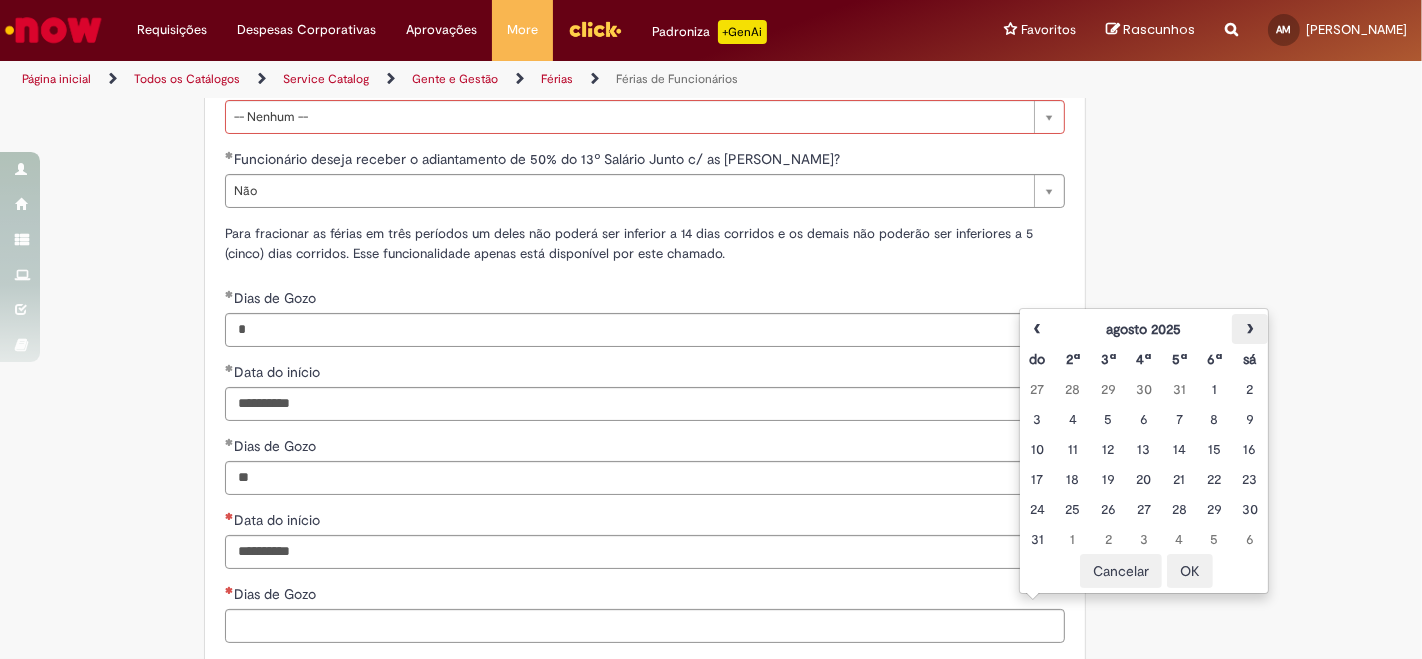 click on "›" at bounding box center [1249, 329] 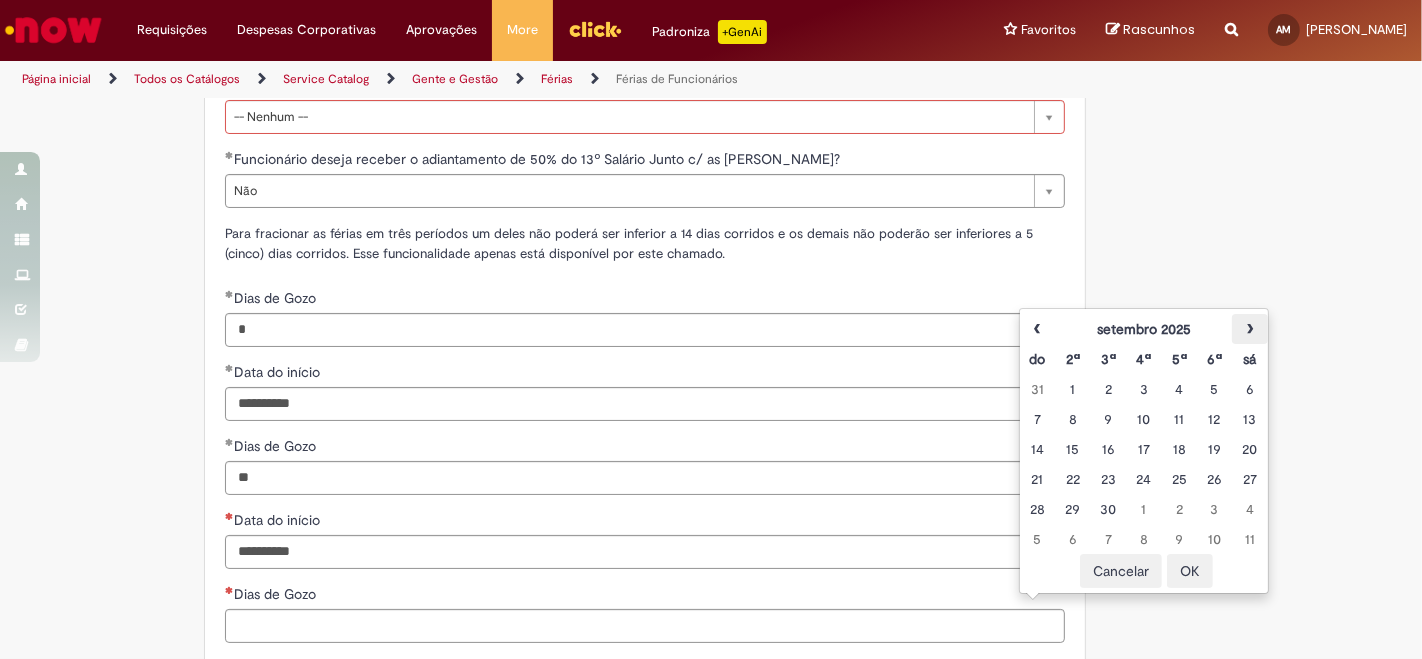 click on "›" at bounding box center (1249, 329) 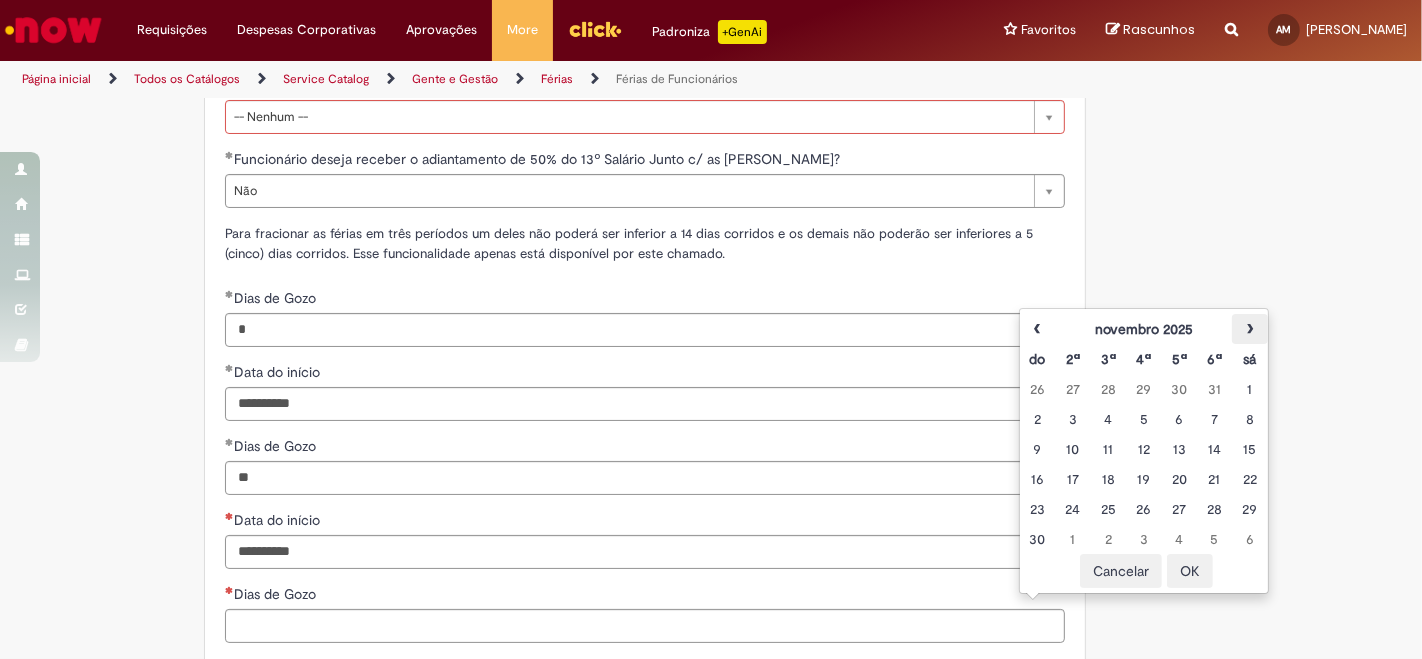 click on "›" at bounding box center [1249, 329] 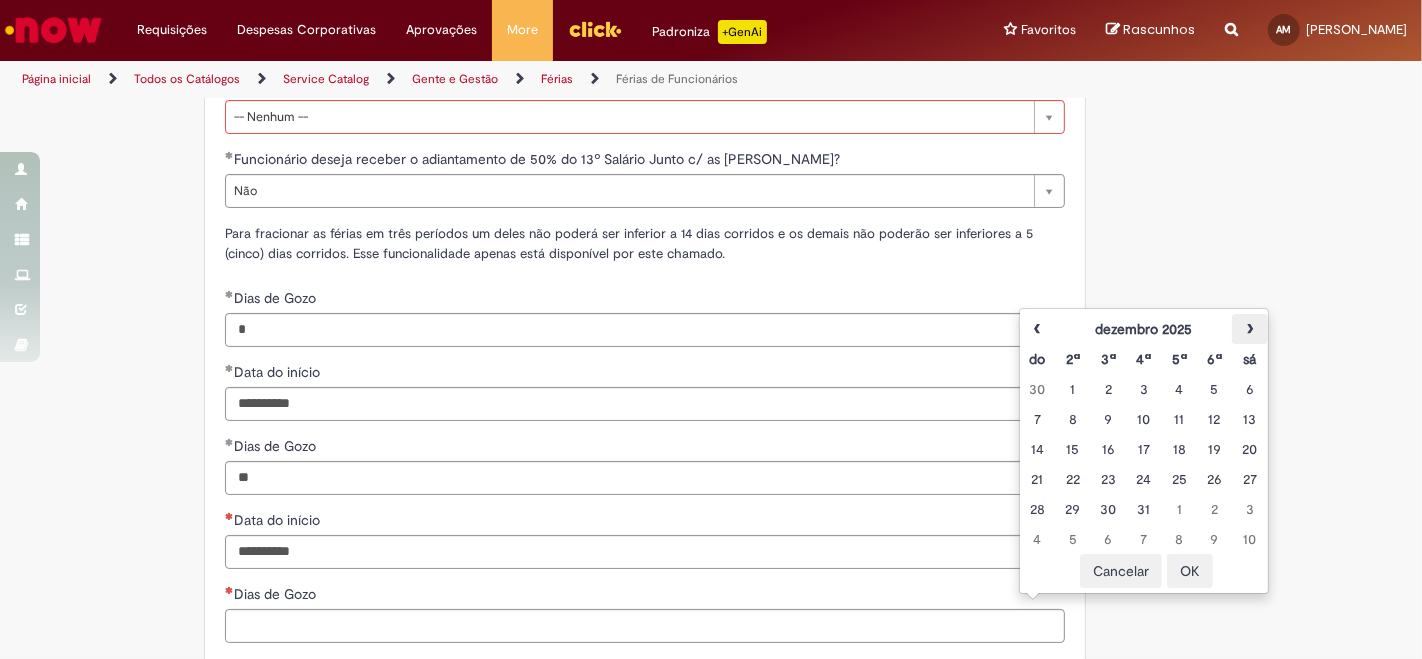 click on "›" at bounding box center (1249, 329) 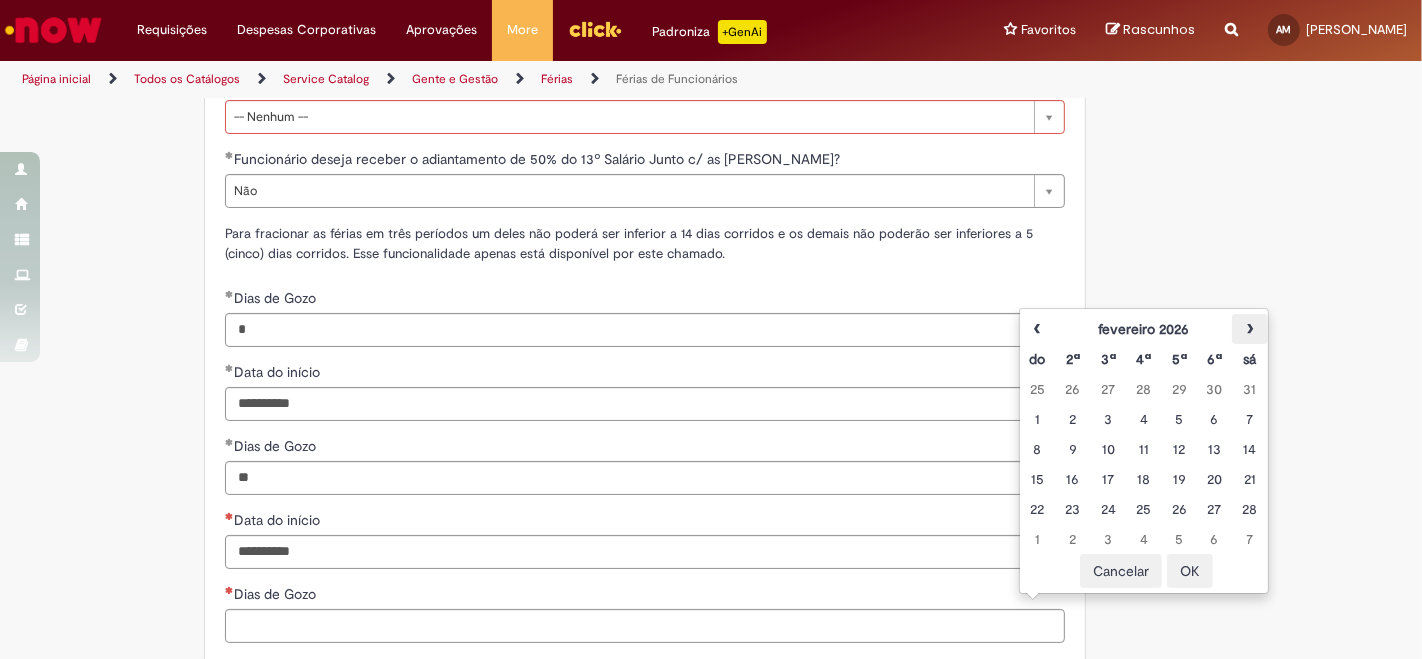 click on "›" at bounding box center (1249, 329) 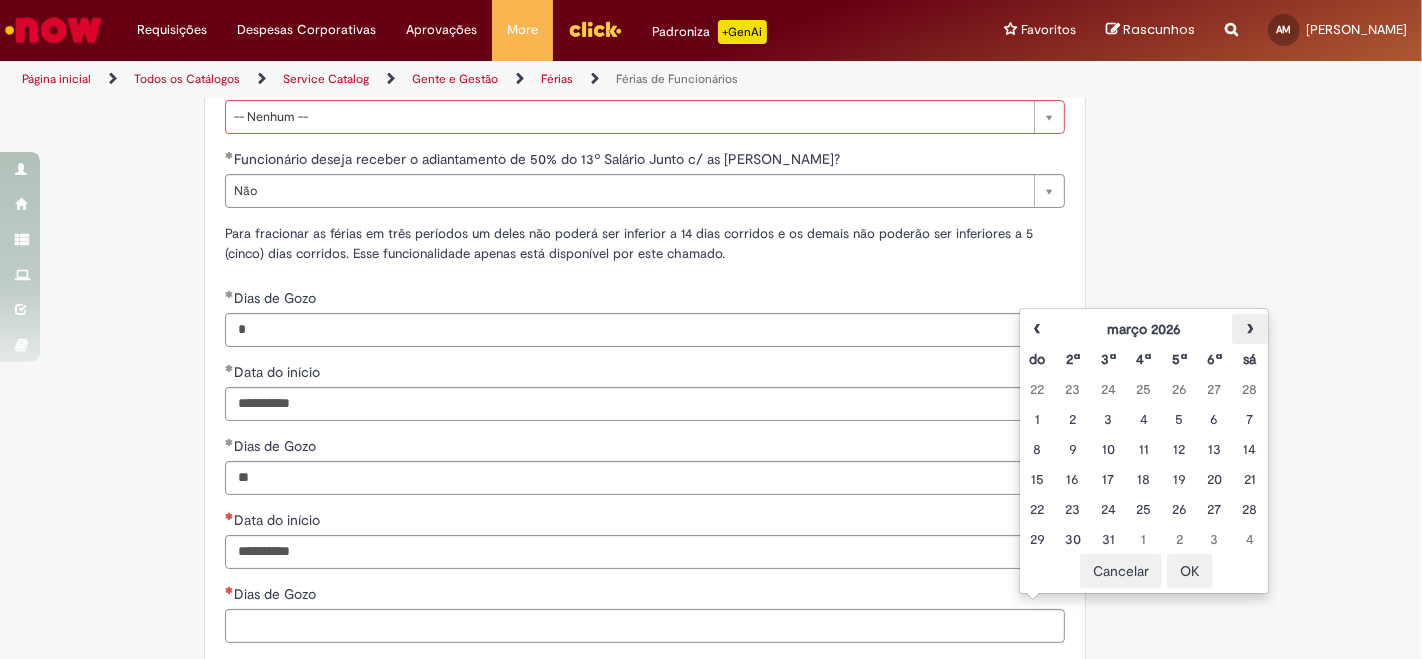 click on "›" at bounding box center (1249, 329) 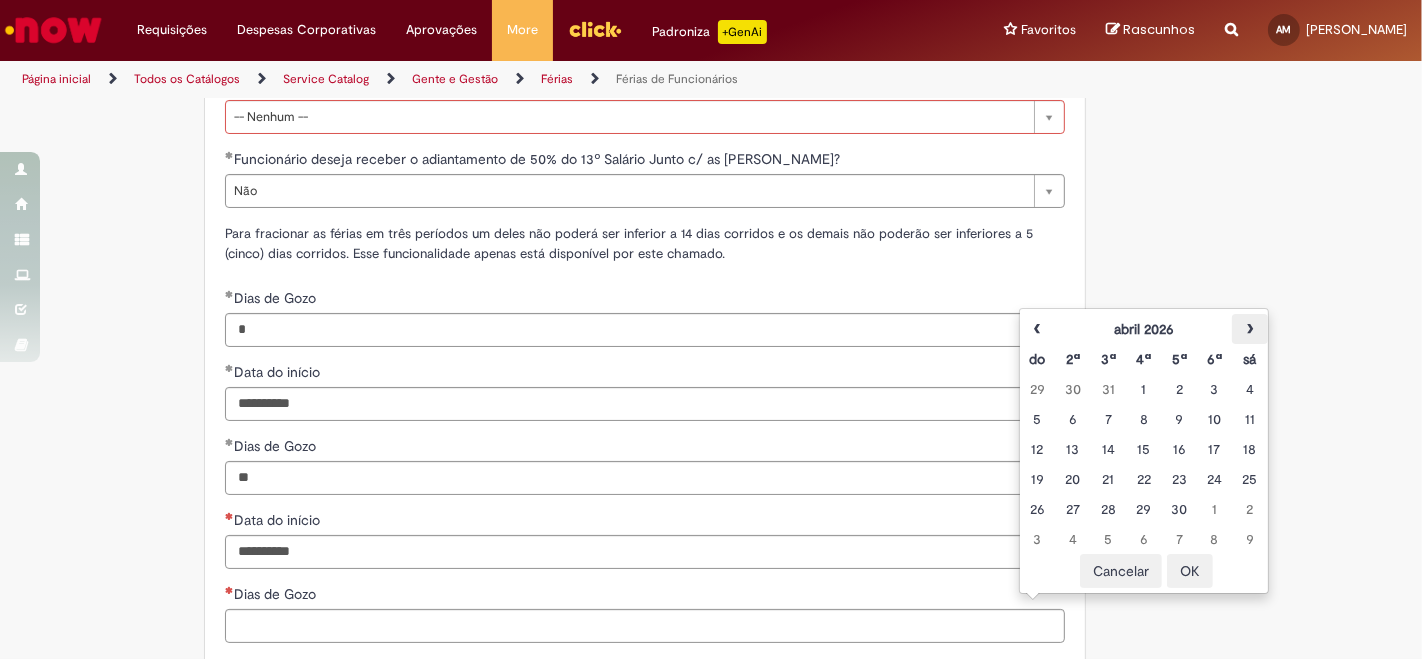 click on "›" at bounding box center [1249, 329] 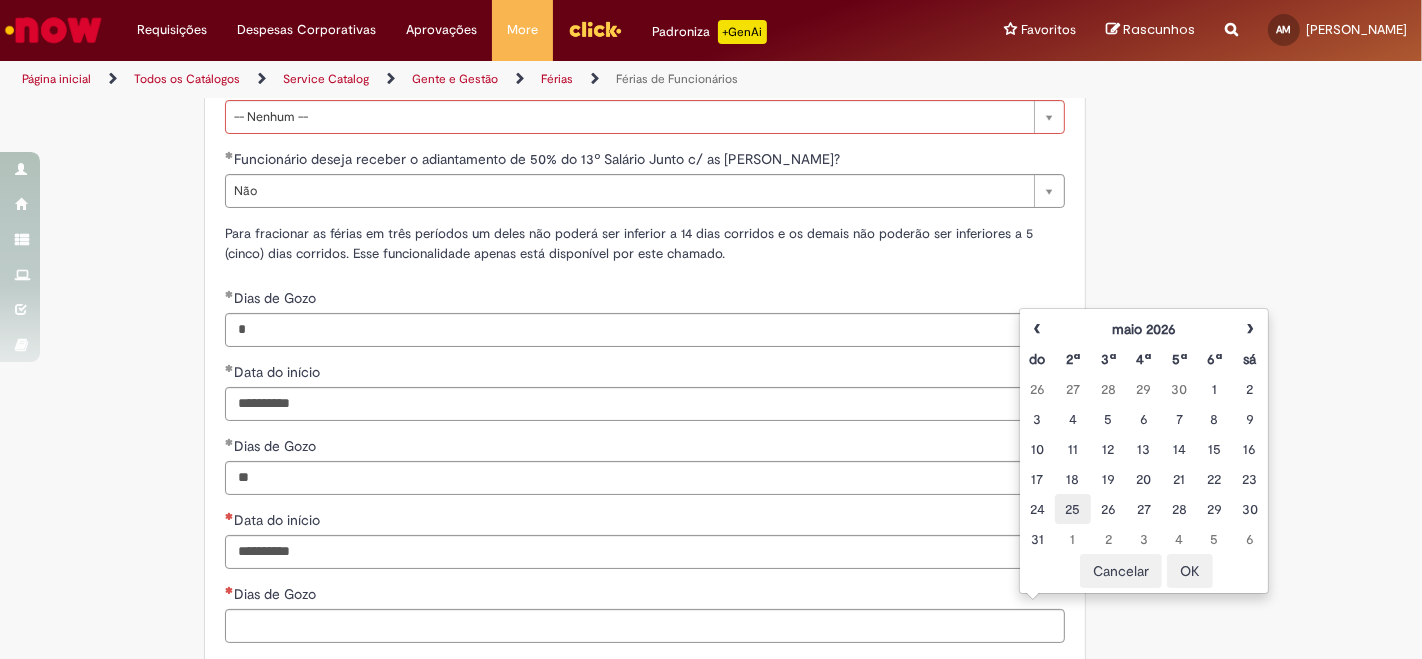 click on "25" at bounding box center [1072, 509] 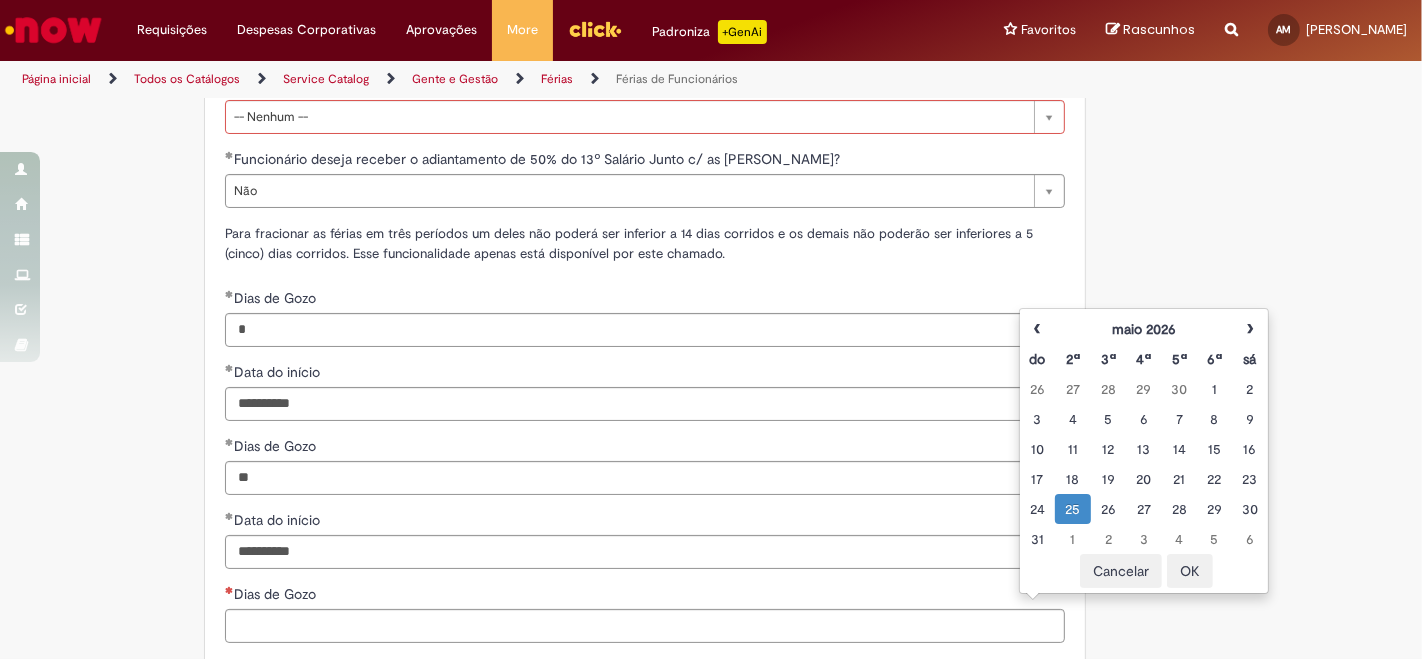 click on "Dias de Gozo" at bounding box center (645, 596) 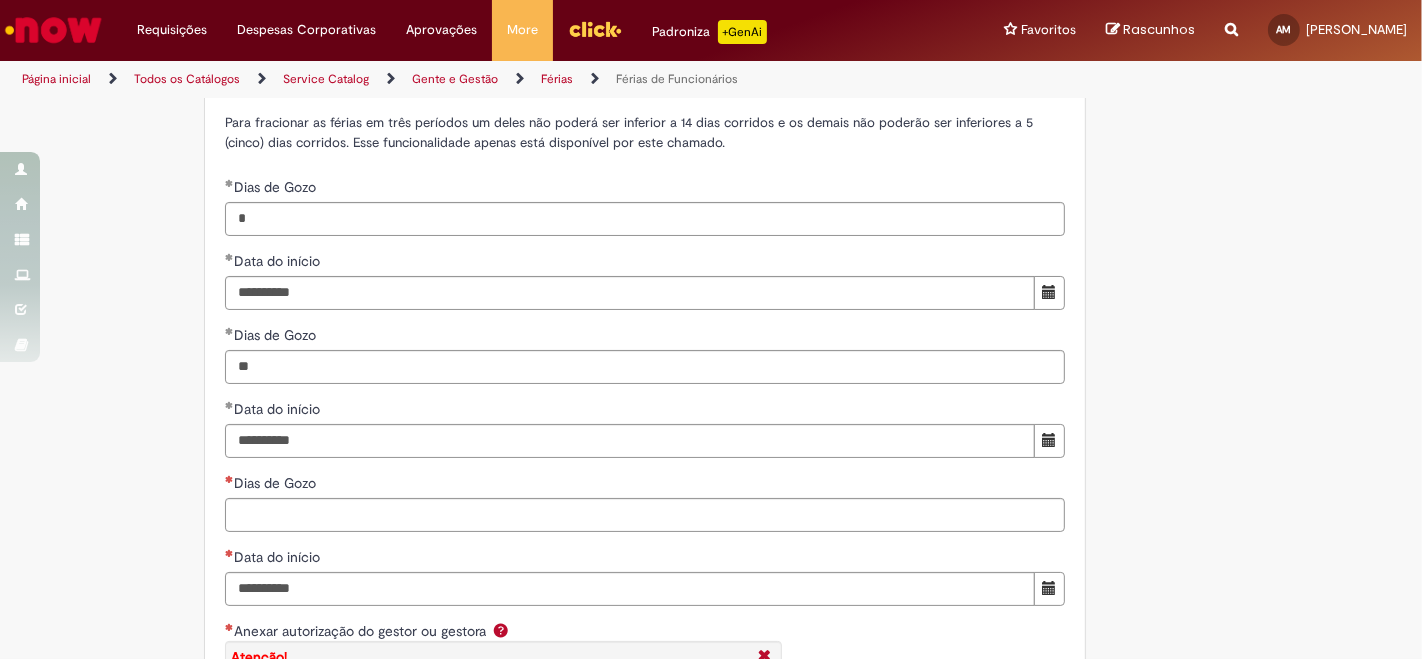 scroll, scrollTop: 2422, scrollLeft: 0, axis: vertical 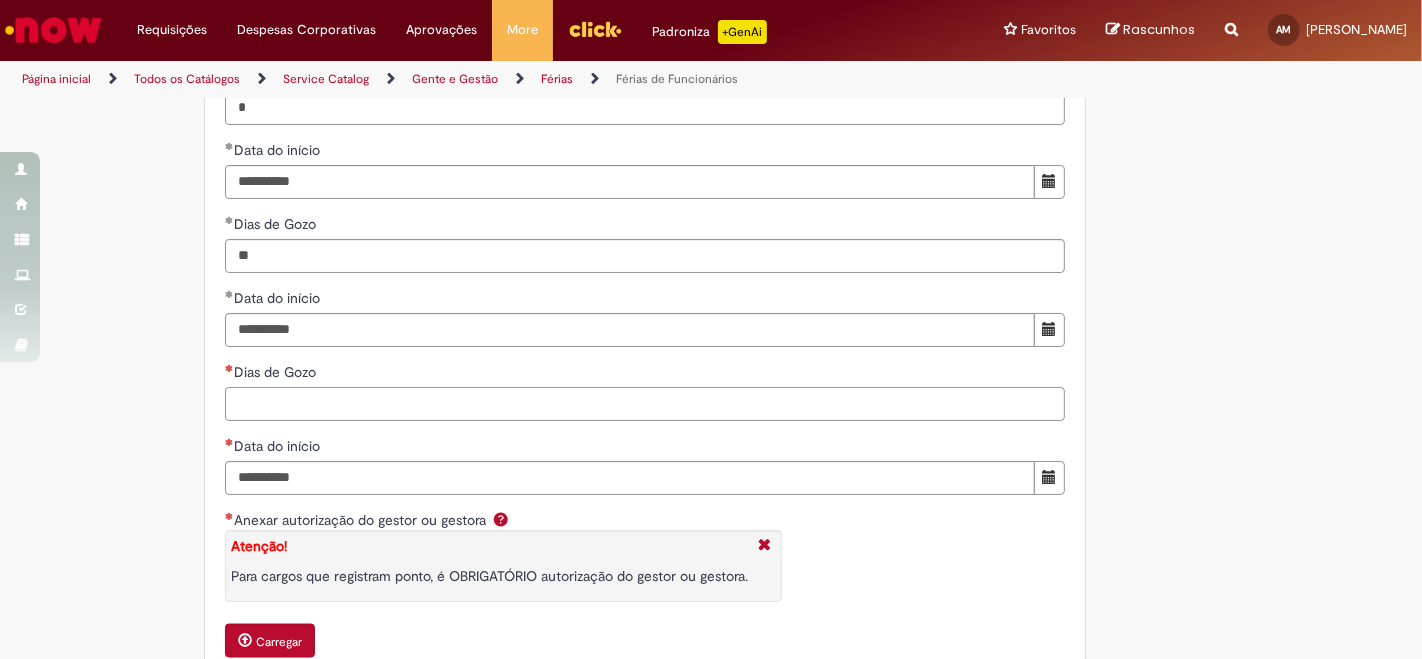 click on "Dias de Gozo" at bounding box center (645, 404) 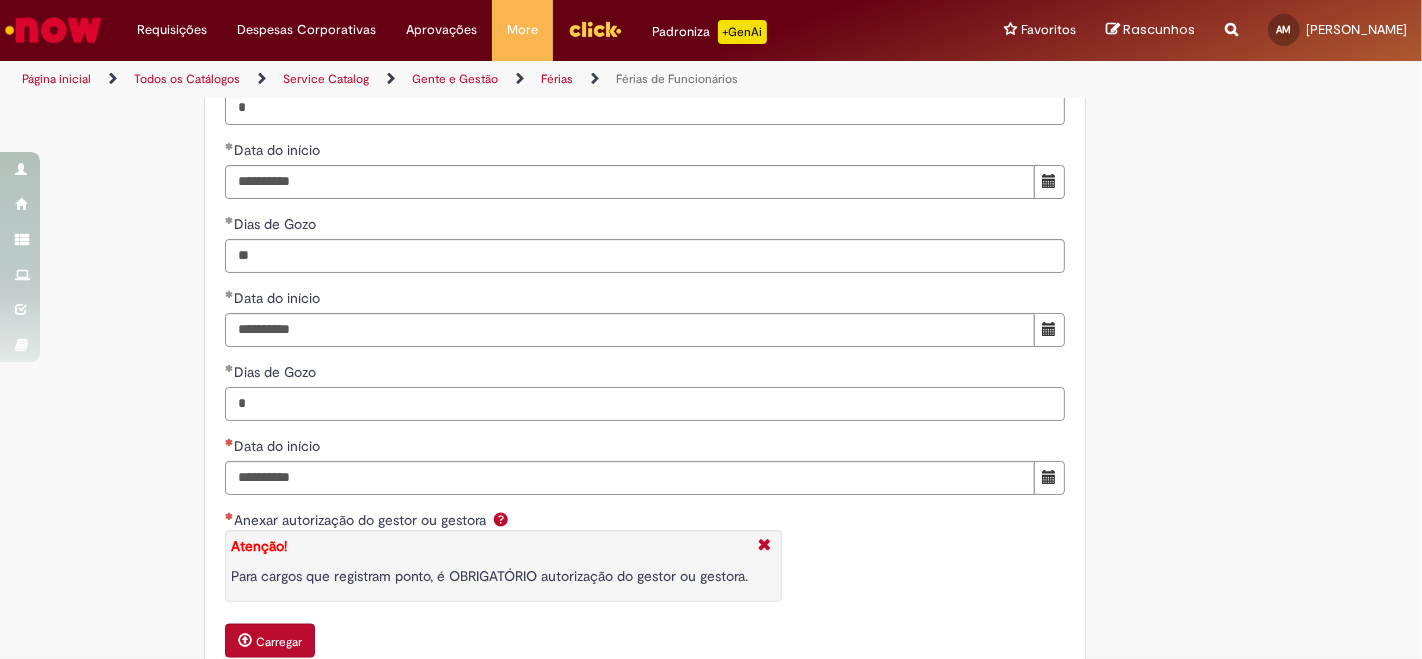 type on "*" 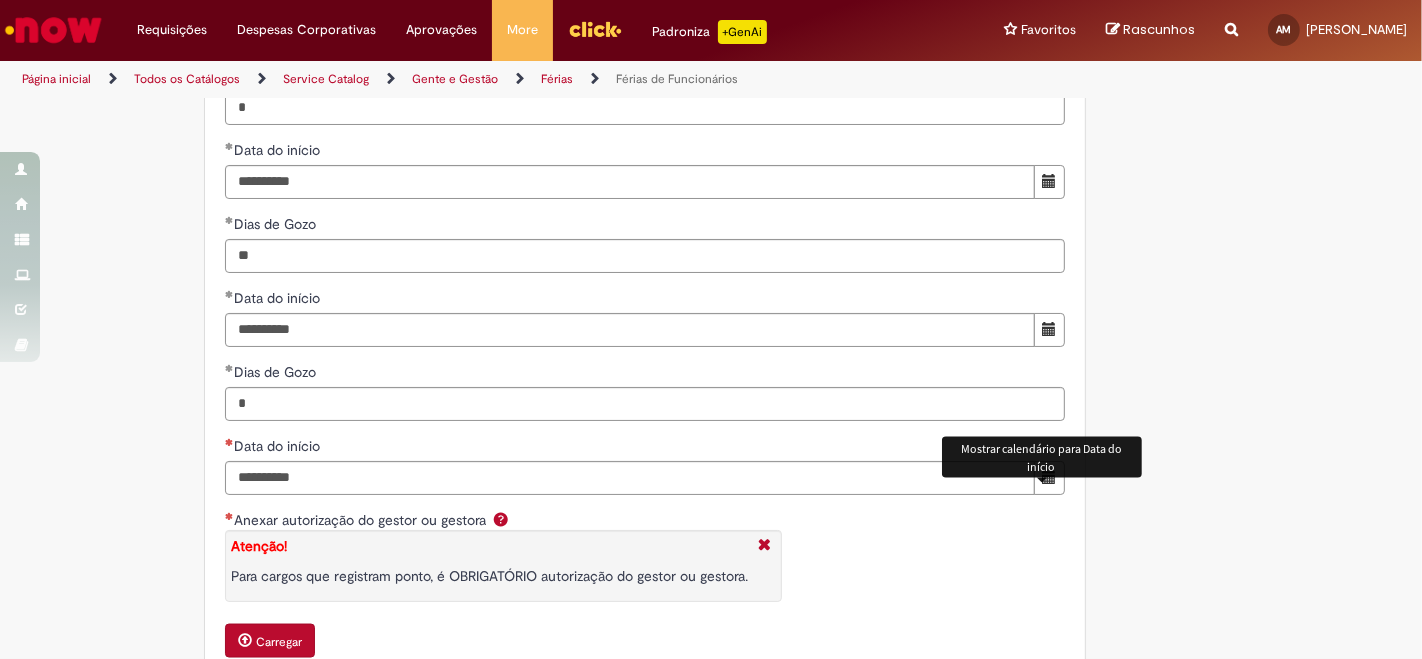 click at bounding box center [1049, 477] 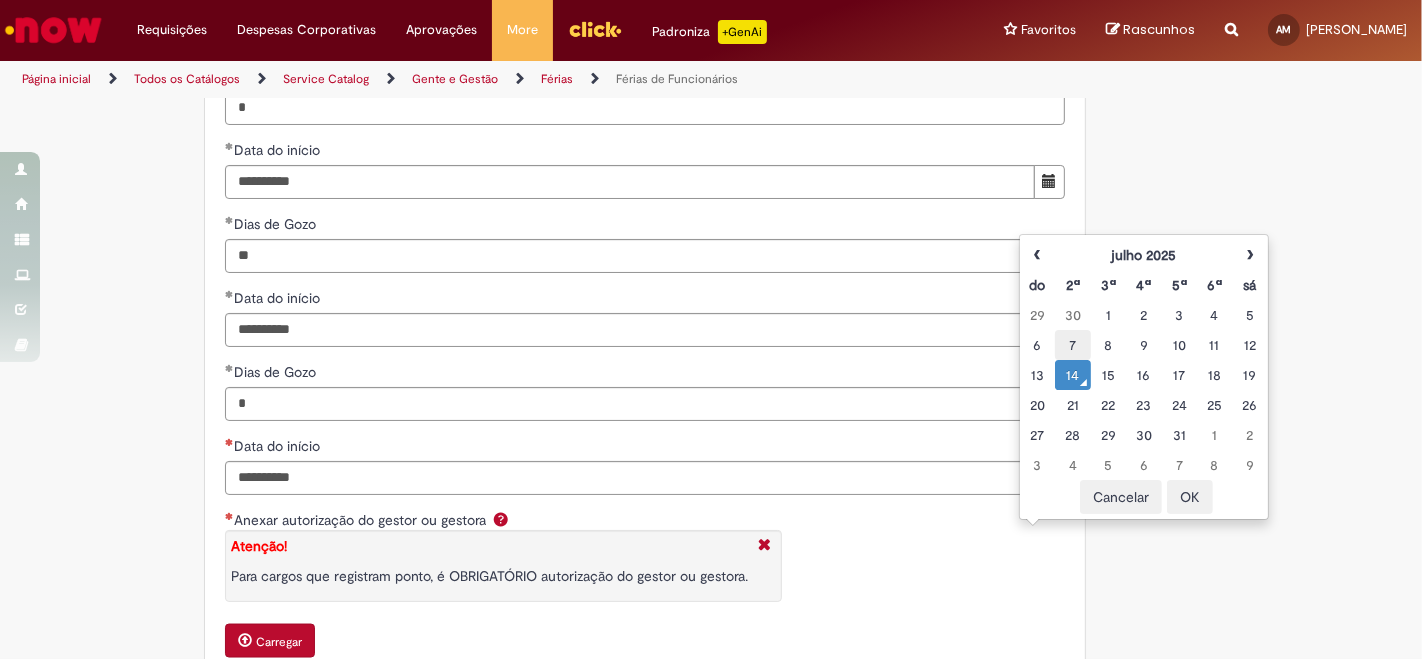 click on "7" at bounding box center (1072, 345) 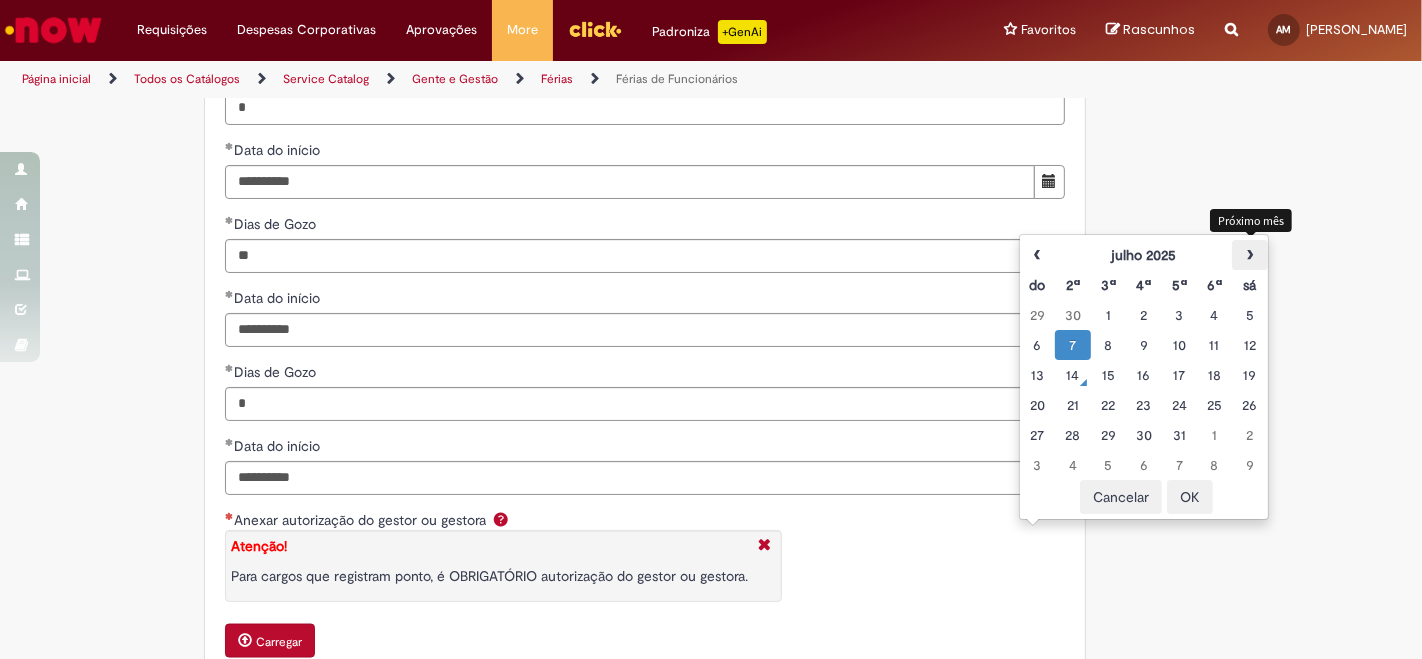 click on "›" at bounding box center (1249, 255) 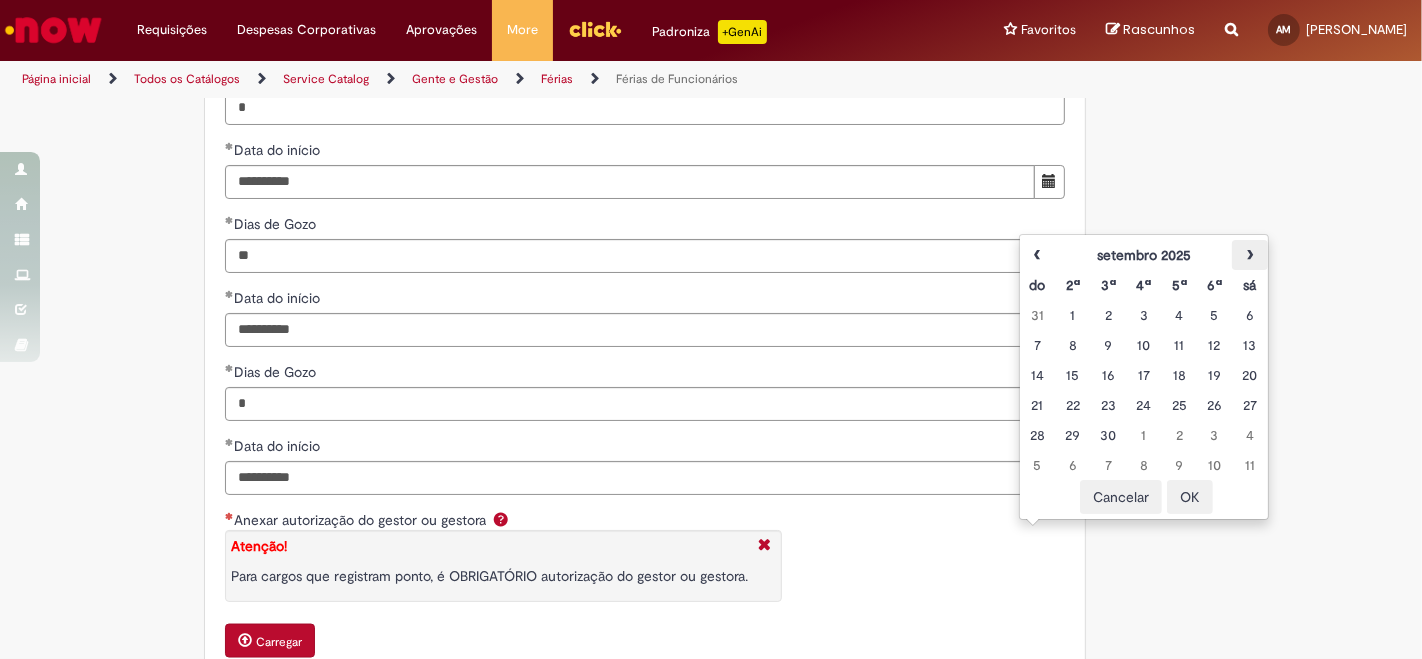 click on "›" at bounding box center [1249, 255] 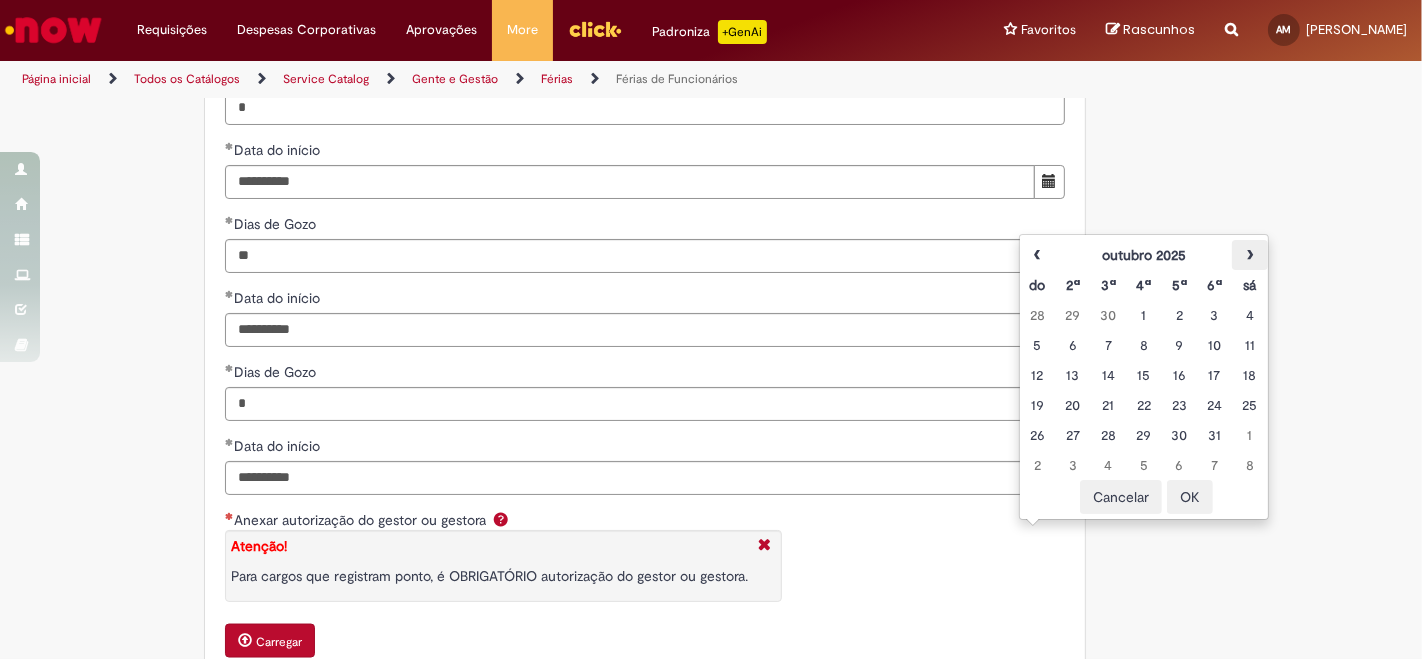 click on "›" at bounding box center [1249, 255] 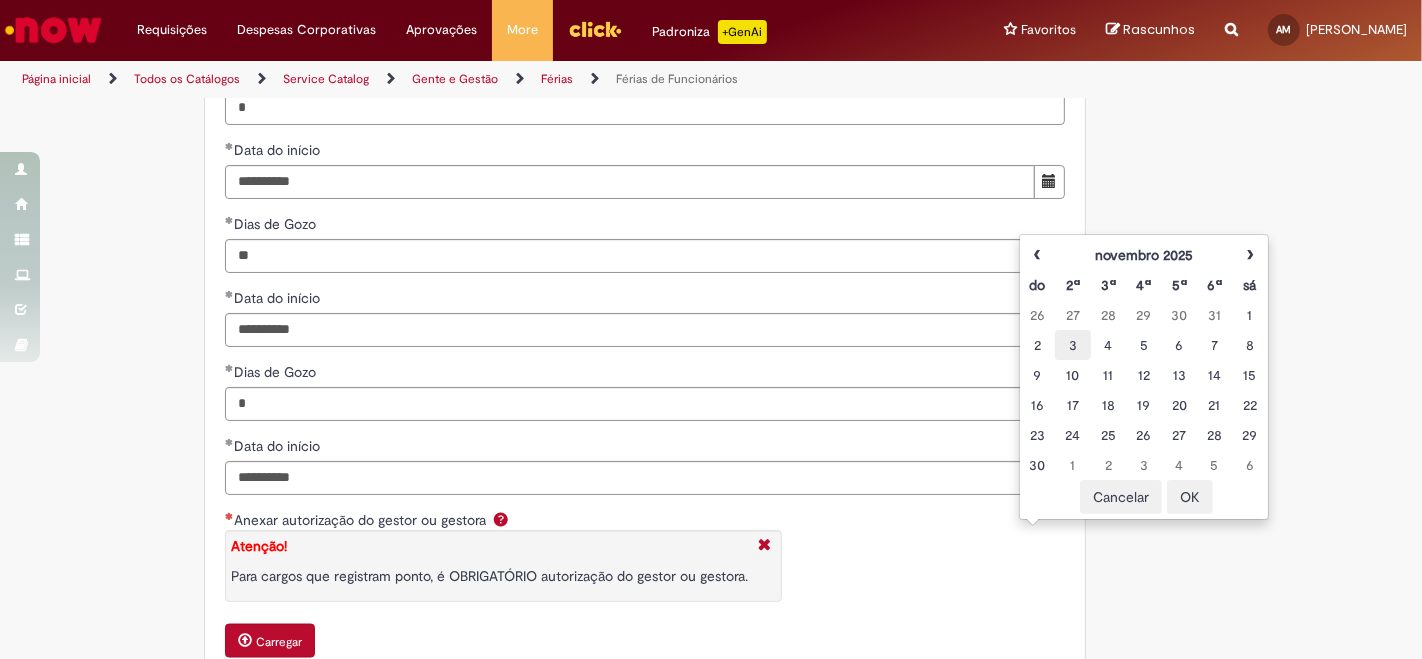 click on "3" at bounding box center [1072, 345] 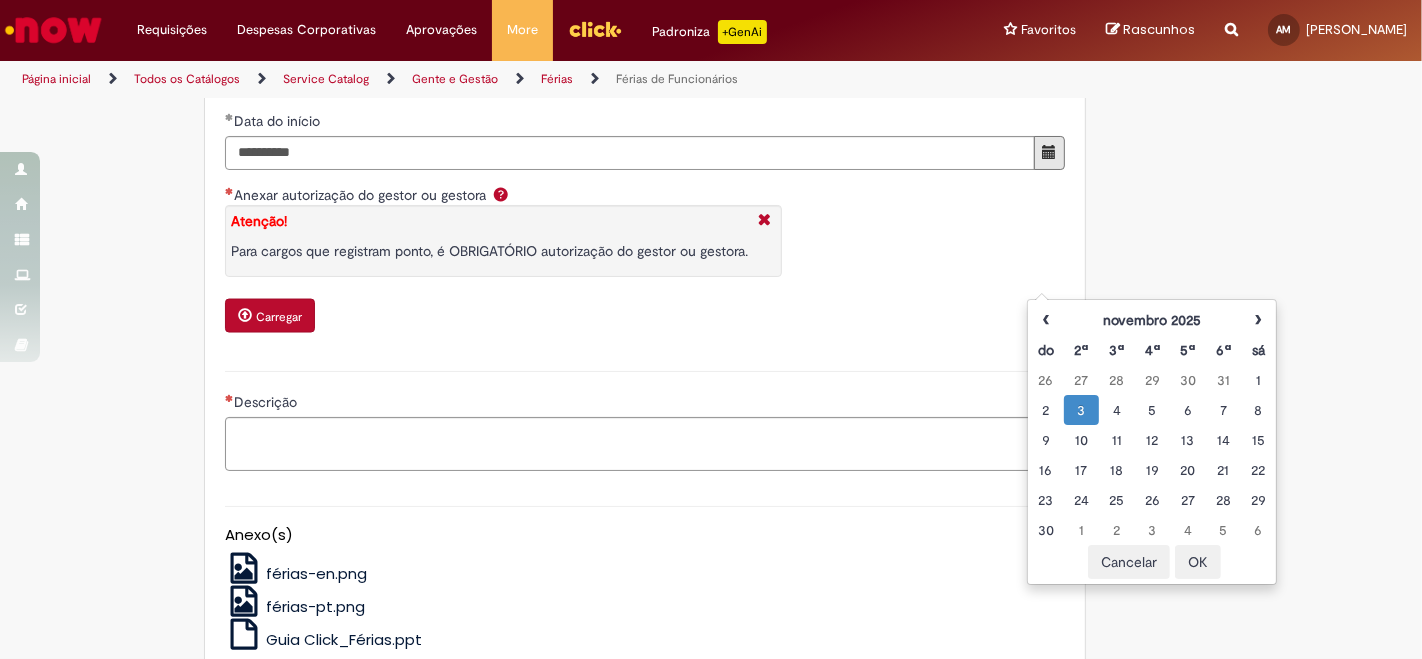 scroll, scrollTop: 2867, scrollLeft: 0, axis: vertical 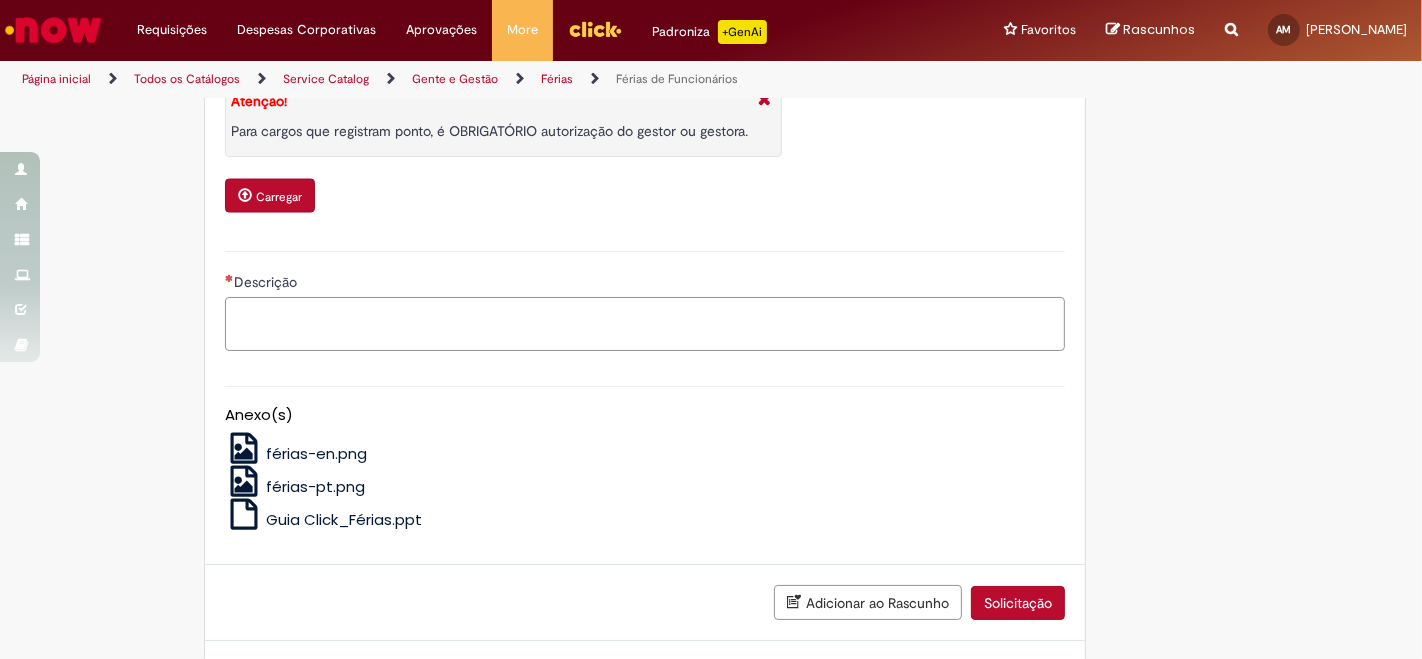 click on "Descrição" at bounding box center [645, 323] 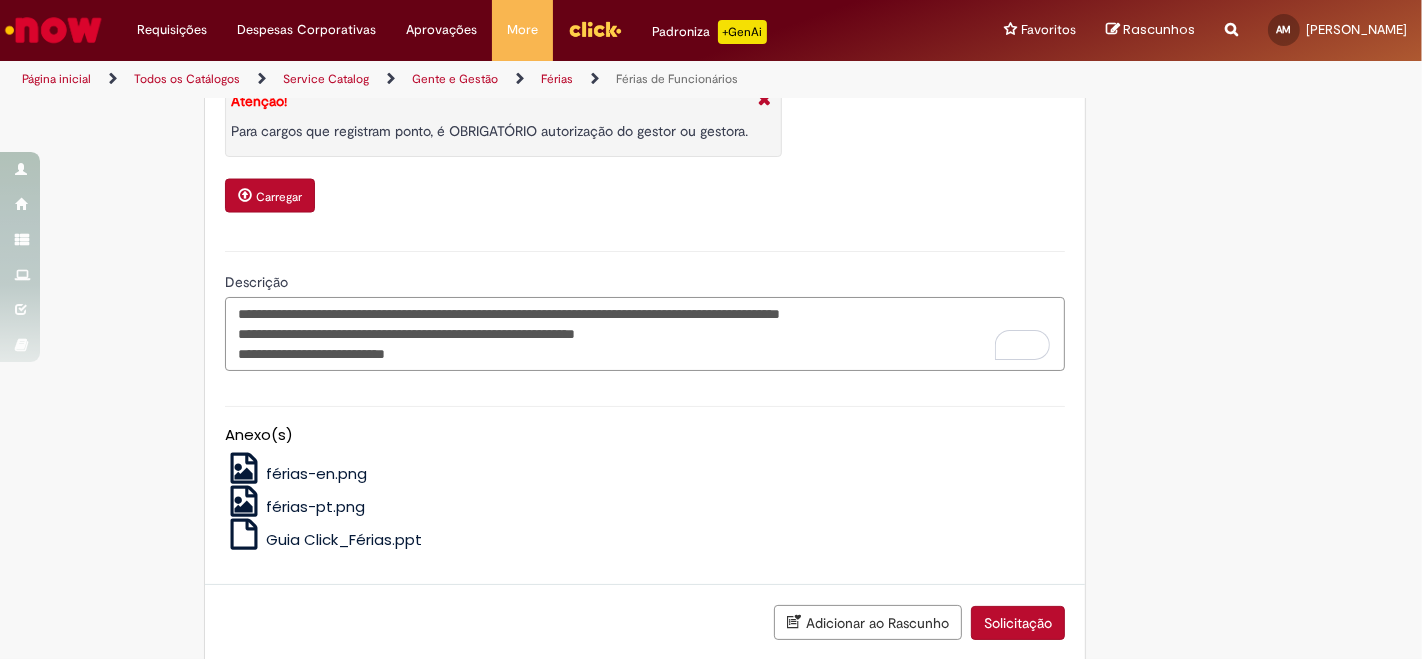 click on "**********" at bounding box center (645, 333) 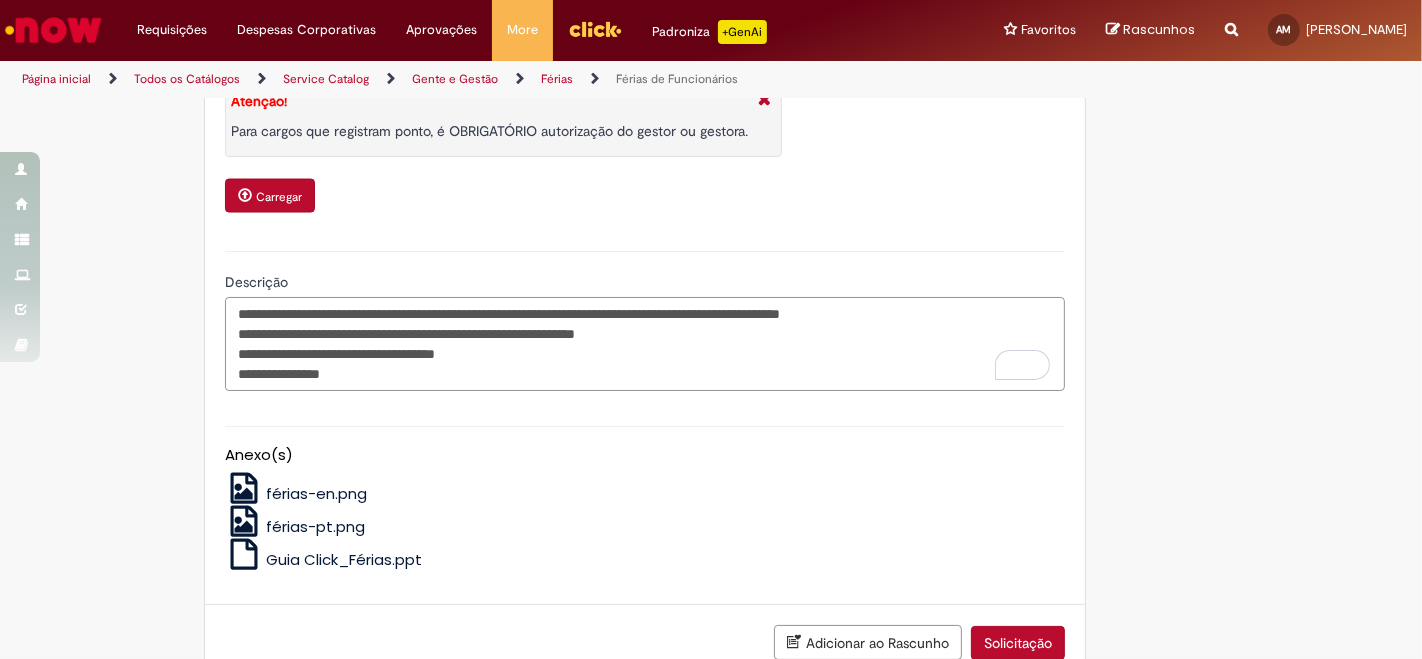 click on "**********" at bounding box center (645, 343) 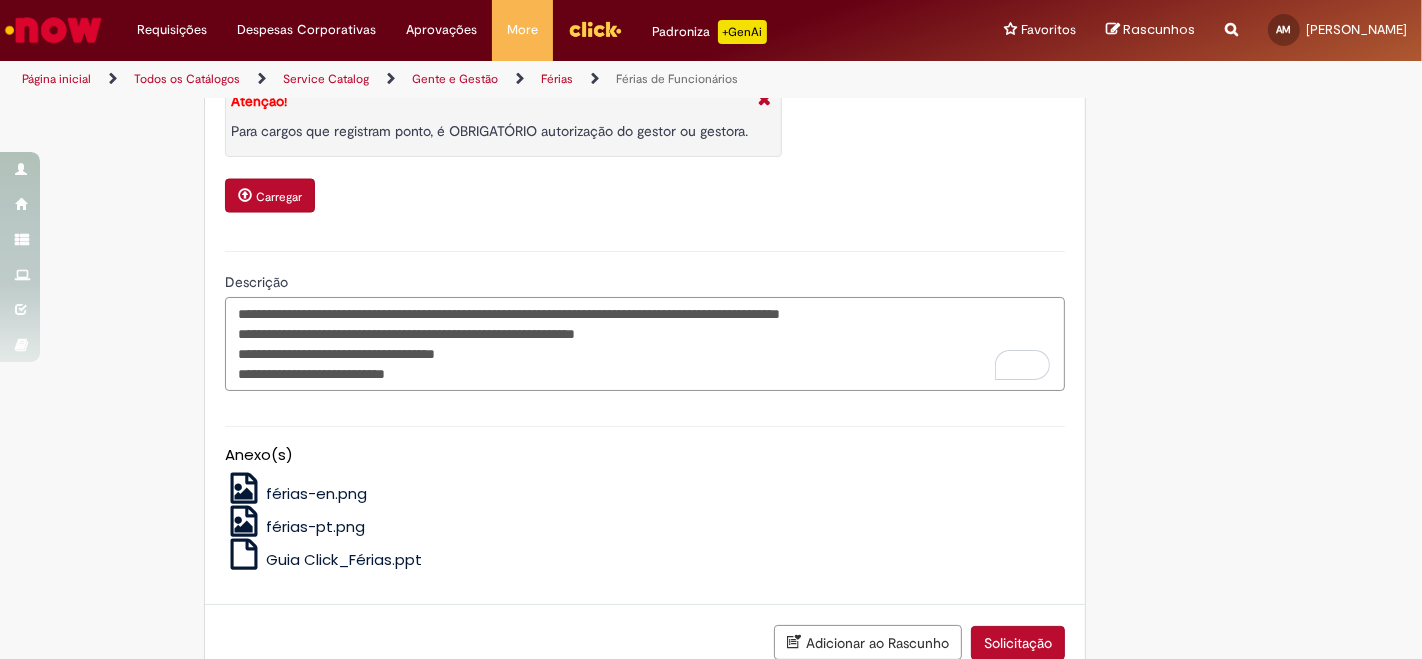 click on "**********" at bounding box center [645, 343] 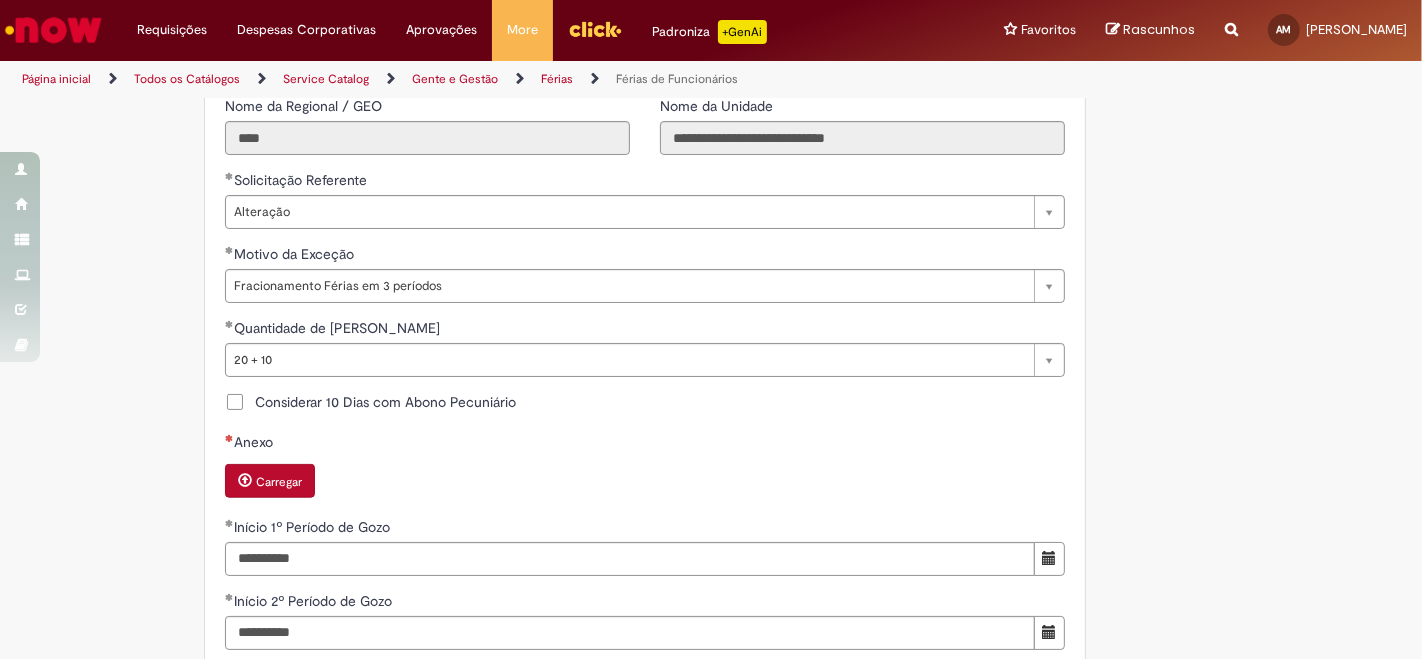 scroll, scrollTop: 1645, scrollLeft: 0, axis: vertical 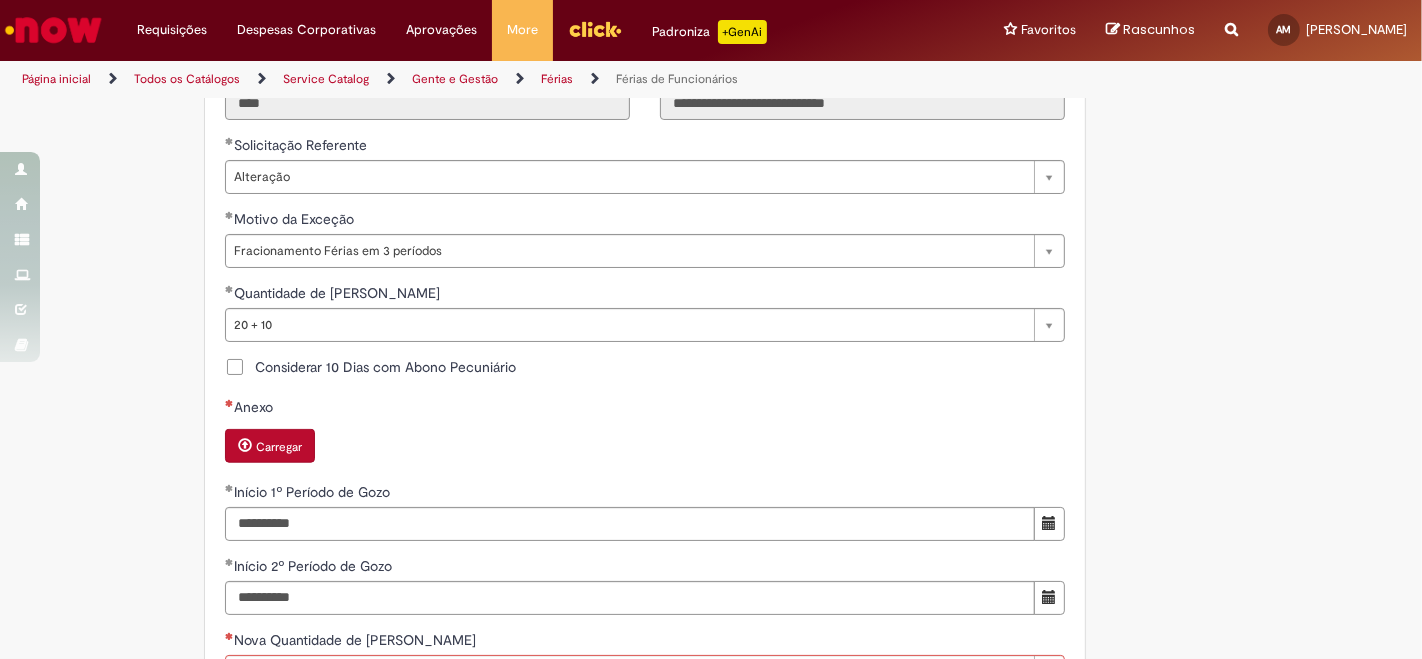 type on "**********" 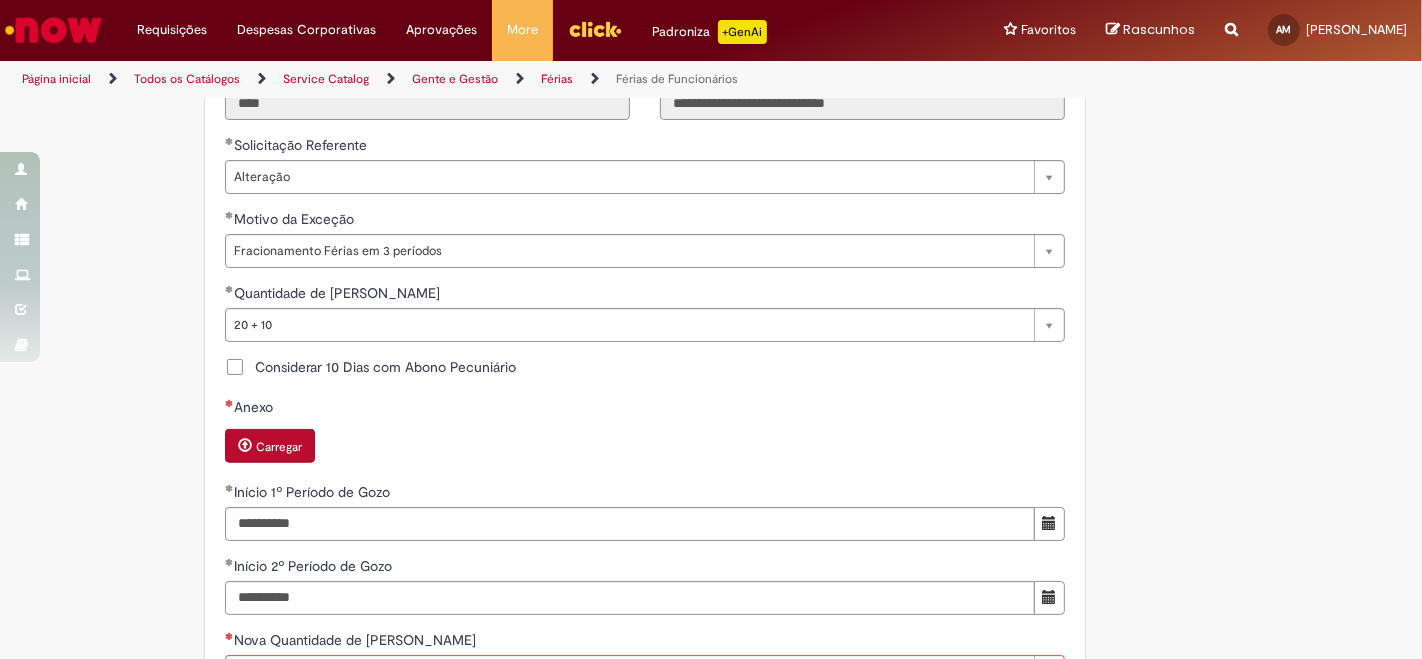 click on "Anexo
Carregar" at bounding box center [645, 432] 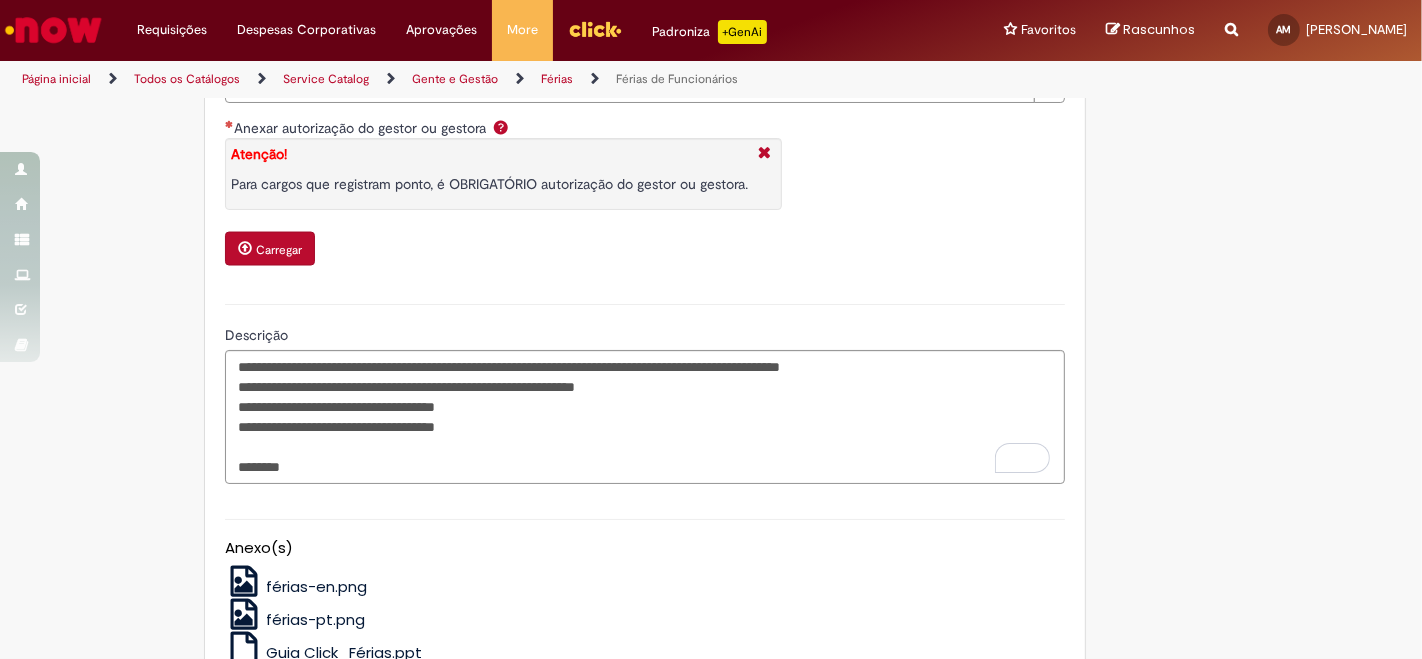 scroll, scrollTop: 3082, scrollLeft: 0, axis: vertical 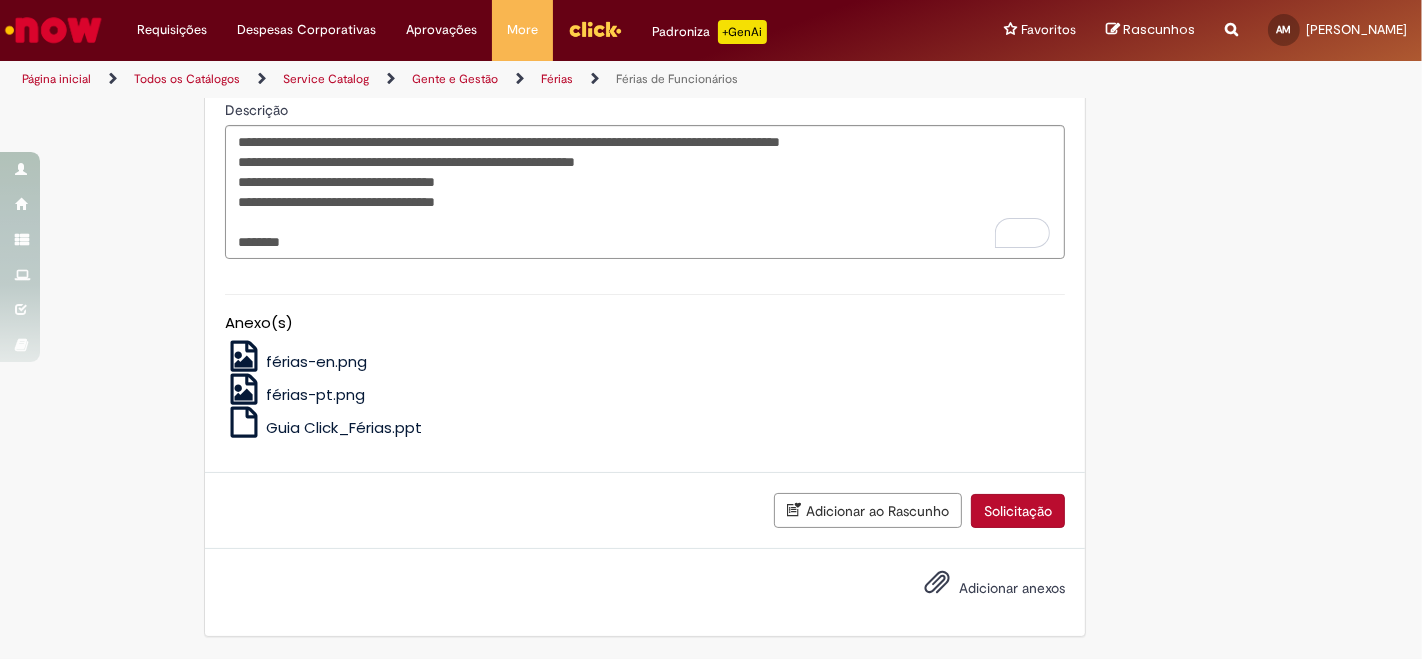 click on "Solicitação" at bounding box center [1018, 511] 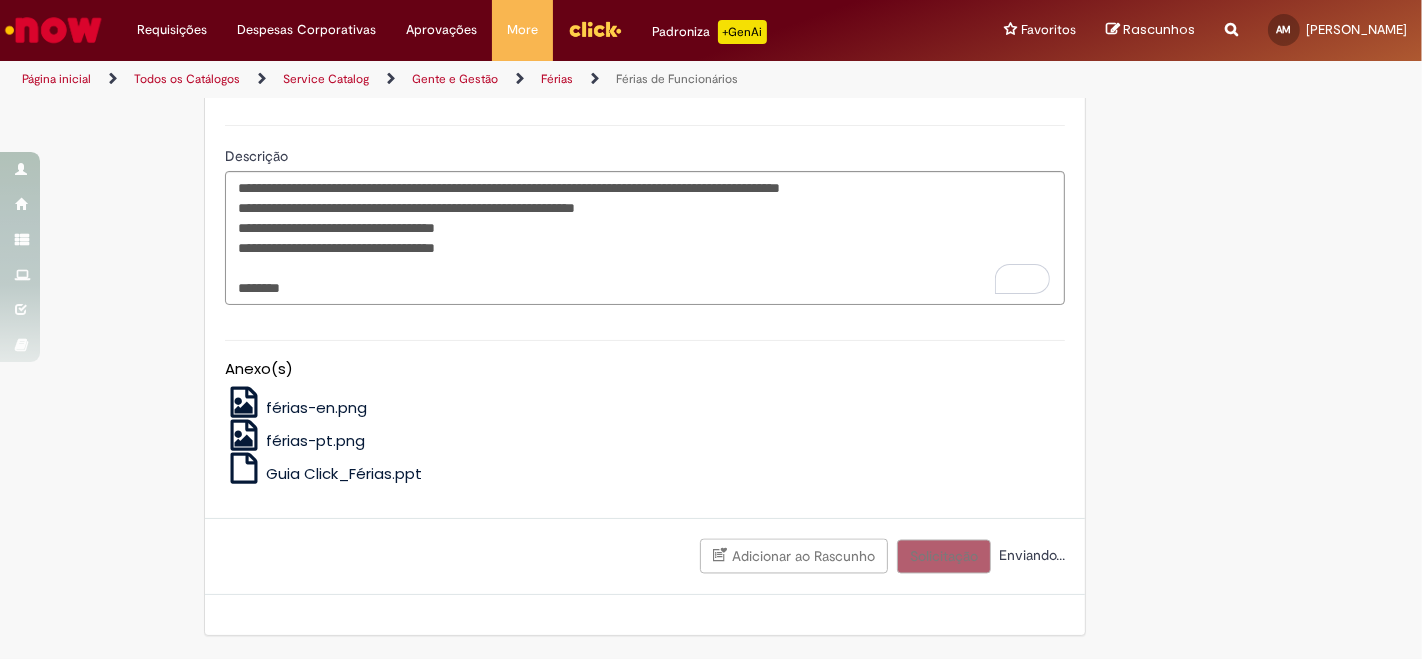 scroll, scrollTop: 1966, scrollLeft: 0, axis: vertical 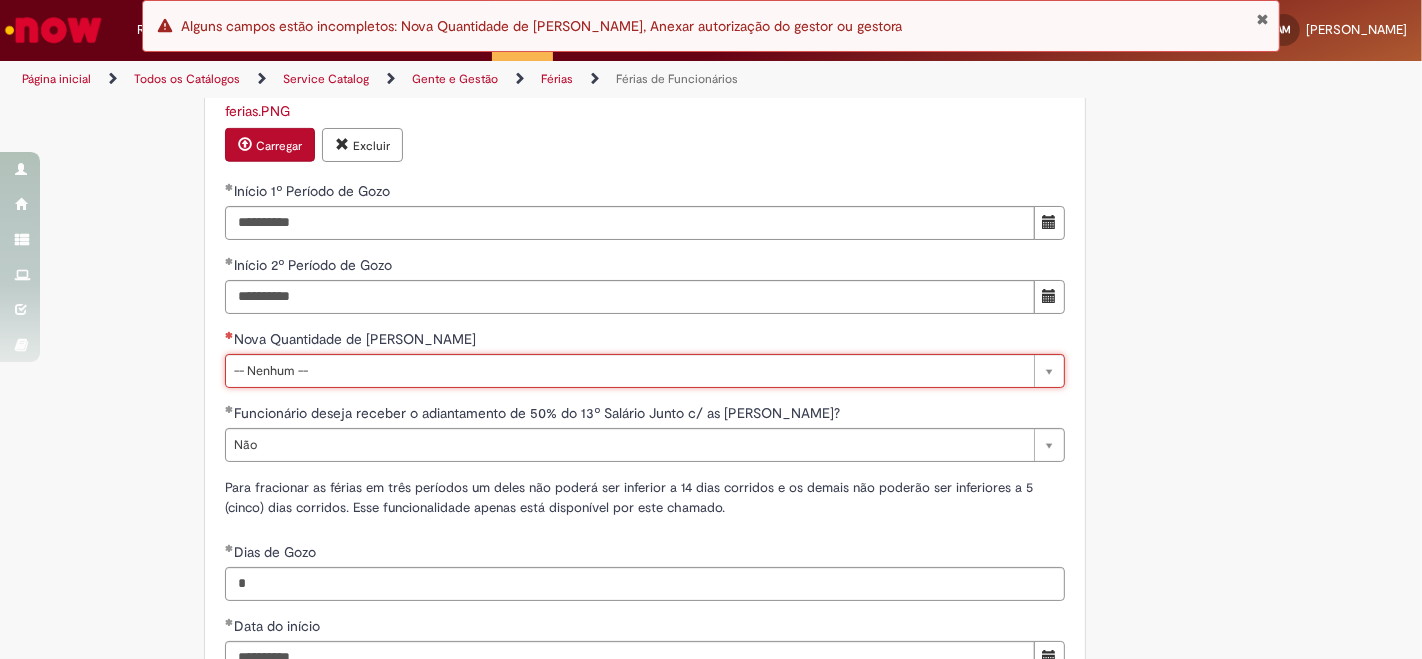 type 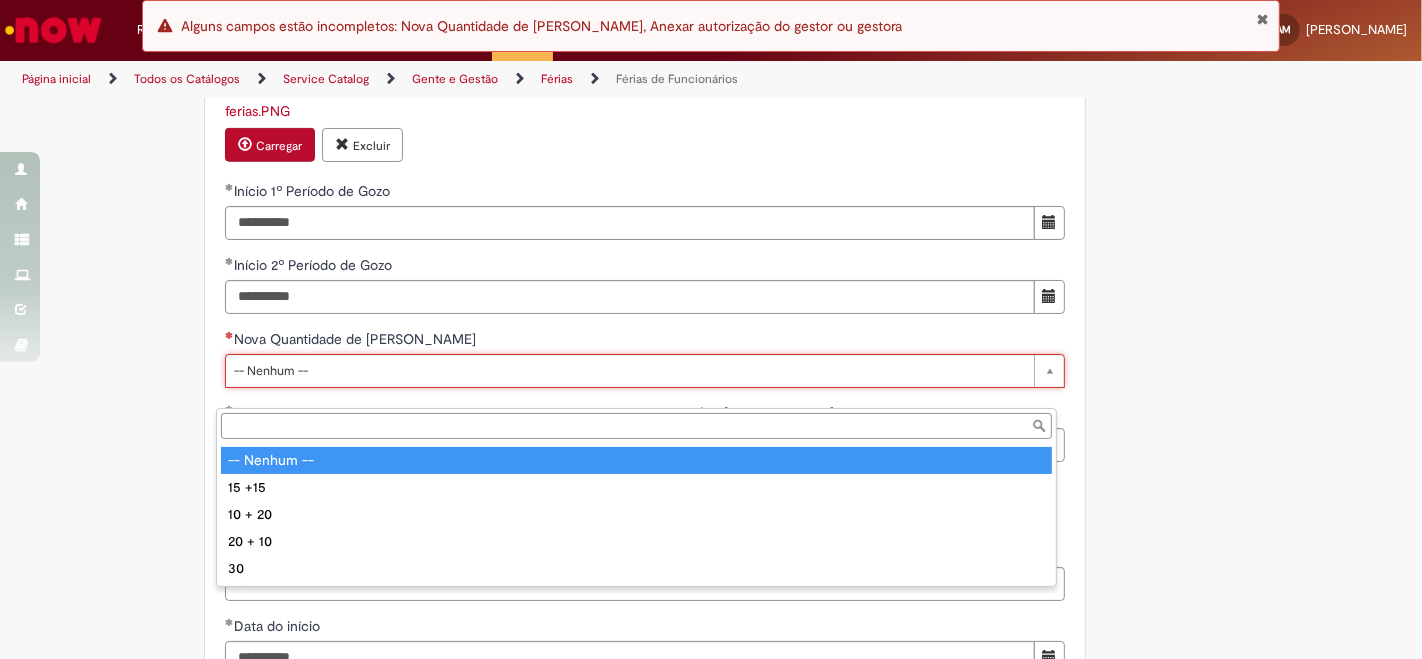 scroll, scrollTop: 0, scrollLeft: 0, axis: both 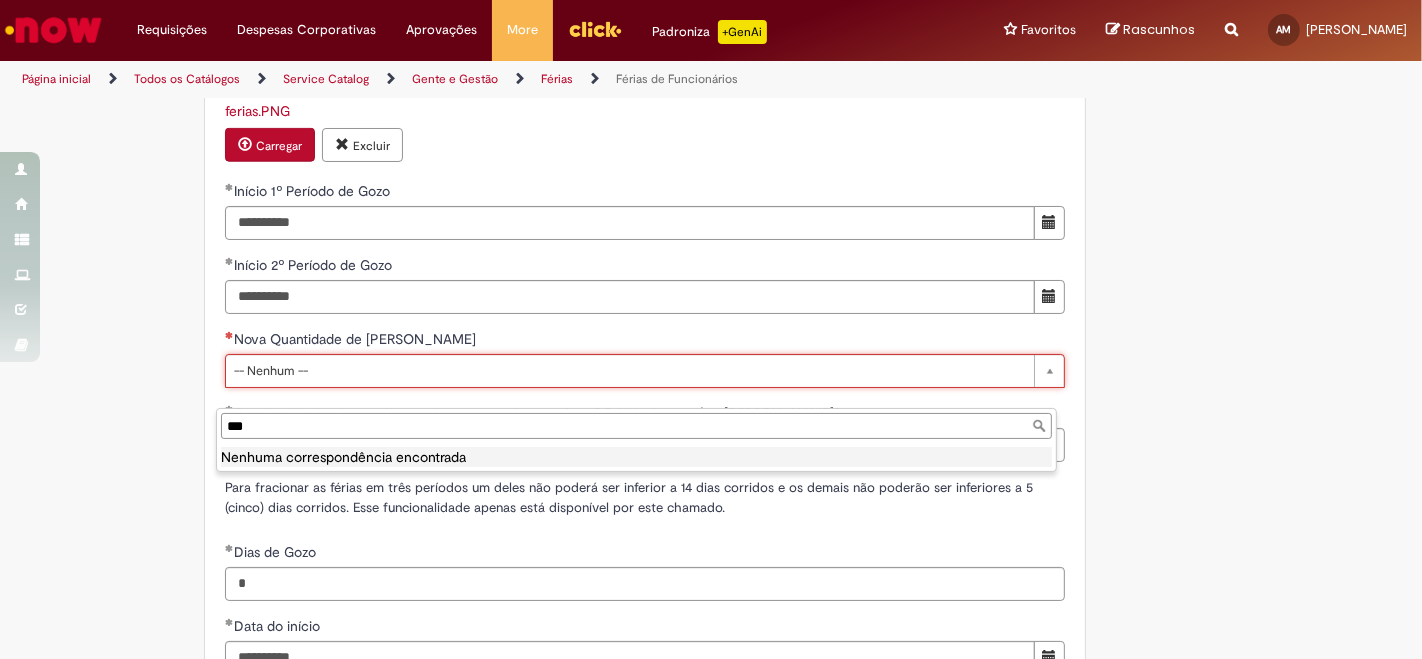 type on "****" 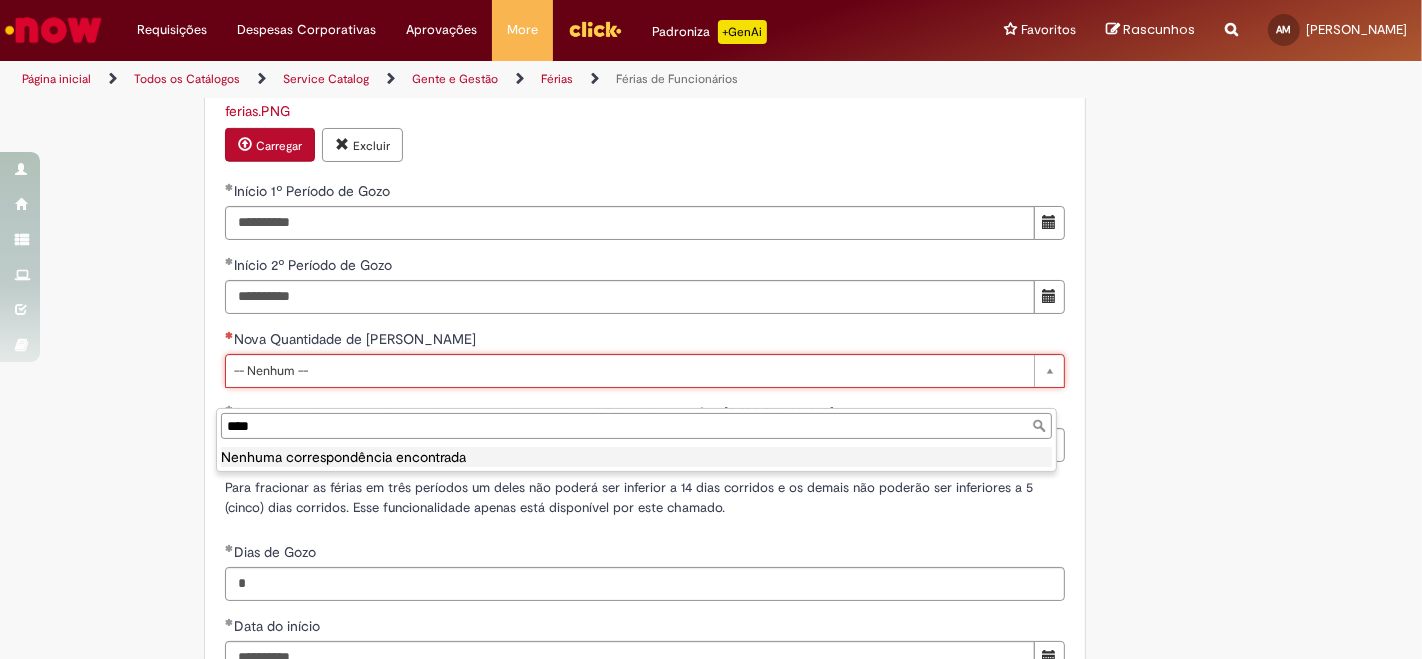 type on "**********" 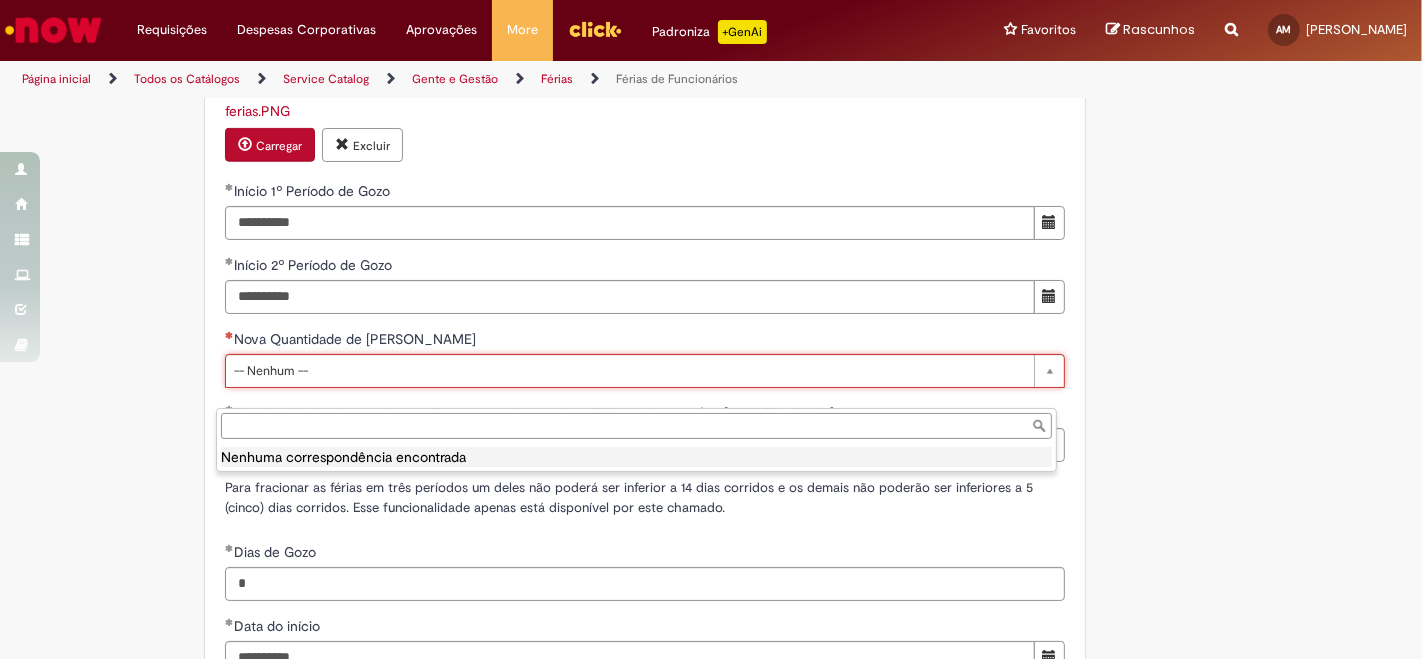 scroll, scrollTop: 0, scrollLeft: 82, axis: horizontal 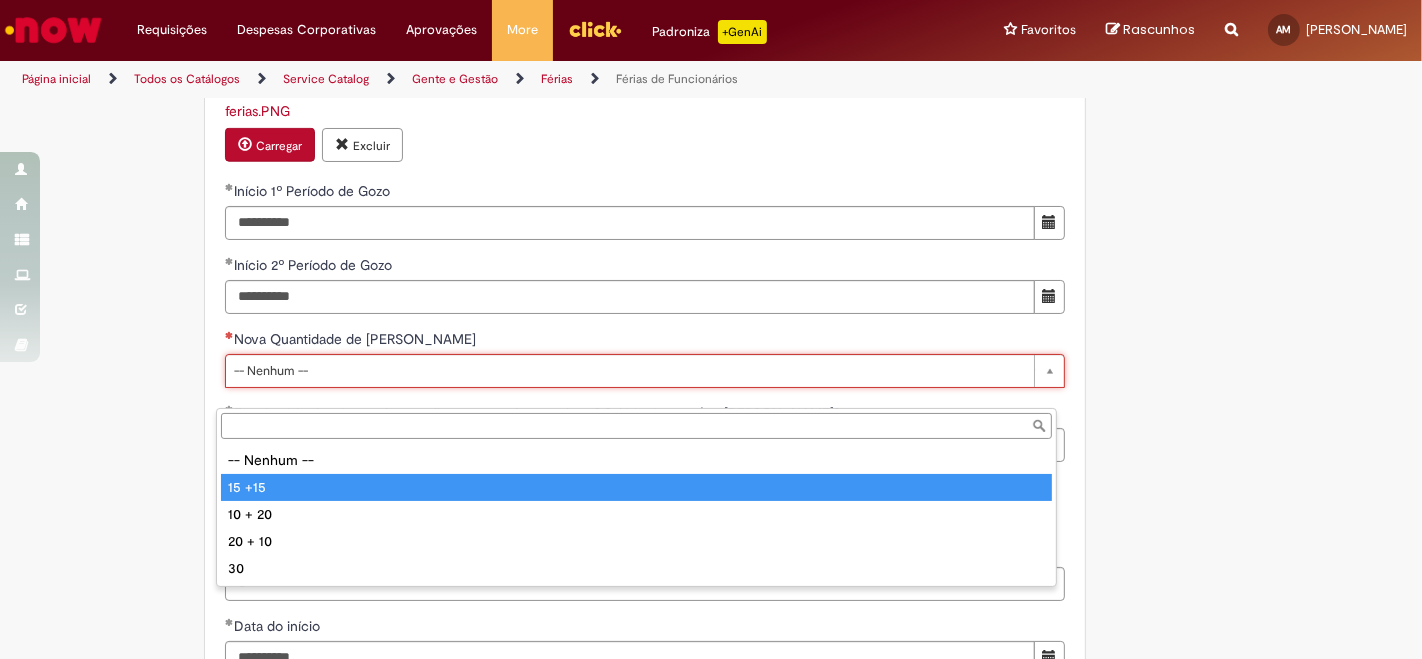 type on "******" 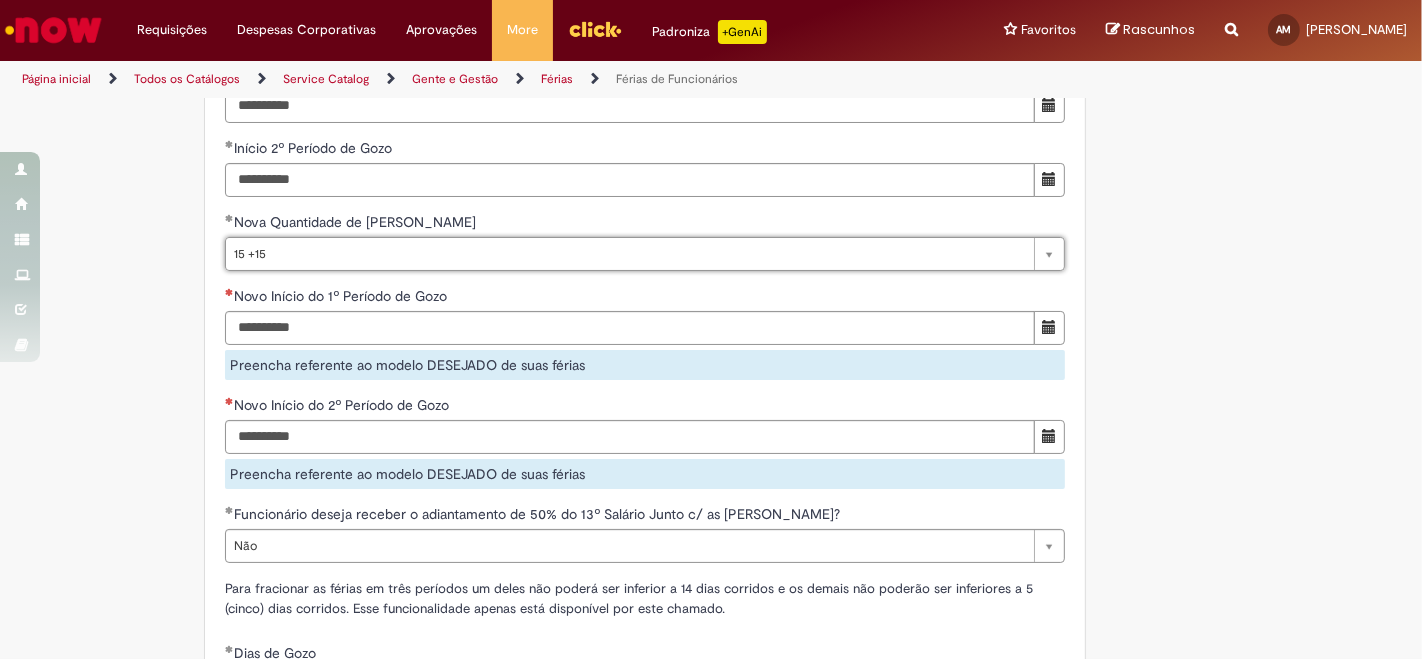 scroll, scrollTop: 1966, scrollLeft: 0, axis: vertical 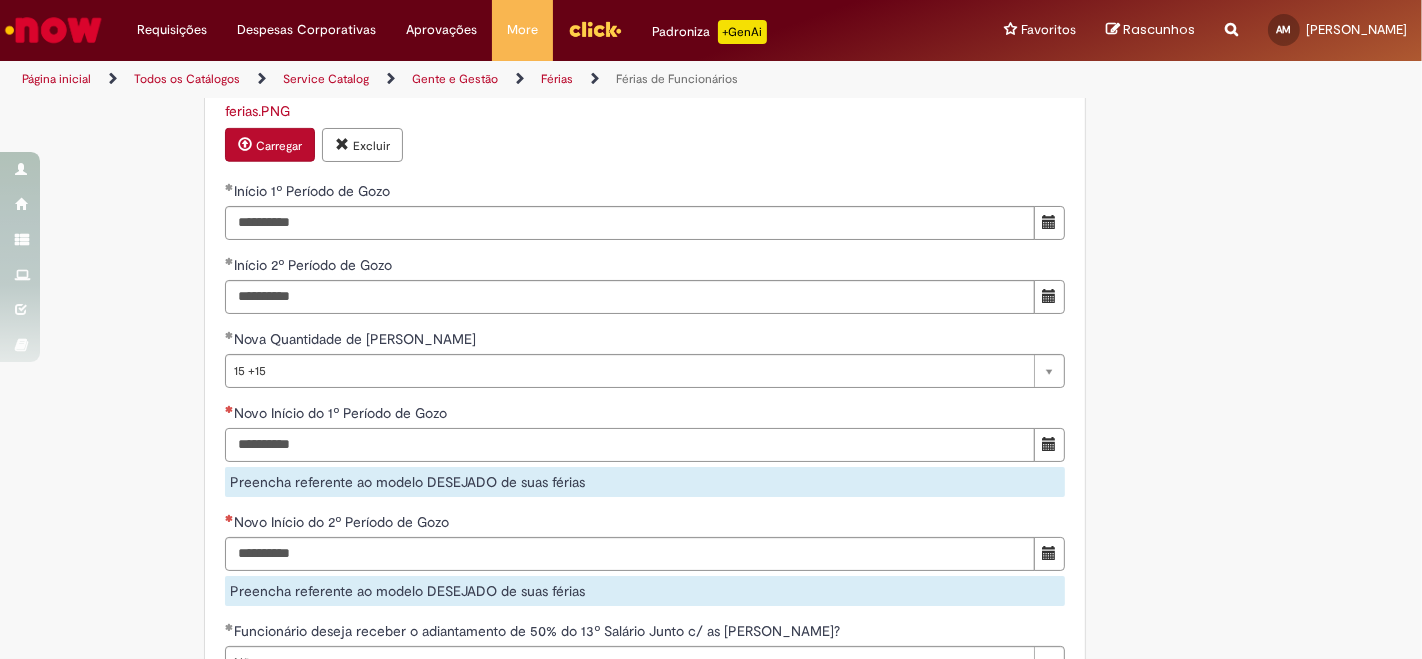 click on "Novo Início do 1º Período de Gozo" at bounding box center [630, 445] 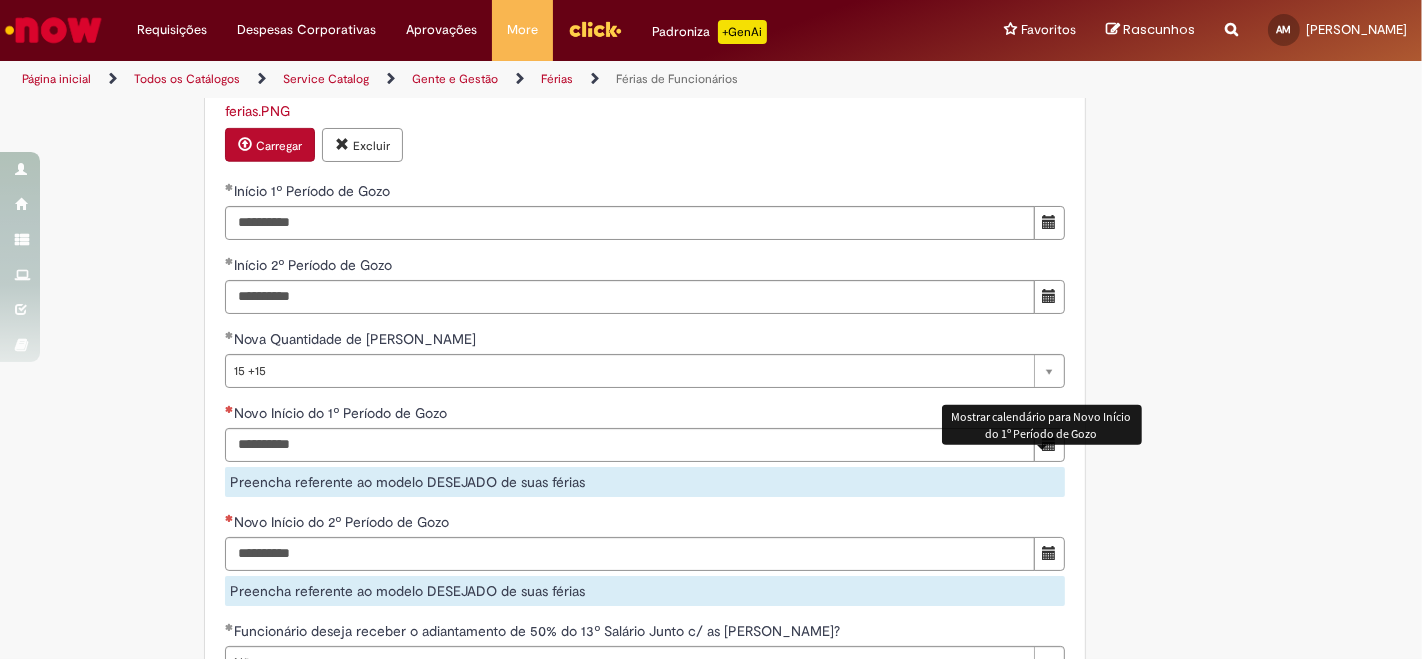 click at bounding box center (1049, 444) 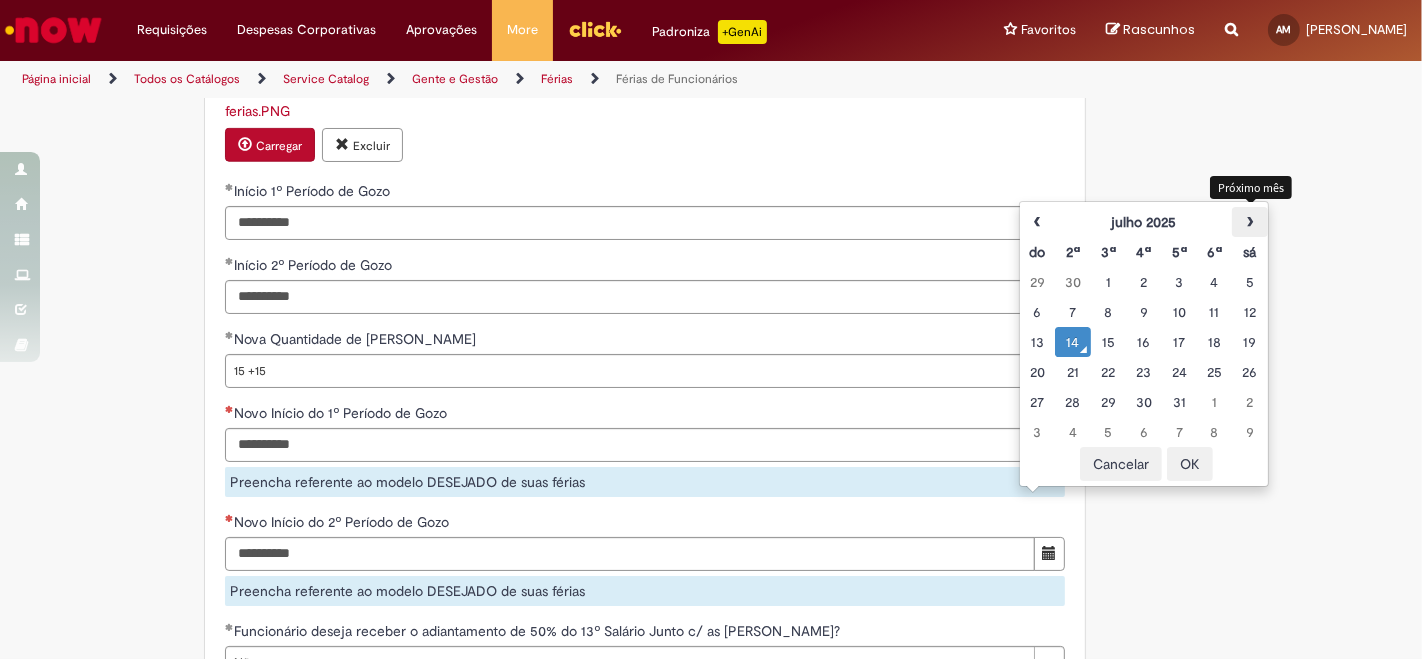 click on "›" at bounding box center [1249, 222] 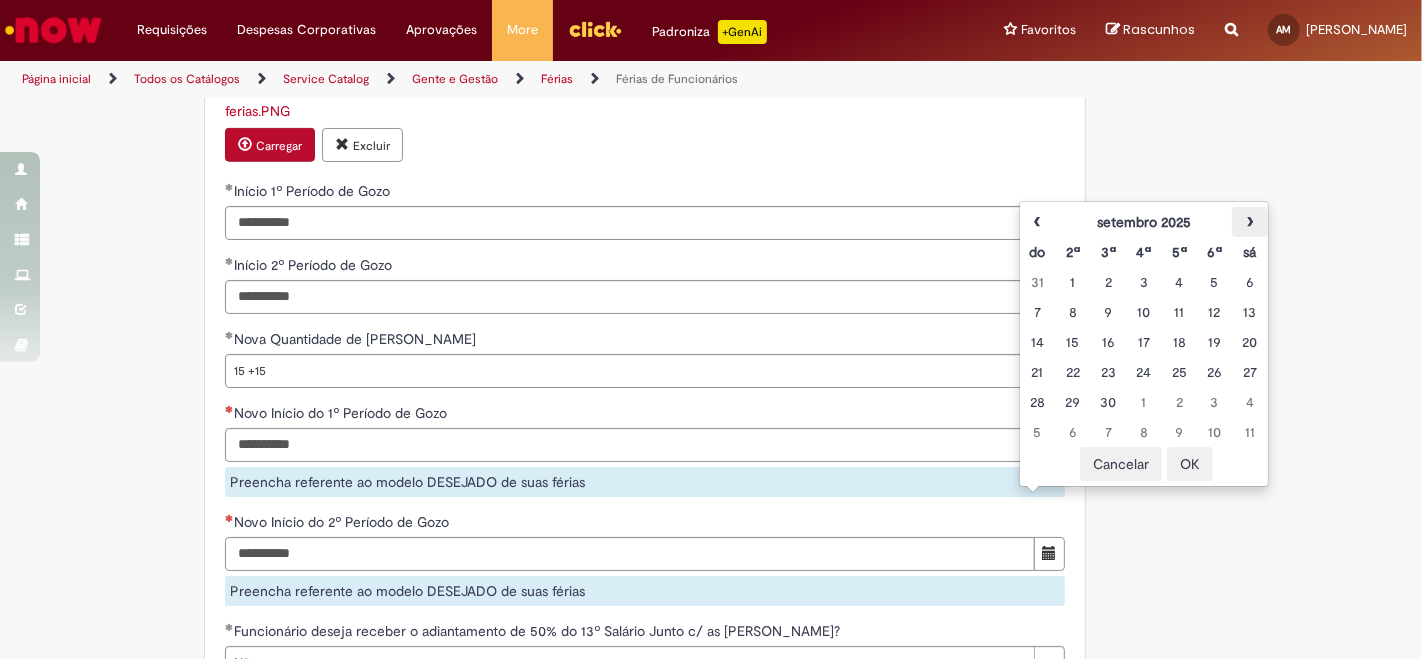 click on "›" at bounding box center (1249, 222) 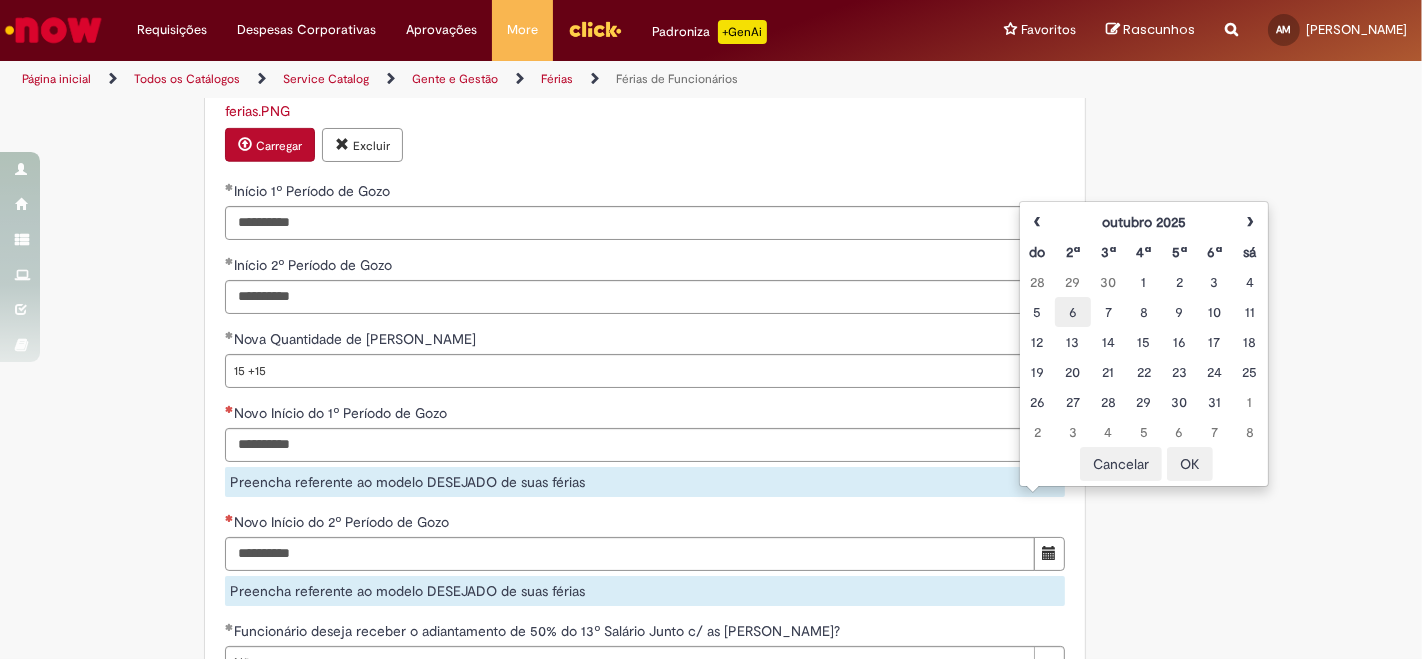 click on "6" at bounding box center (1072, 312) 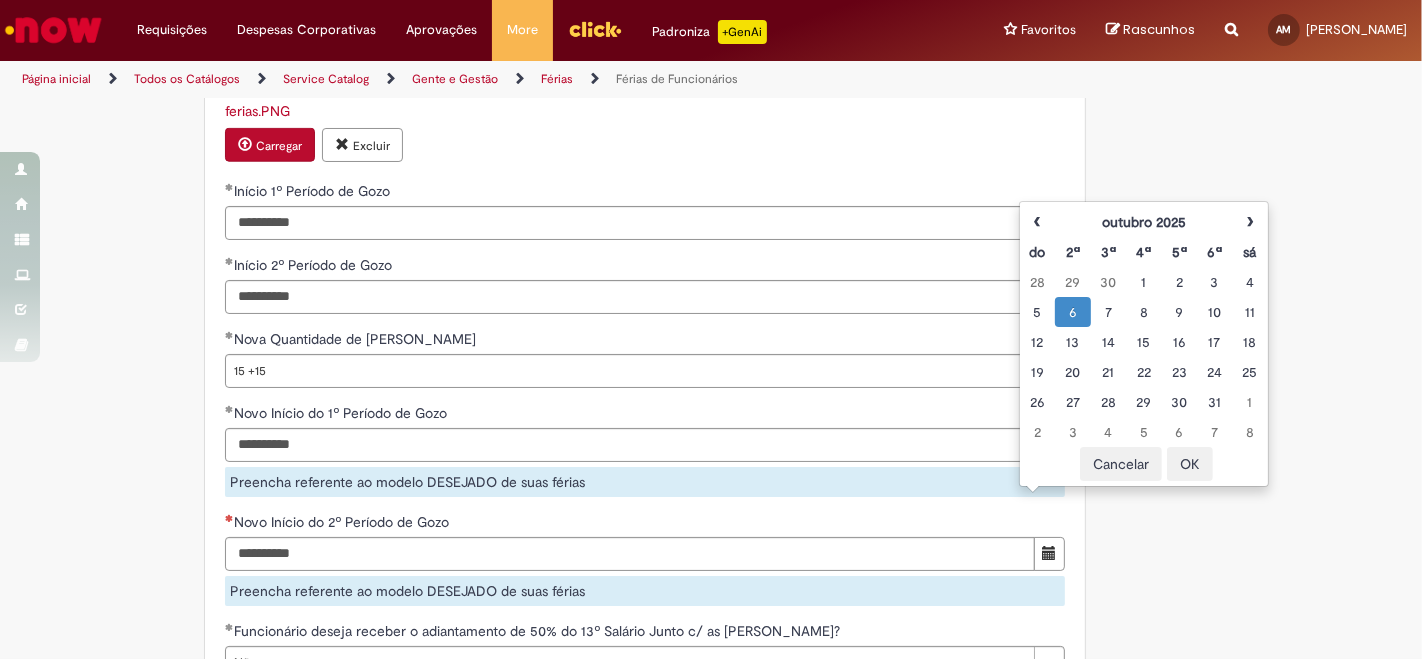 scroll, scrollTop: 2077, scrollLeft: 0, axis: vertical 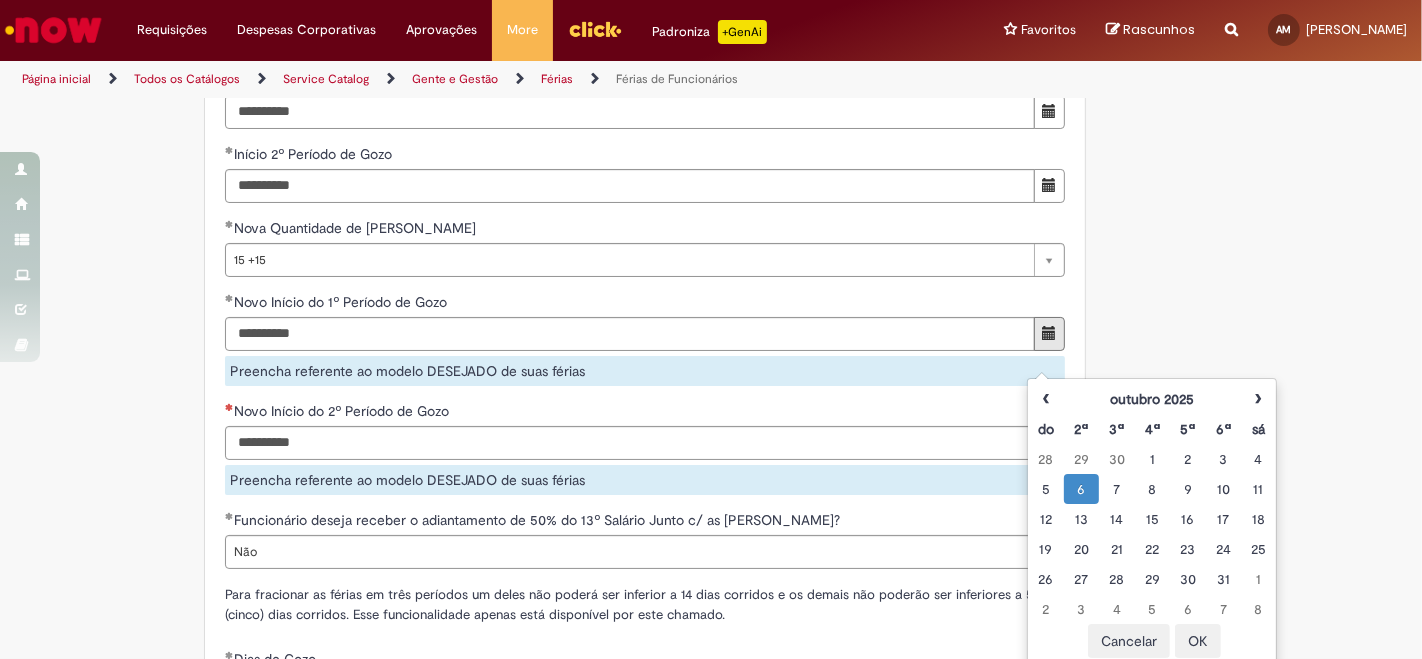 click on "Adicionar a Favoritos
Férias de Funcionários
Oferta destinada para esclarecimento de dúvidas e inclusões/exceções/cancelamentos de férias por exceções.
Utilize esta oferta:
Para ajustar, cancelar ou incluir férias com menos de 35 dias para o início;
Para fracionar suas férias em 03 períodos (se elegível);
Caso Click apresente alguma instabilidade no serviço de Férias que, mesmo após você abrir um  incidente  (e tiver evidência do número), não for corrigido por completo ou  em tempo de ajustar no próprio sistema;
> Para incluir, alterar ou cancelar Férias dentro do prazo de 35 dias de antecedência, é só acessar  Portal Click  > Você > Férias; > Para acessar a Diretriz de Férias, basta  clicar aqui
> Ficou com dúvidas sobre Férias via Termo? É só acessar a   FAQ – Fluxo de alteração de férias por exceção no Click  ou abrir chamado na oferta  ." at bounding box center (613, -60) 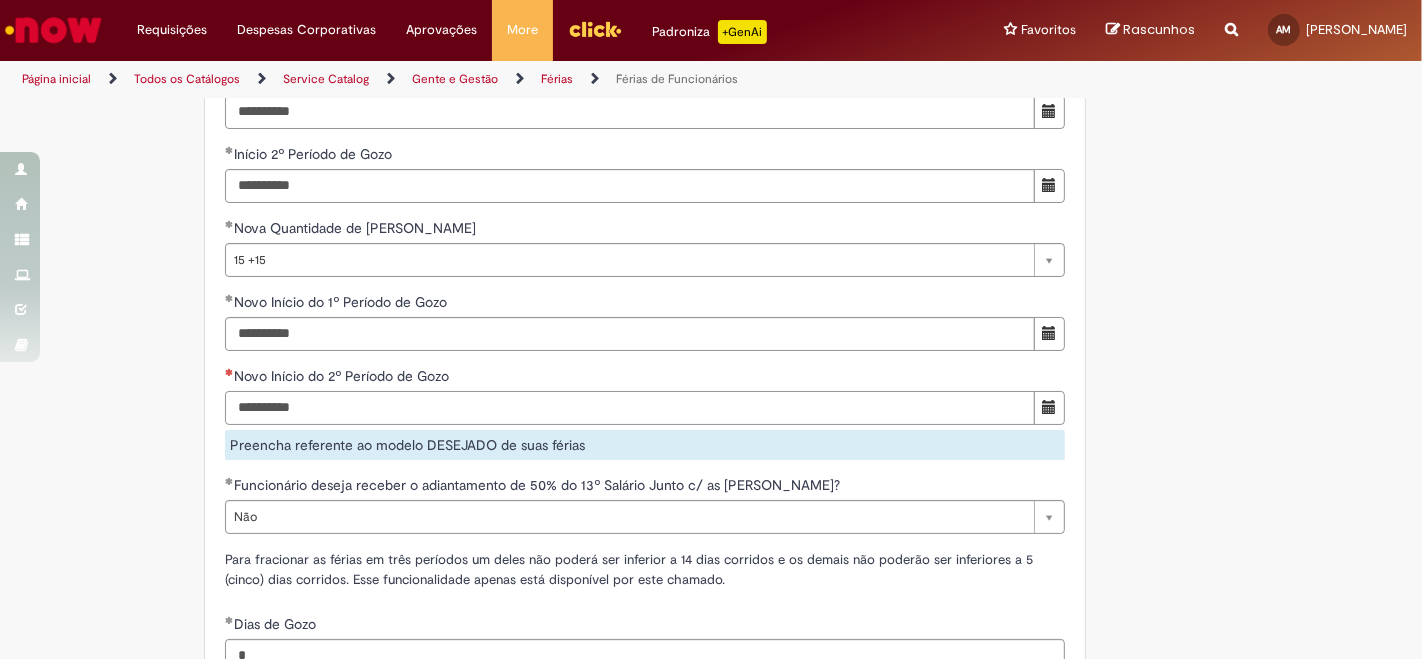click on "Novo Início do 2º Período de Gozo" at bounding box center [630, 408] 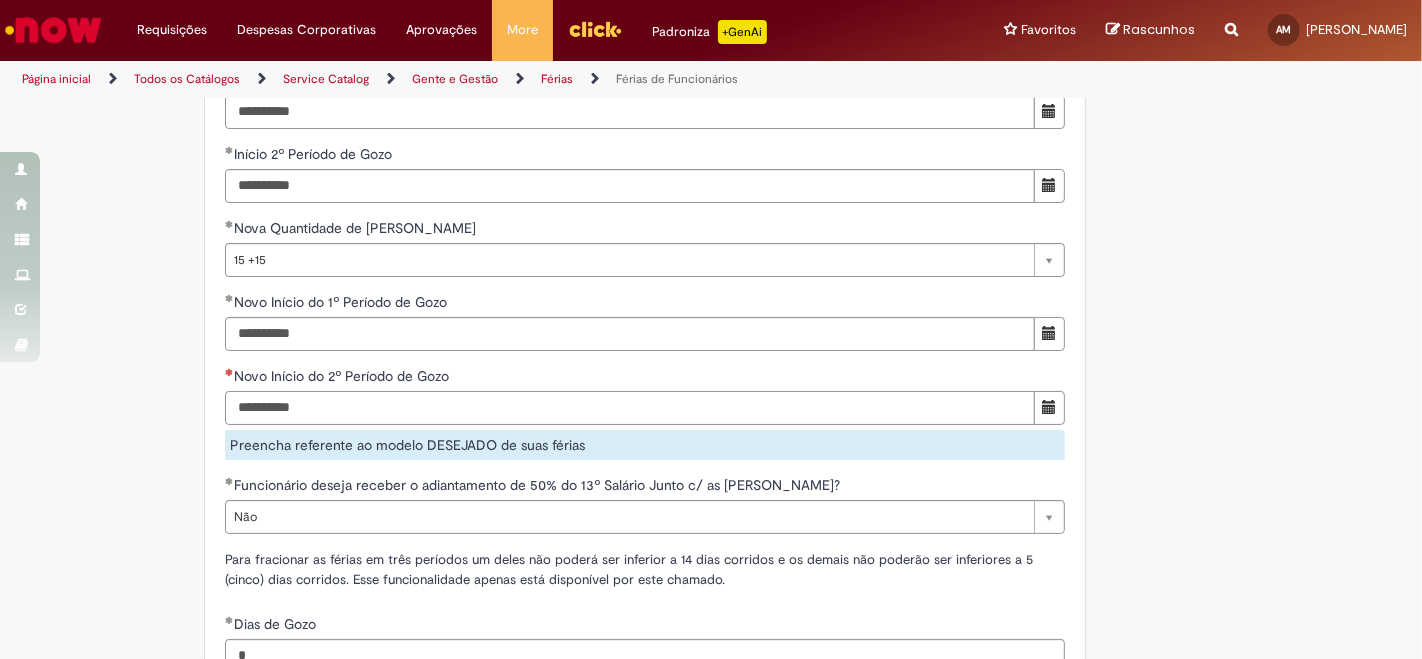 type on "**********" 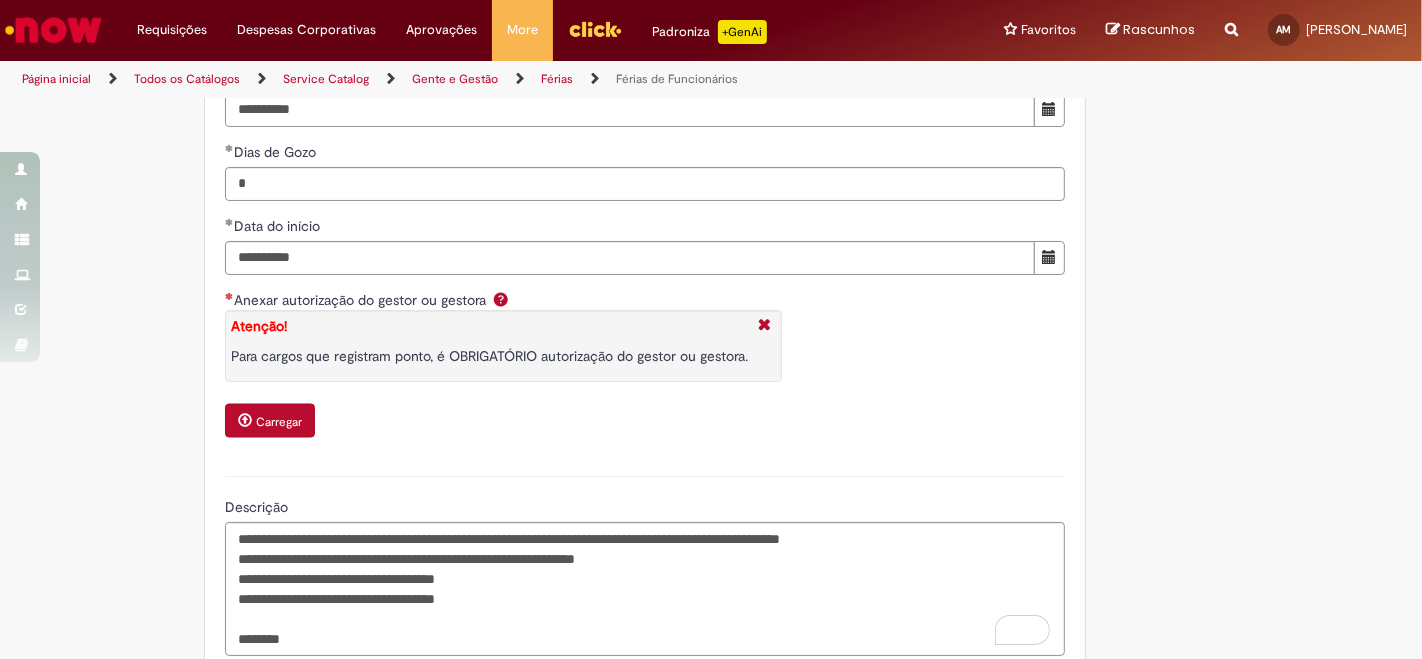 scroll, scrollTop: 2855, scrollLeft: 0, axis: vertical 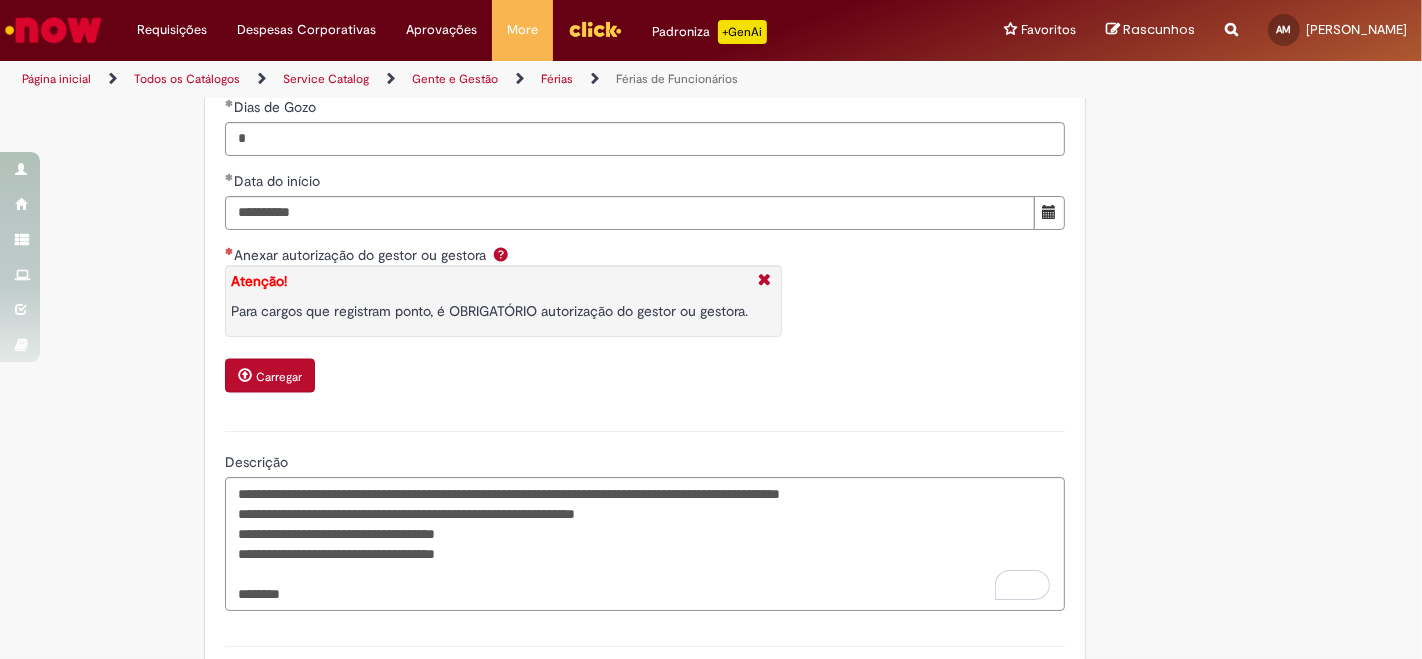 click on "Carregar" at bounding box center [279, 377] 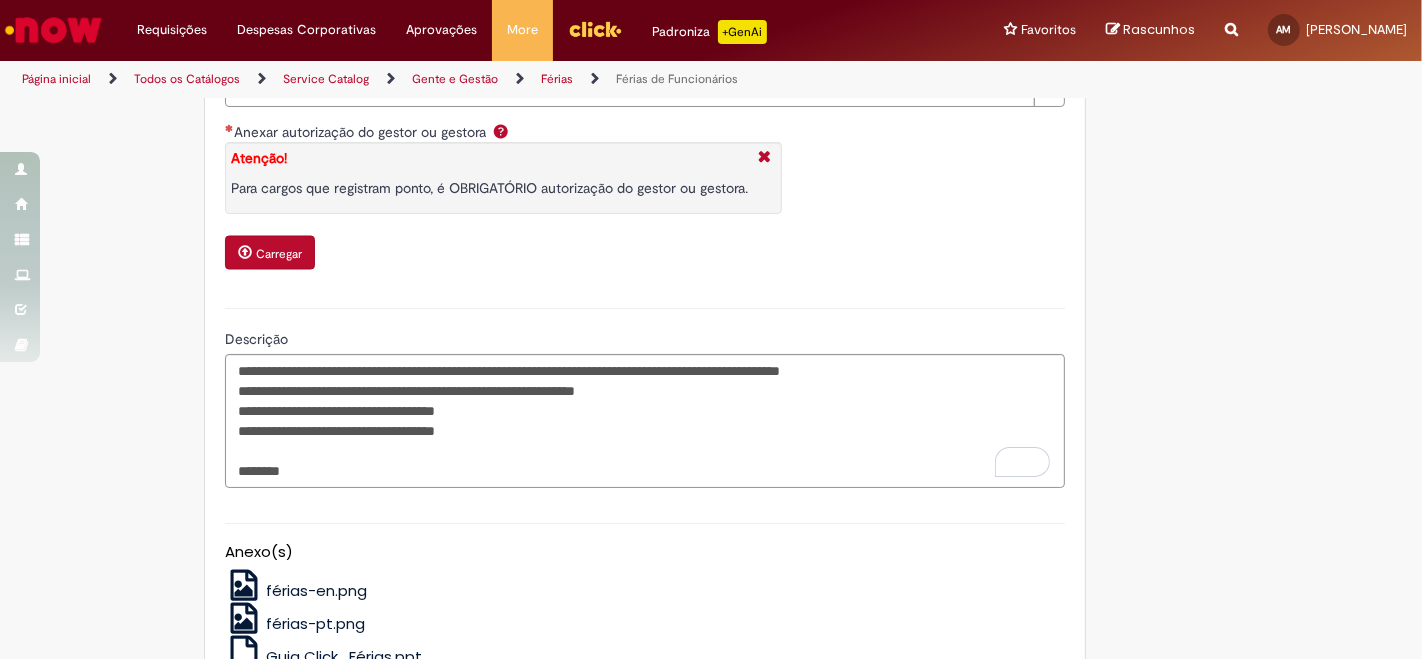 scroll, scrollTop: 2931, scrollLeft: 0, axis: vertical 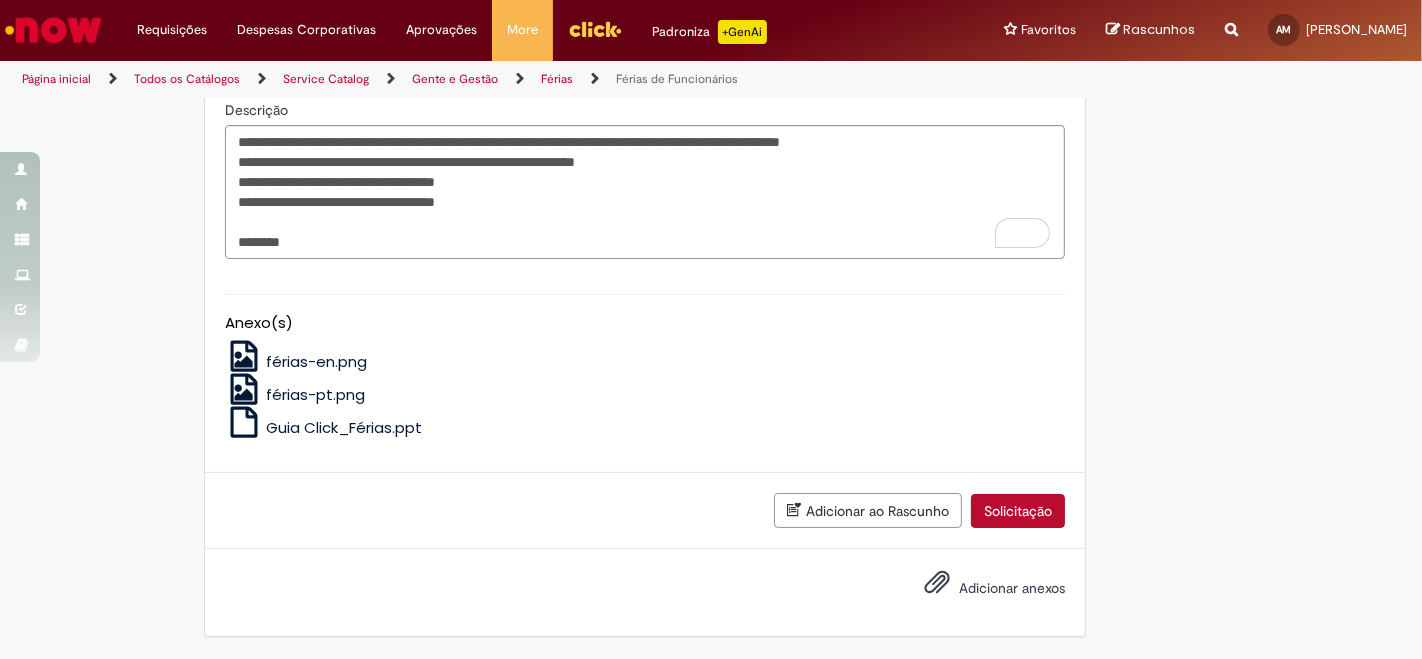 click on "Solicitação" at bounding box center [1018, 511] 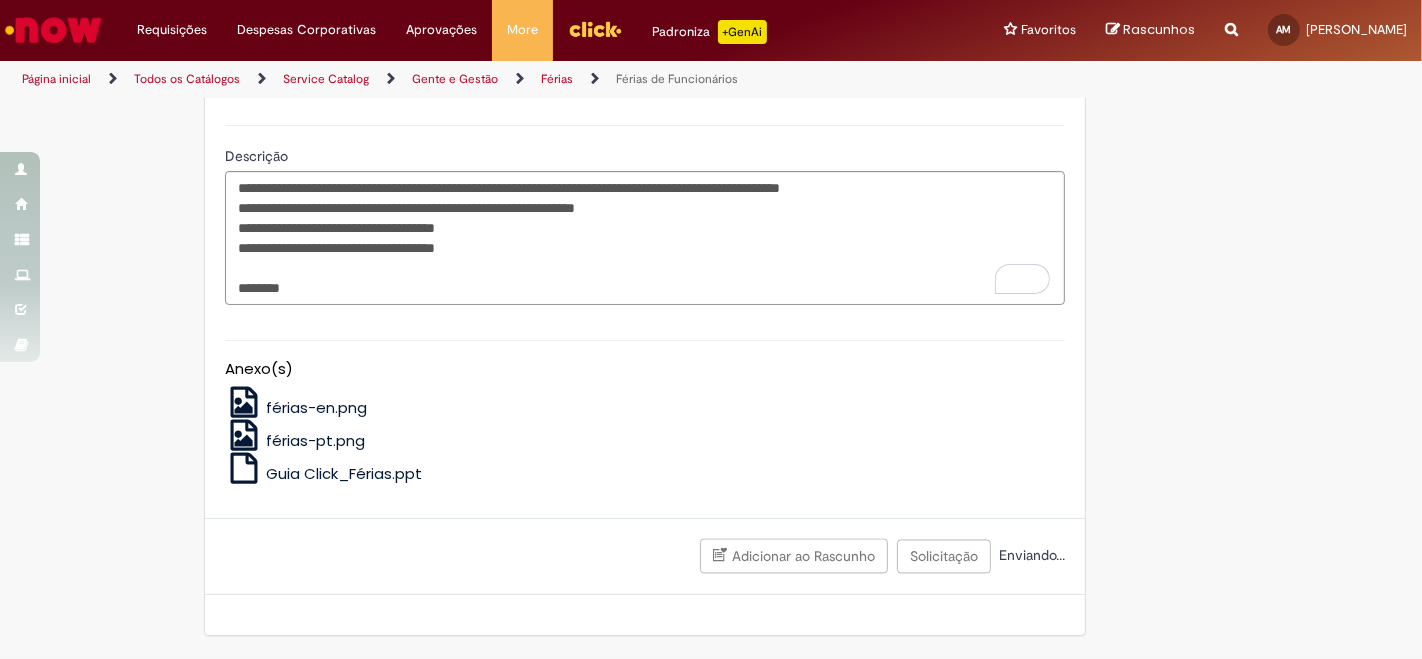scroll, scrollTop: 2877, scrollLeft: 0, axis: vertical 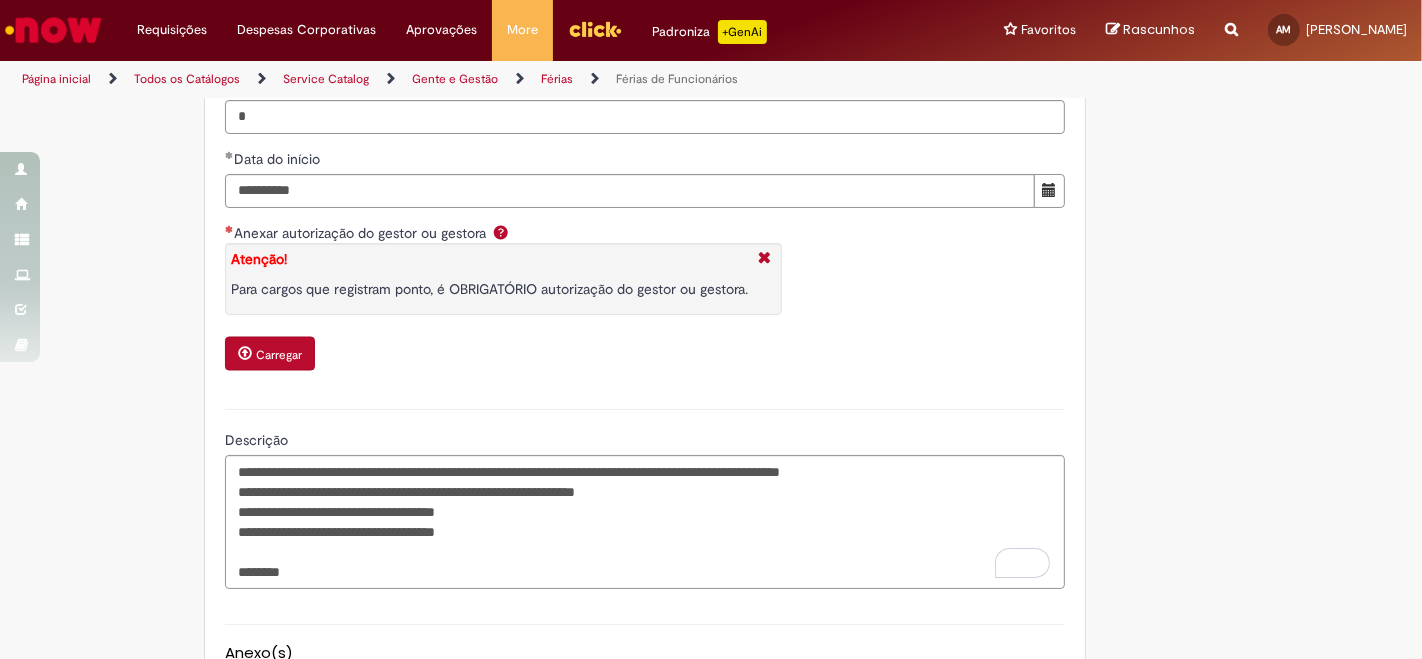 drag, startPoint x: 989, startPoint y: 307, endPoint x: 851, endPoint y: 330, distance: 139.90353 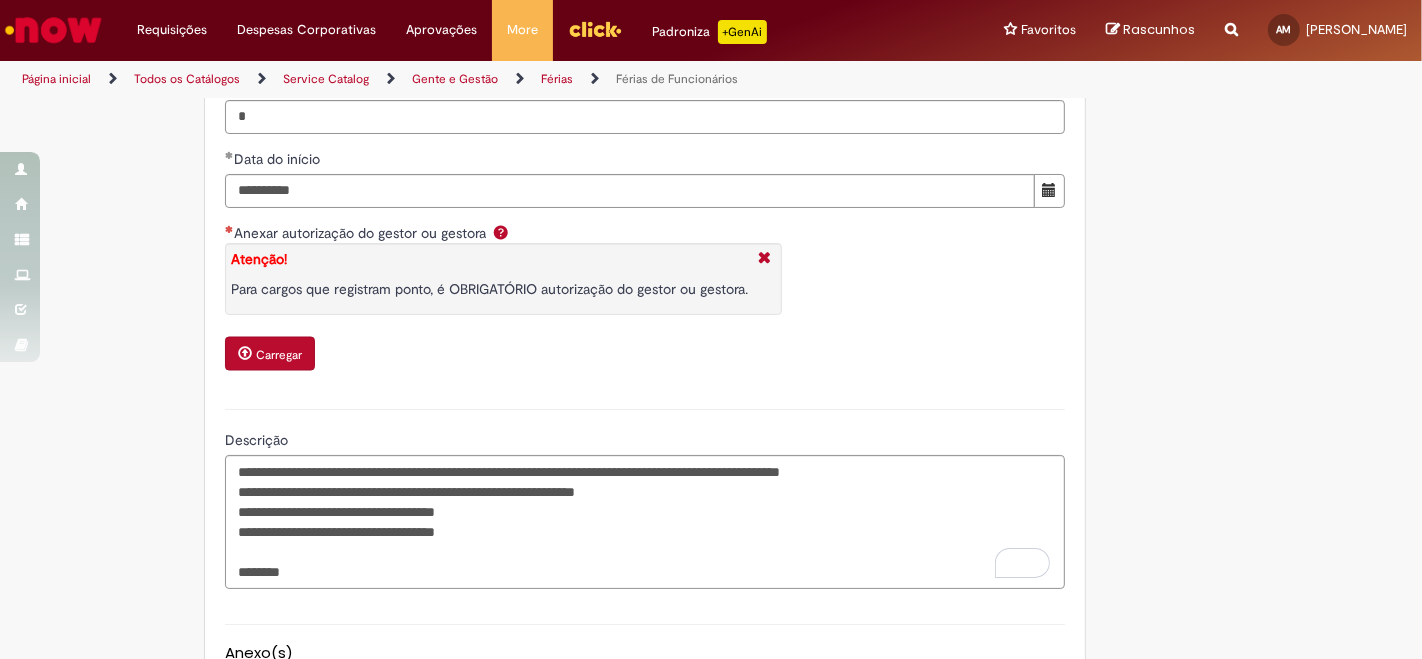 click on "Carregar" at bounding box center (279, 355) 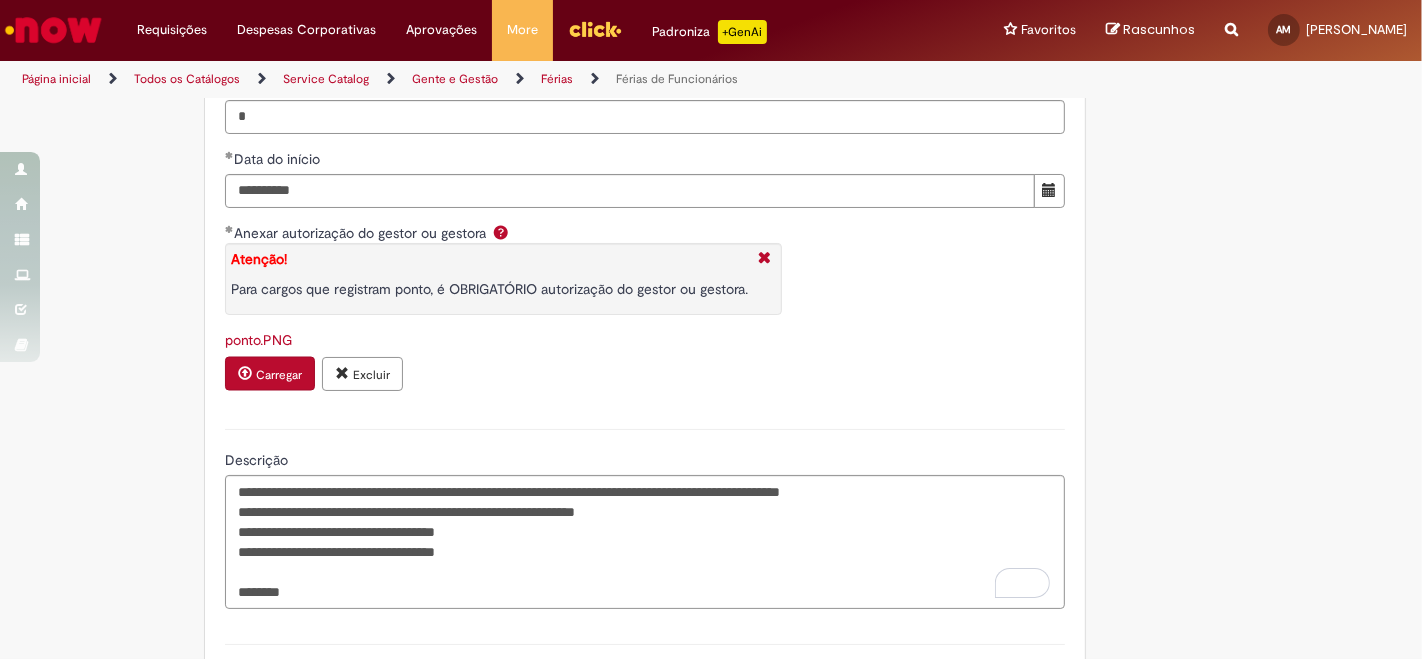 click on "Adicionar a Favoritos
Férias de Funcionários
Oferta destinada para esclarecimento de dúvidas e inclusões/exceções/cancelamentos de férias por exceções.
Utilize esta oferta:
Para ajustar, cancelar ou incluir férias com menos de 35 dias para o início;
Para fracionar suas férias em 03 períodos (se elegível);
Caso Click apresente alguma instabilidade no serviço de Férias que, mesmo após você abrir um  incidente  (e tiver evidência do número), não for corrigido por completo ou  em tempo de ajustar no próprio sistema;
> Para incluir, alterar ou cancelar Férias dentro do prazo de 35 dias de antecedência, é só acessar  Portal Click  > Você > Férias; > Para acessar a Diretriz de Férias, basta  clicar aqui
> Ficou com dúvidas sobre Férias via Termo? É só acessar a   FAQ – Fluxo de alteração de férias por exceção no Click Dúvidas Trabalhistas ." at bounding box center (711, -885) 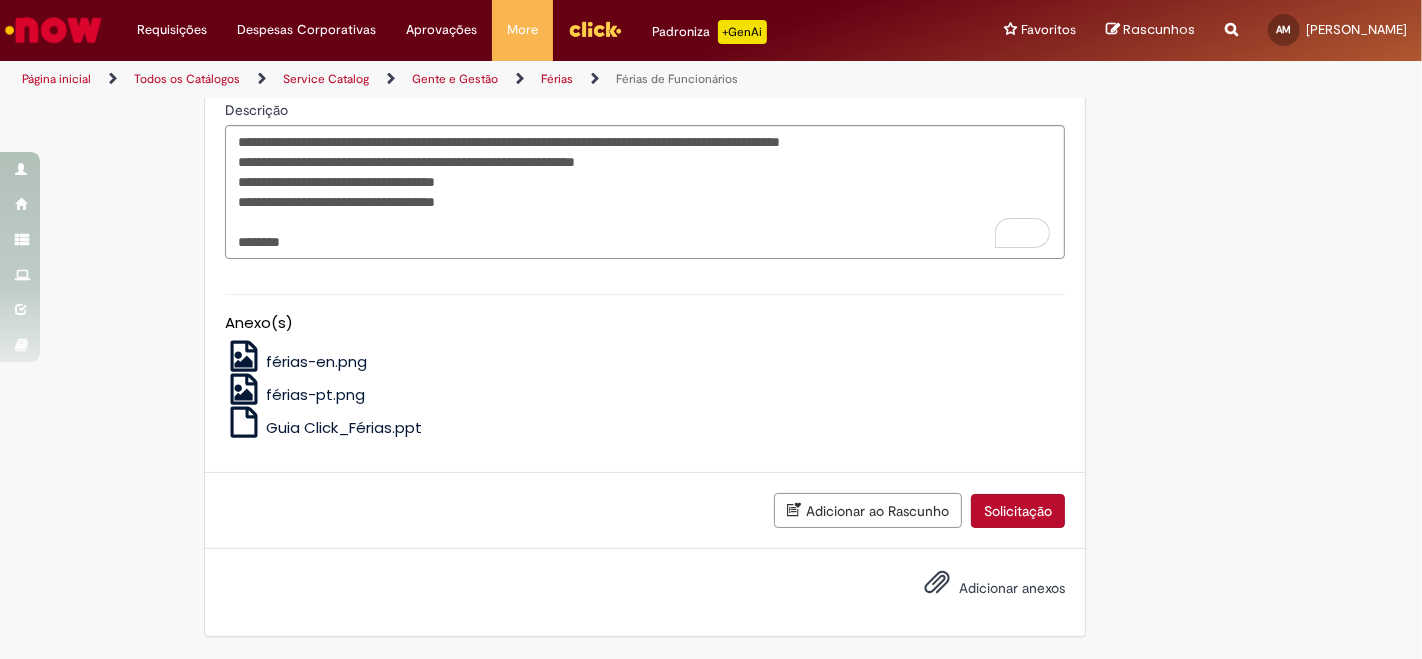 click on "Solicitação" at bounding box center [1018, 511] 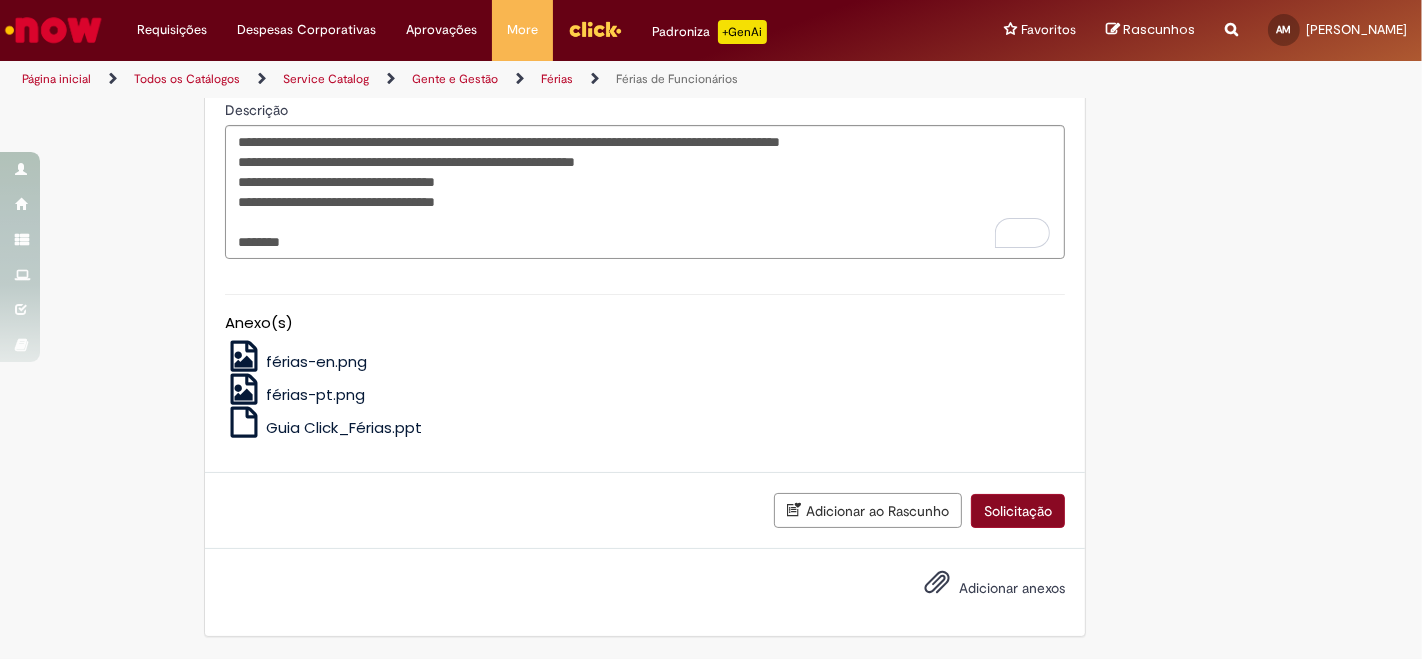 scroll, scrollTop: 3205, scrollLeft: 0, axis: vertical 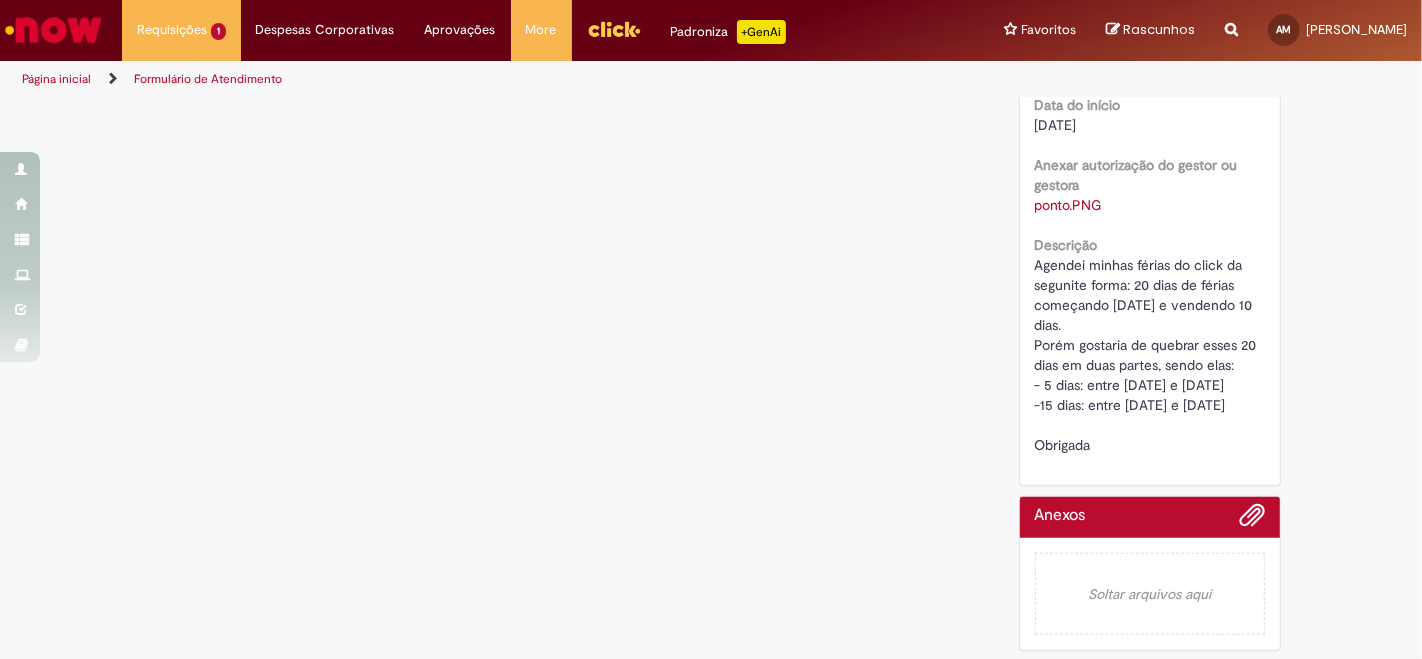drag, startPoint x: 1142, startPoint y: 441, endPoint x: 1200, endPoint y: 310, distance: 143.26549 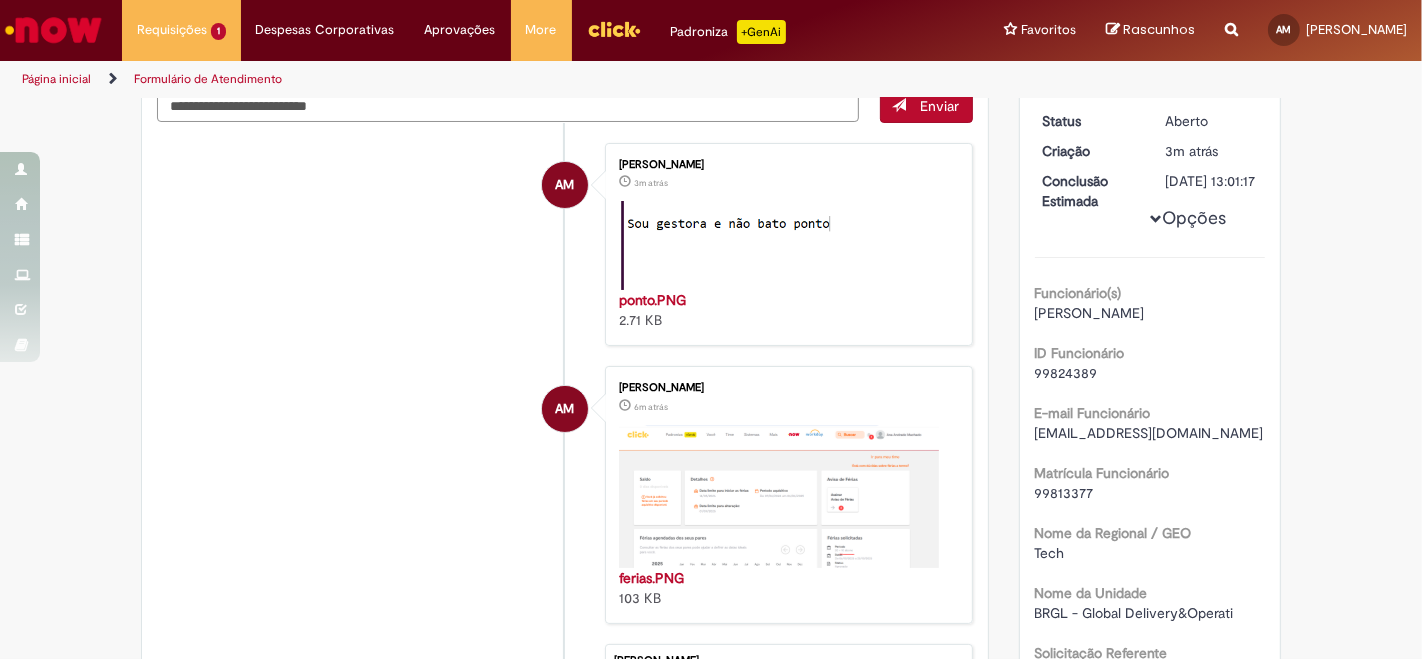 scroll, scrollTop: 0, scrollLeft: 0, axis: both 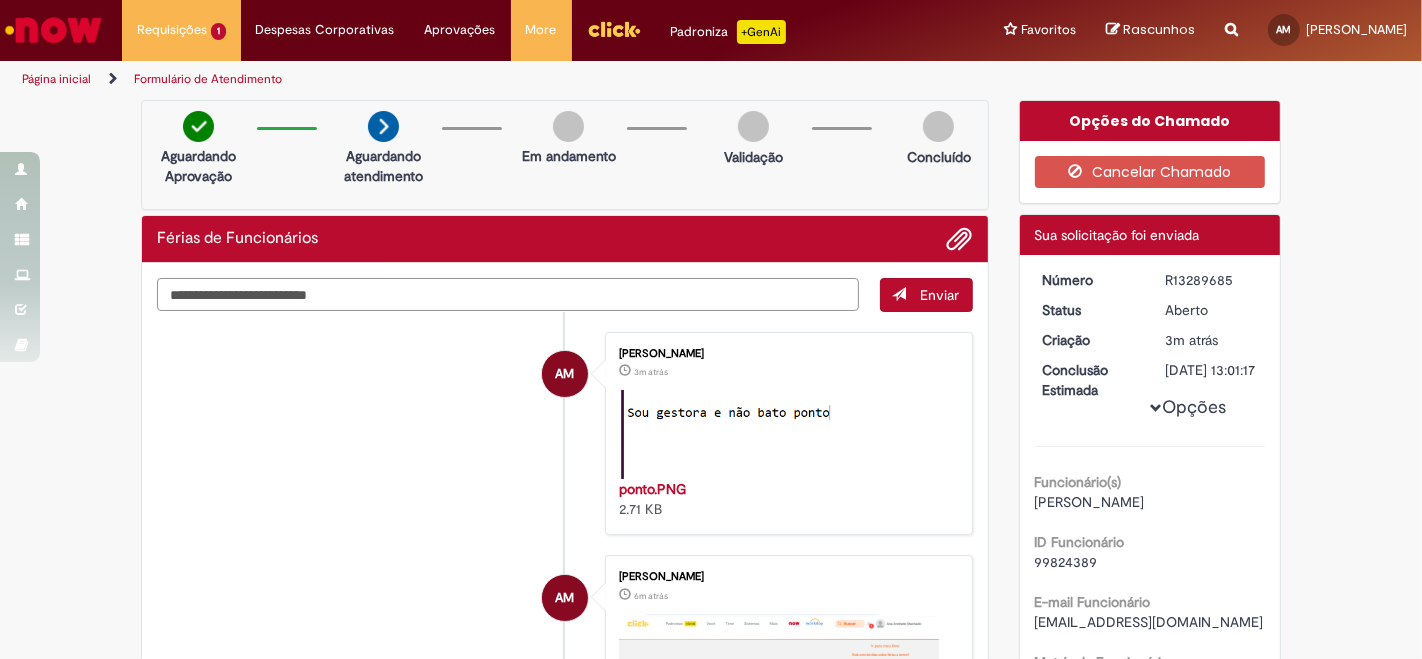click at bounding box center (508, 294) 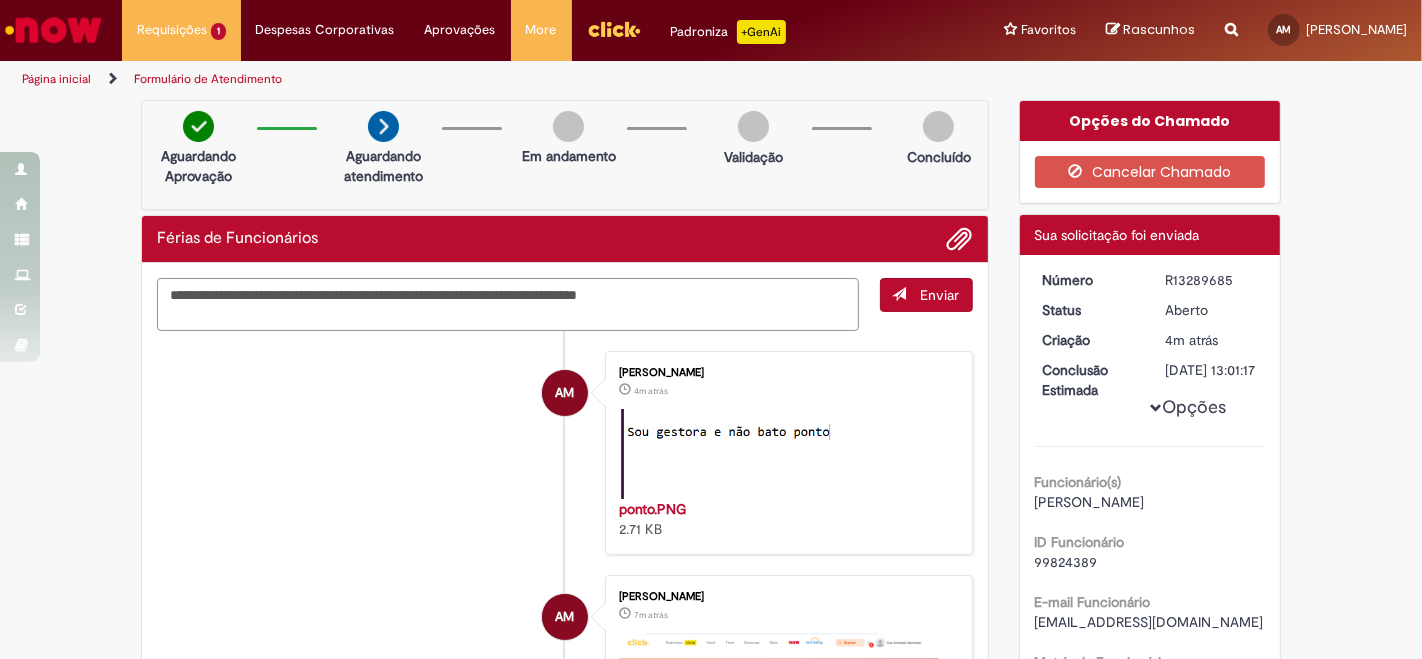 paste on "**********" 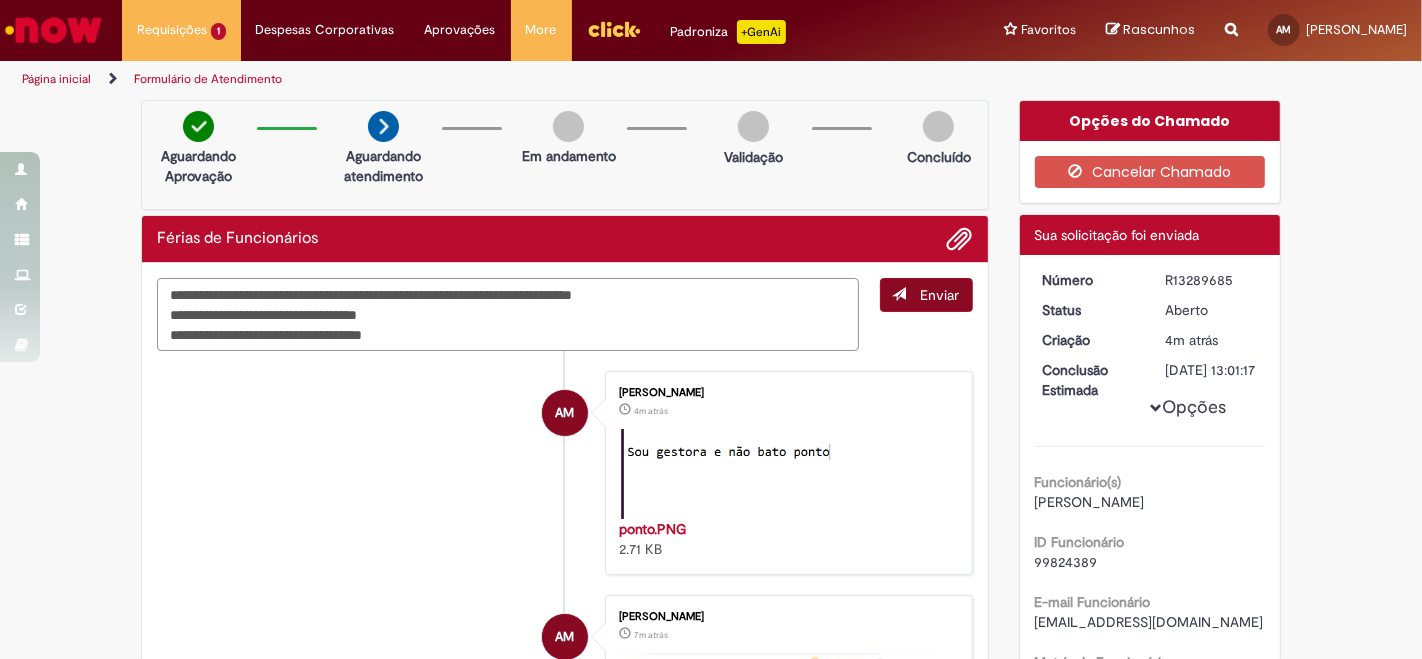type on "**********" 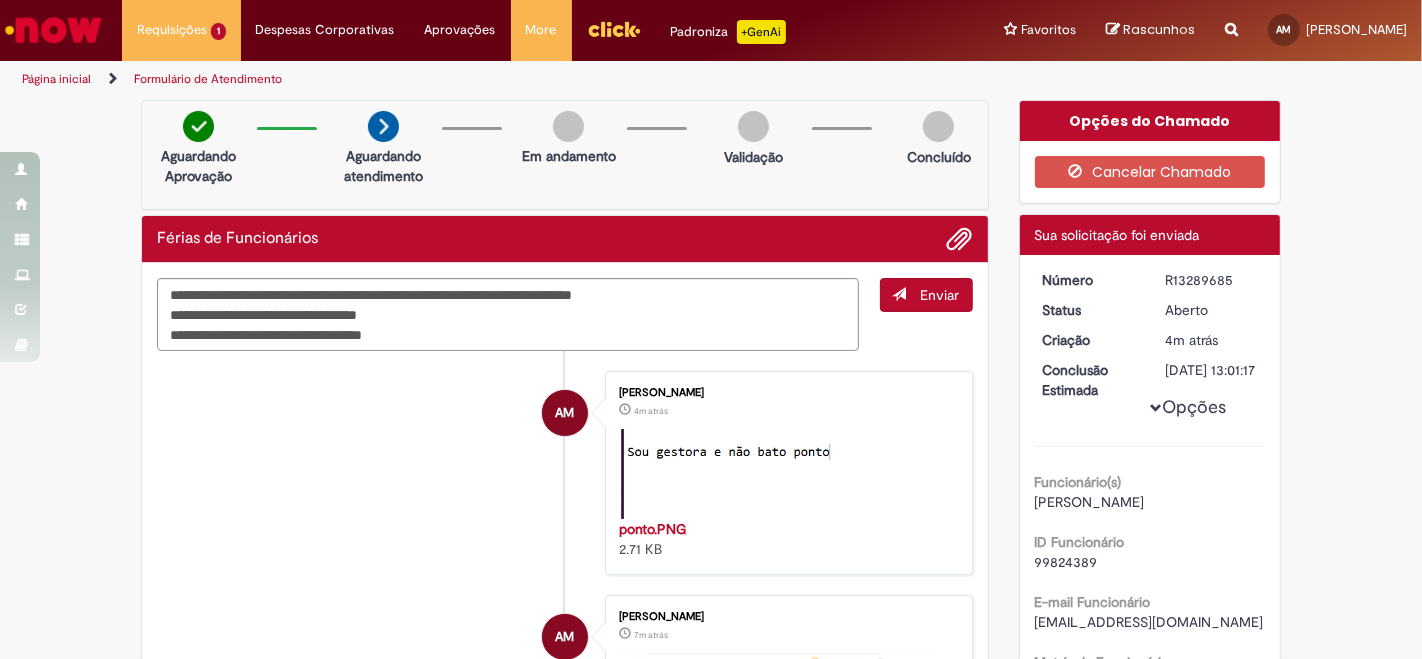 click on "Enviar" at bounding box center [940, 295] 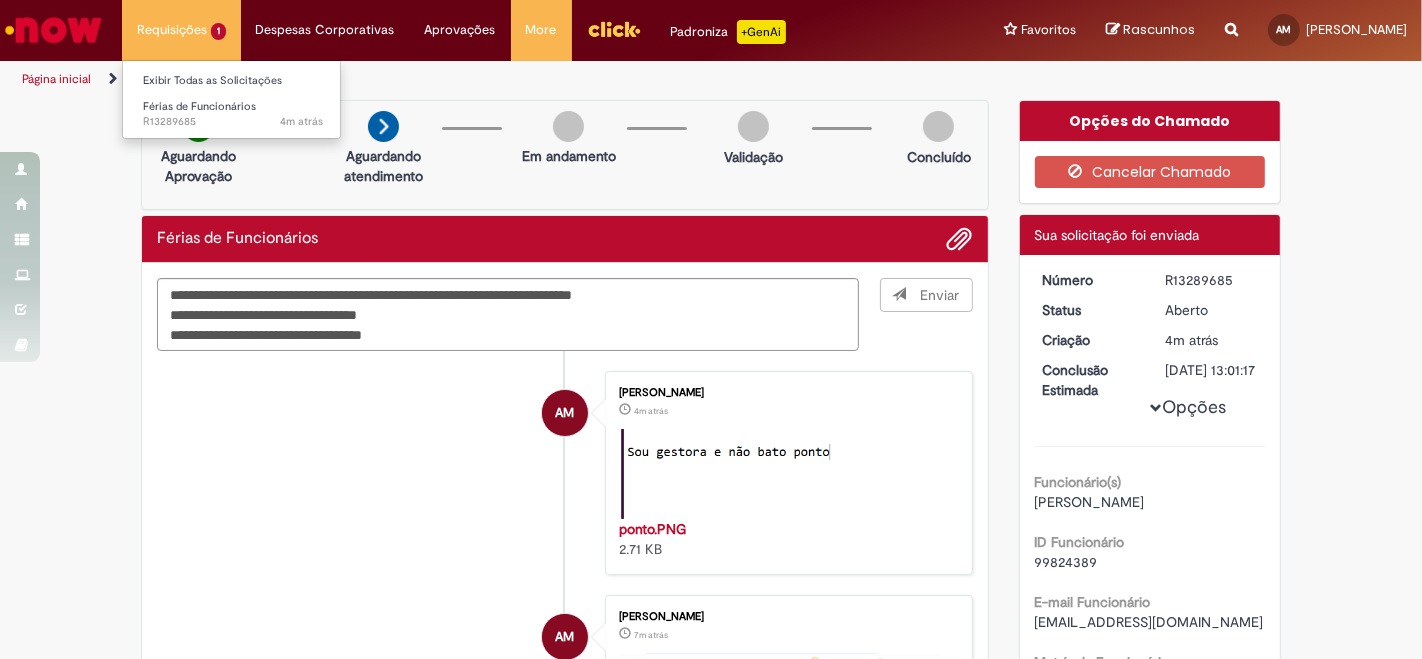 type 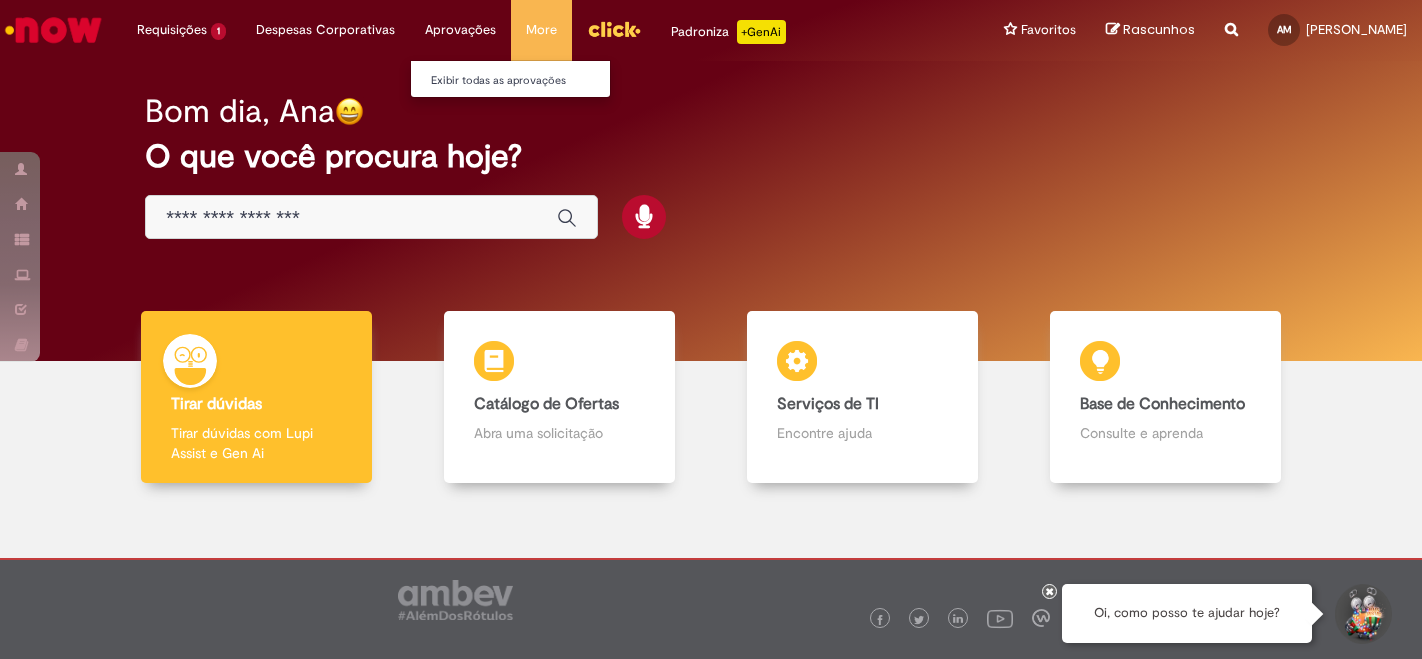 scroll, scrollTop: 0, scrollLeft: 0, axis: both 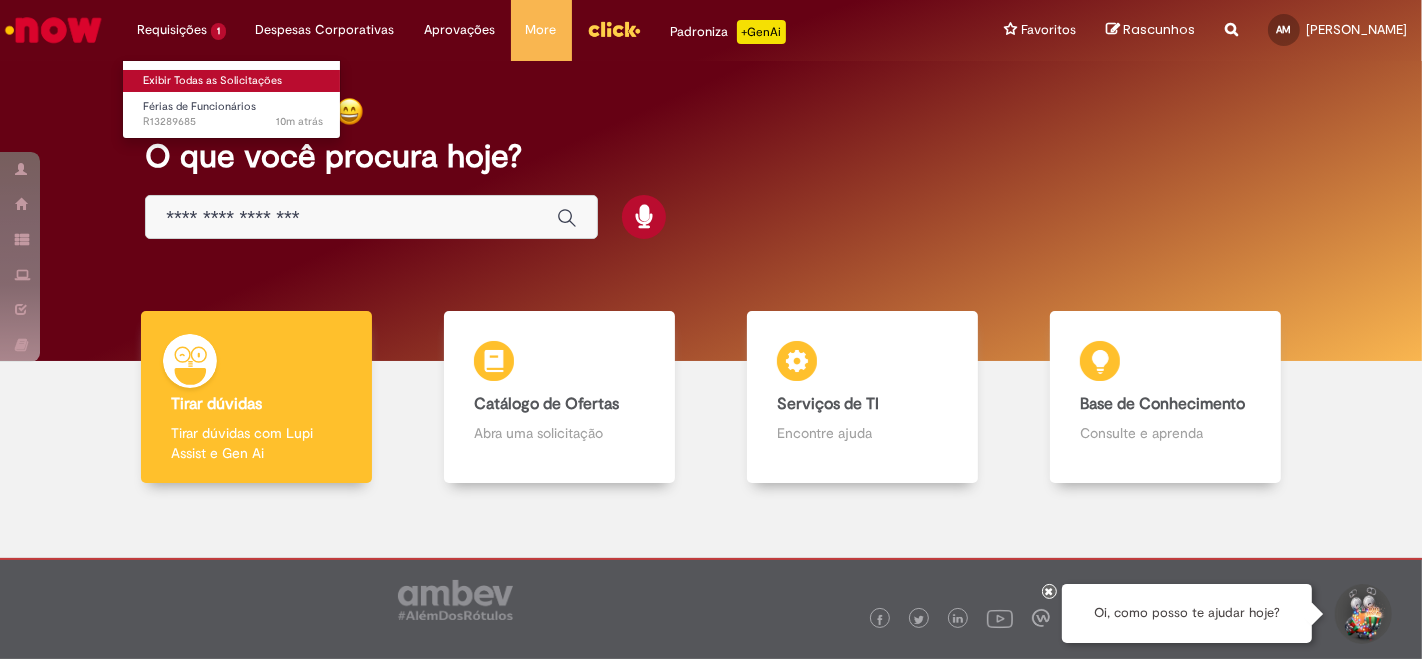 click on "Exibir Todas as Solicitações" at bounding box center [233, 81] 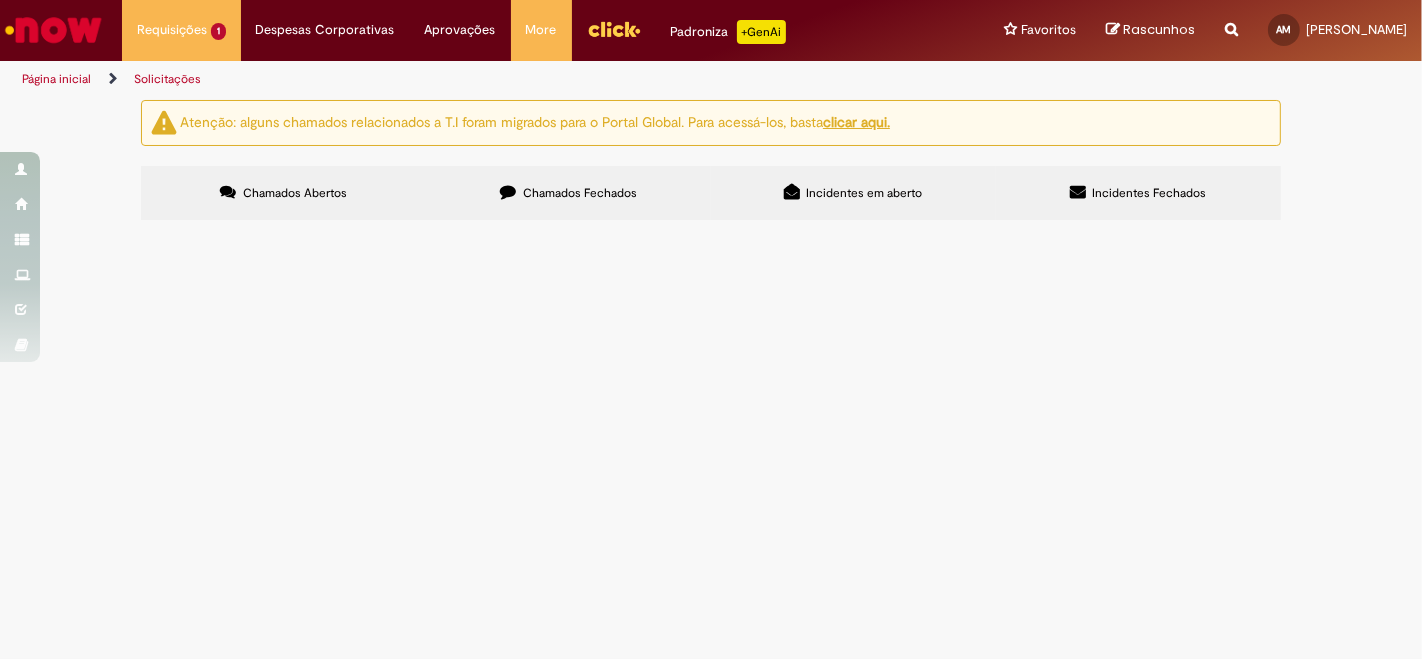 click on "Agendei minhas férias do click da segunite forma: 20 dias de férias começando [DATE] e vendendo 10 dias.
Porém gostaria de quebrar esses 20 dias em duas partes, sendo elas:
- 5 dias: entre [DATE] e [DATE]
-15 dias: entre [DATE] e [DATE]
Obrigada" at bounding box center (0, 0) 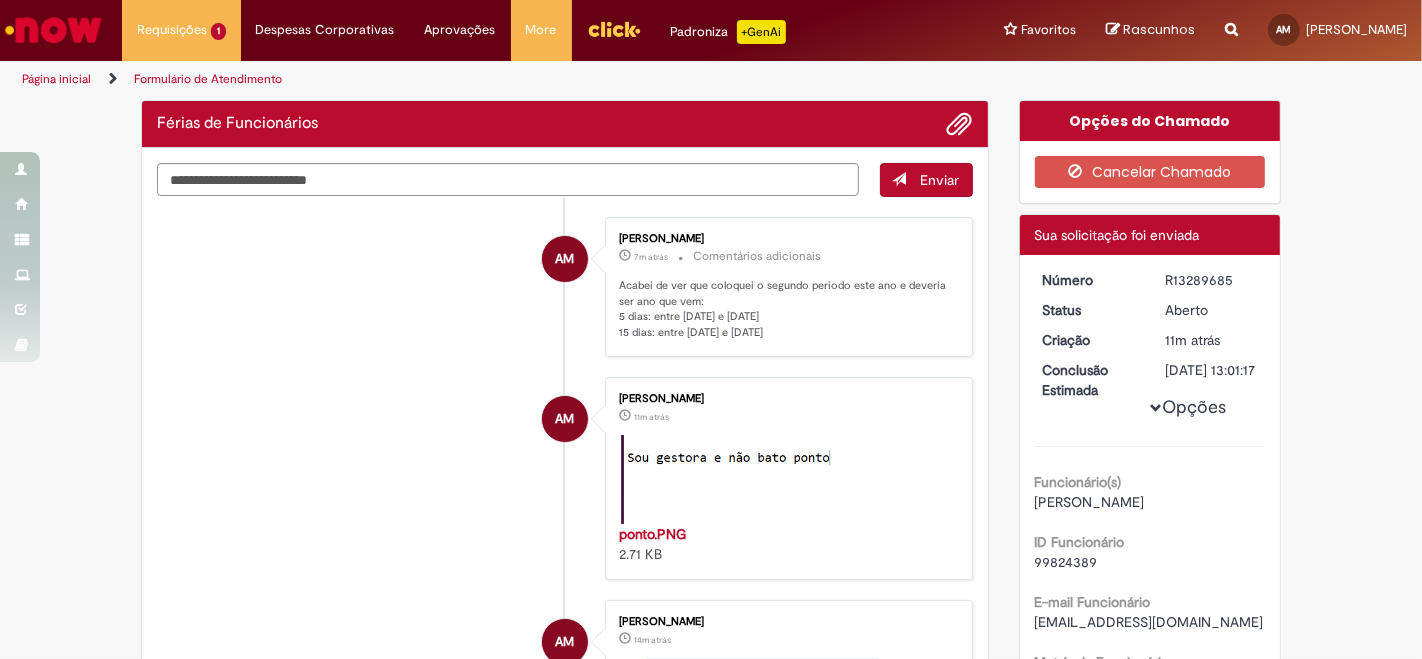 click on "Verificar Código de Barras
Férias de Funcionários
Enviar
AM
Ana Andrade Machado
7m atrás 7 minutos atrás     Comentários adicionais
Acabei de ver que coloquei o segundo periodo este ano e deveria ser ano que vem:
5 dias: entre 06/10/2025 e 10/10/2025
15 dias: entre 25/05/2026 e 18/06/2026
AM
Ana Andrade Machado
11m atrás 11 minutos atrás" at bounding box center [711, 1269] 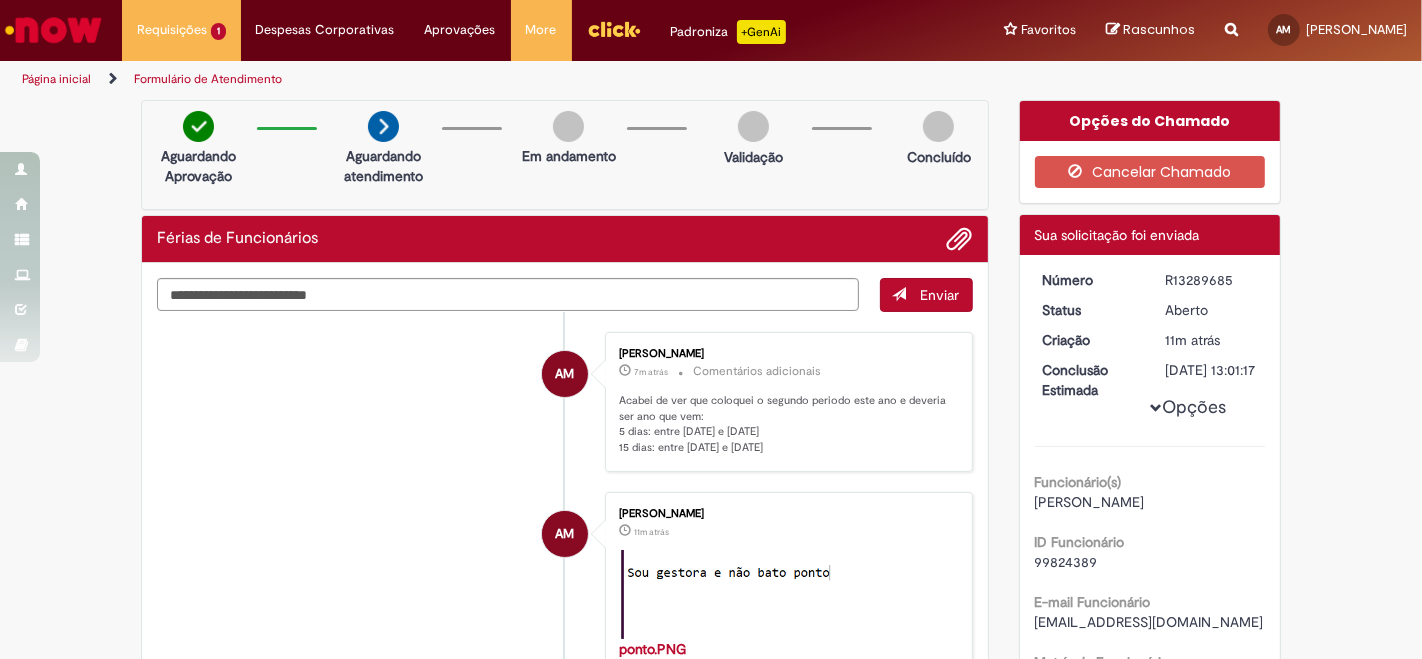 scroll, scrollTop: 0, scrollLeft: 0, axis: both 